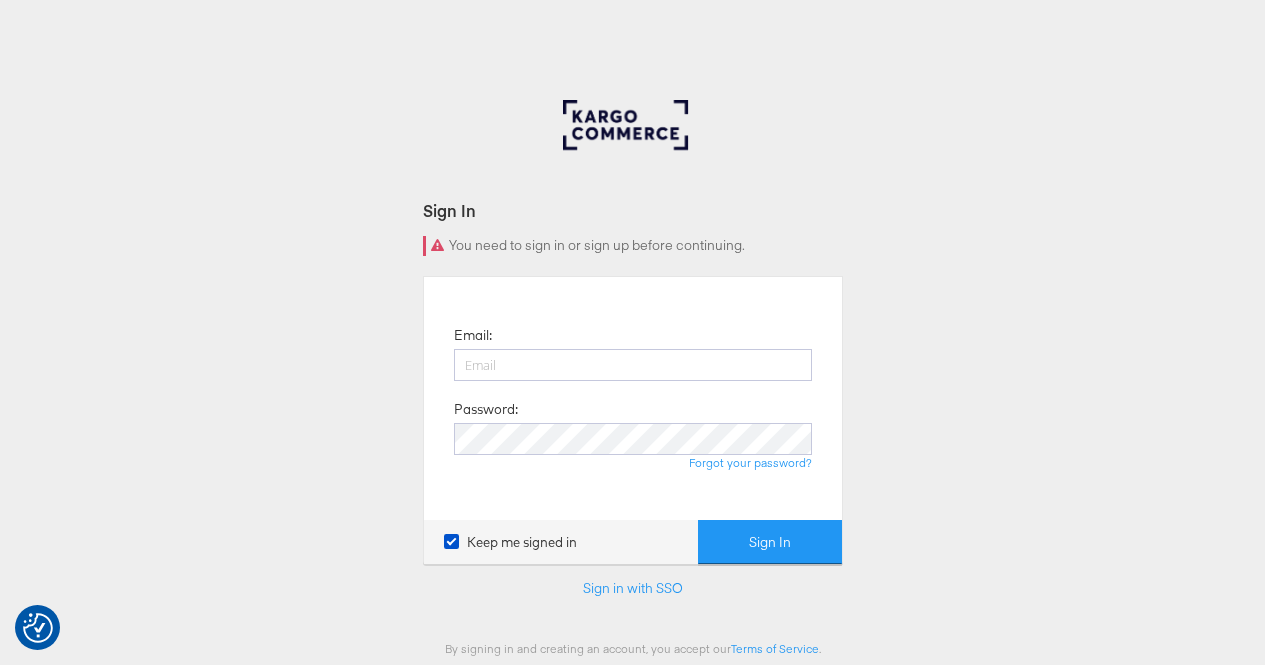 scroll, scrollTop: 0, scrollLeft: 0, axis: both 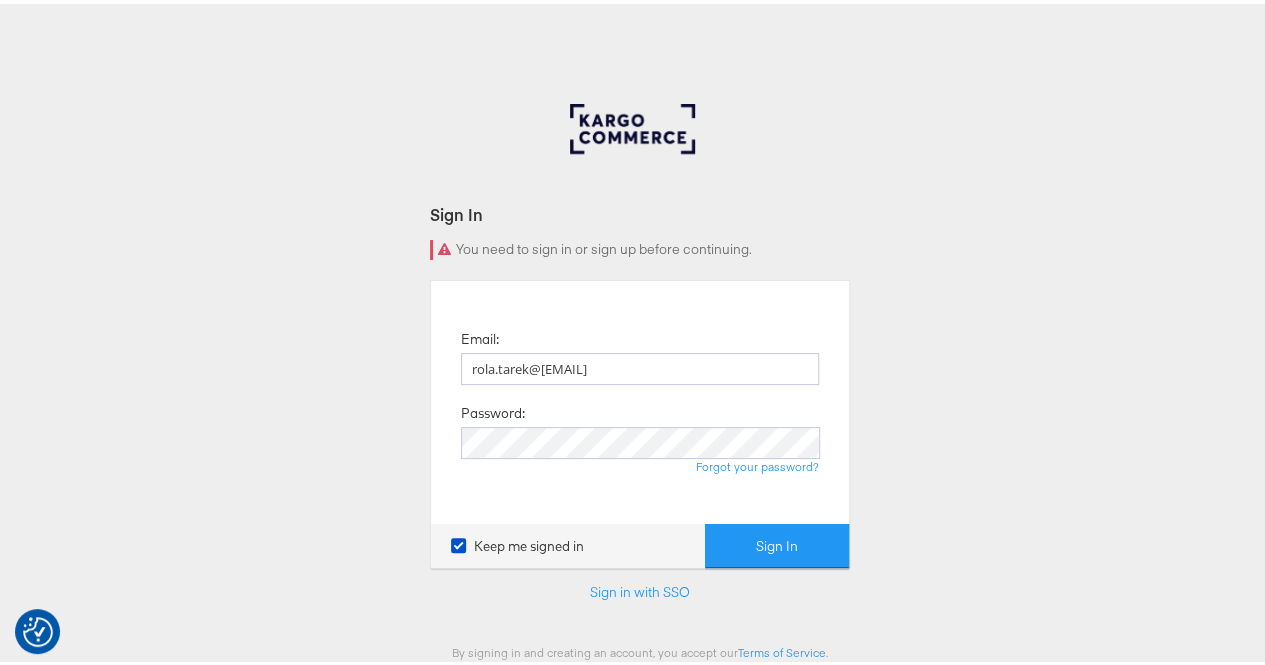 type on "rola.tarek@assemblyglobal.com" 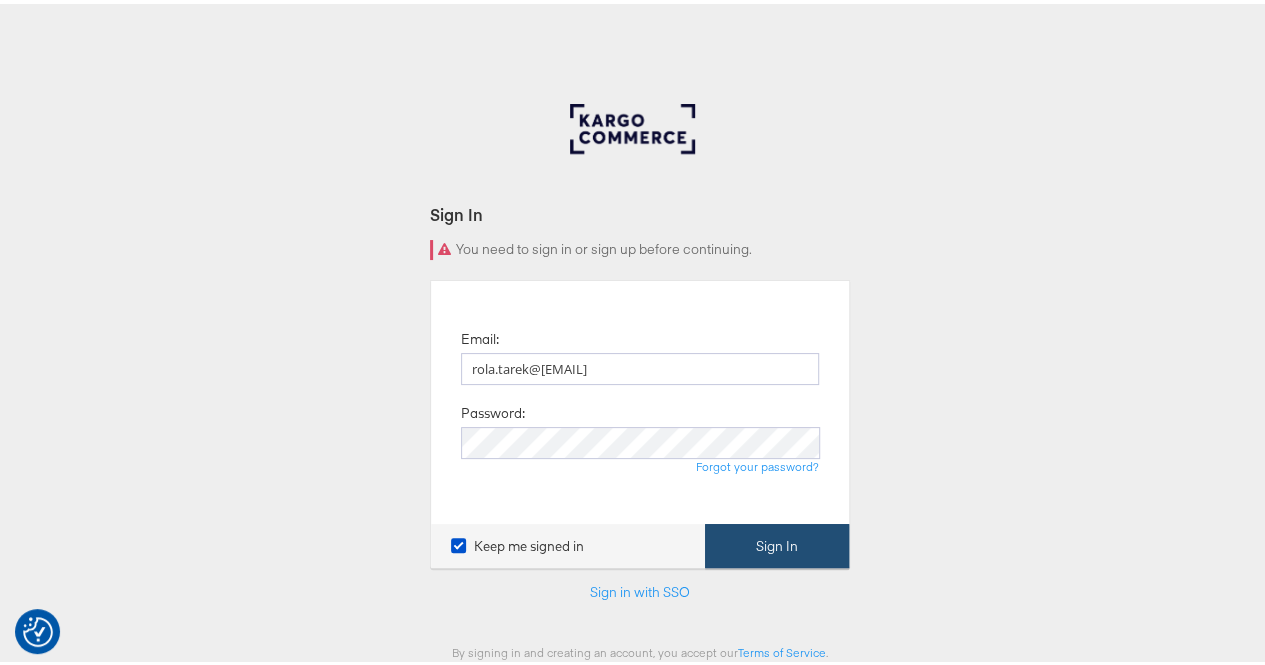 click on "Sign In" at bounding box center (777, 542) 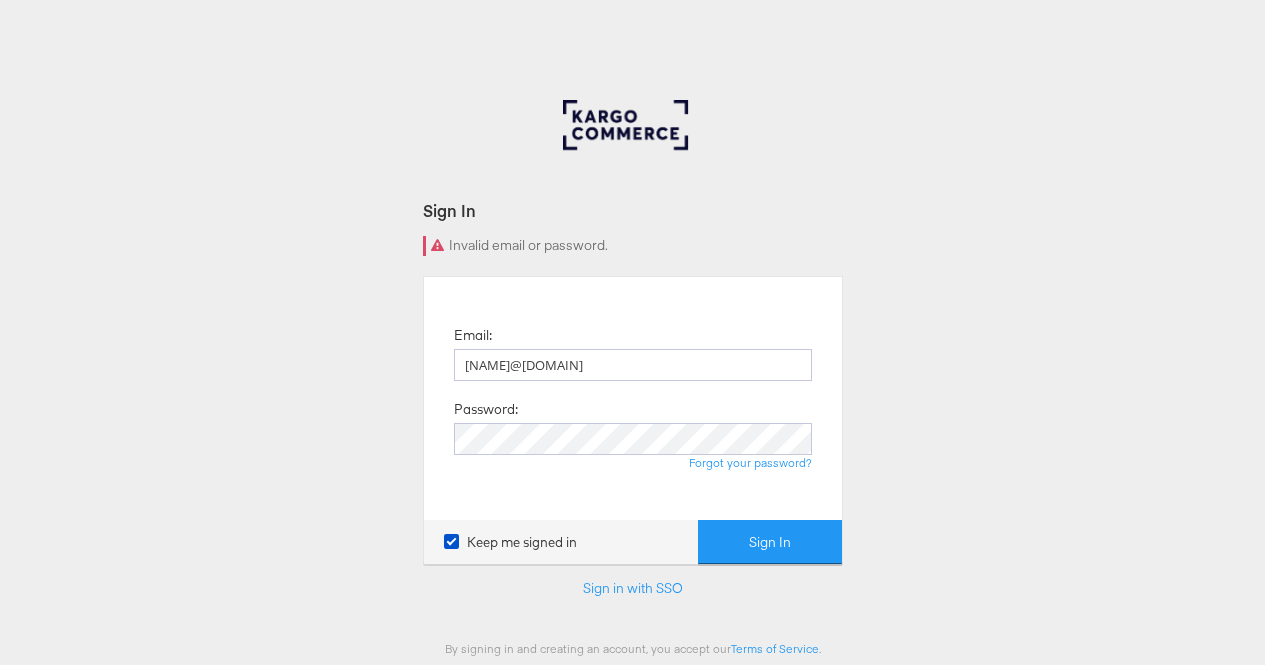 scroll, scrollTop: 0, scrollLeft: 0, axis: both 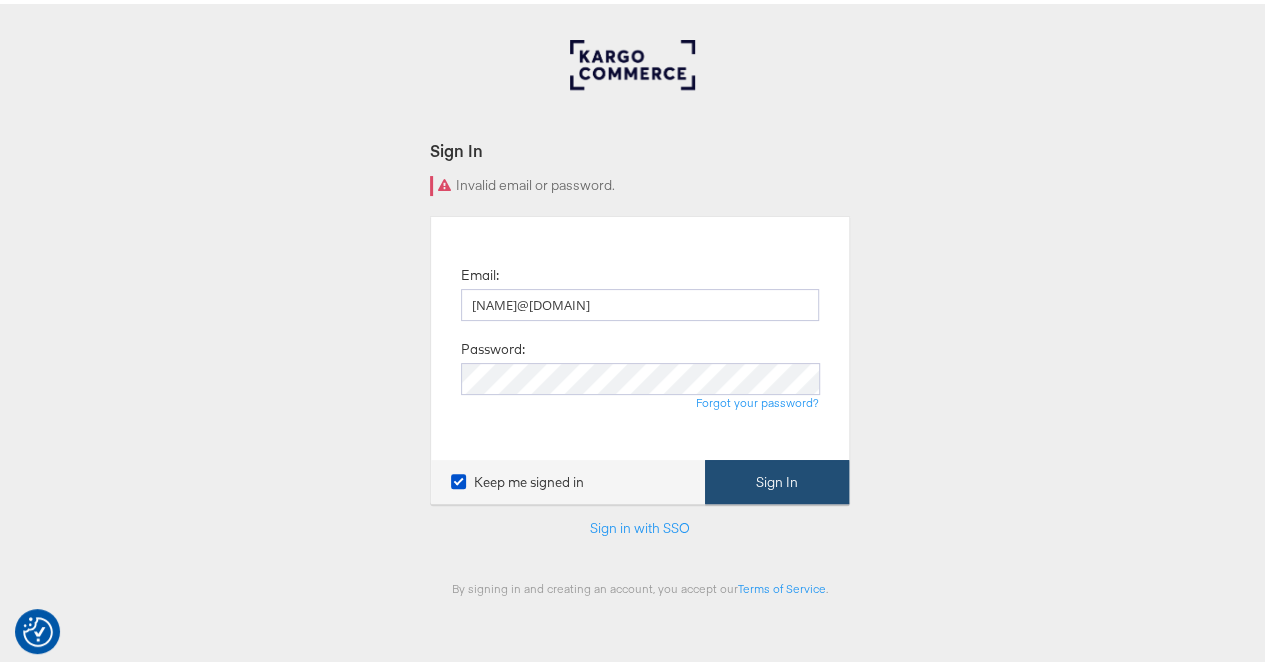 click on "Sign In" at bounding box center [777, 478] 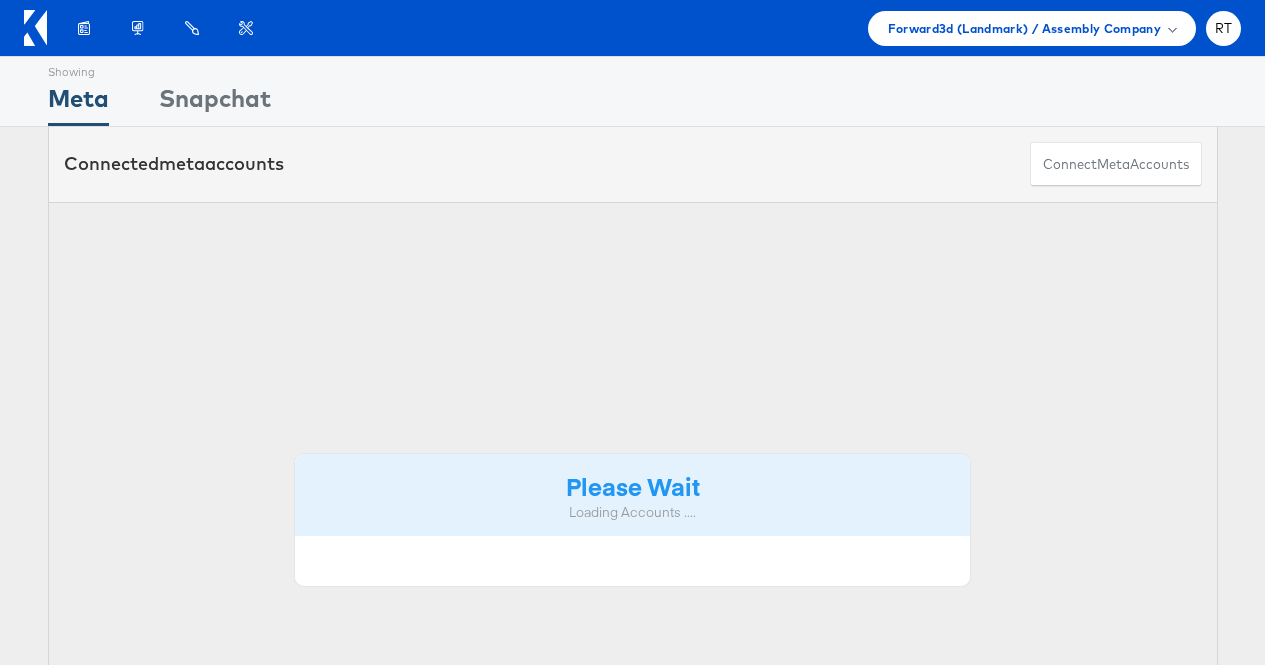 scroll, scrollTop: 0, scrollLeft: 0, axis: both 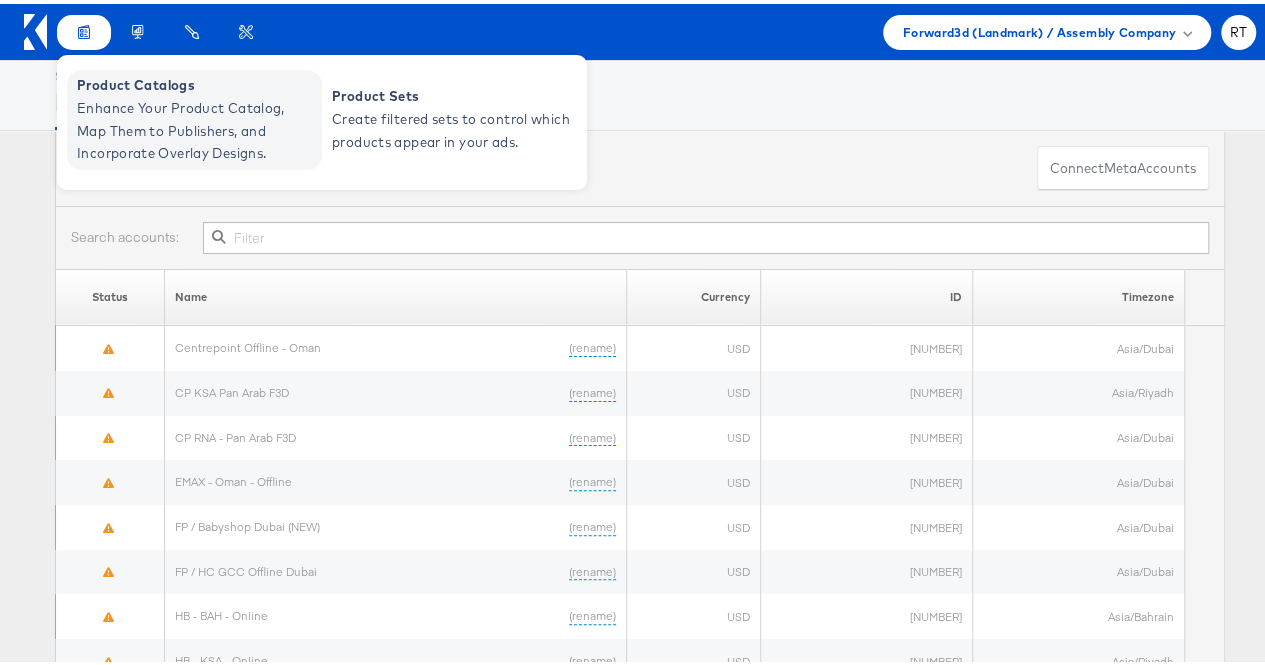 click on "Enhance Your Product Catalog, Map Them to Publishers, and Incorporate Overlay Designs." at bounding box center [197, 127] 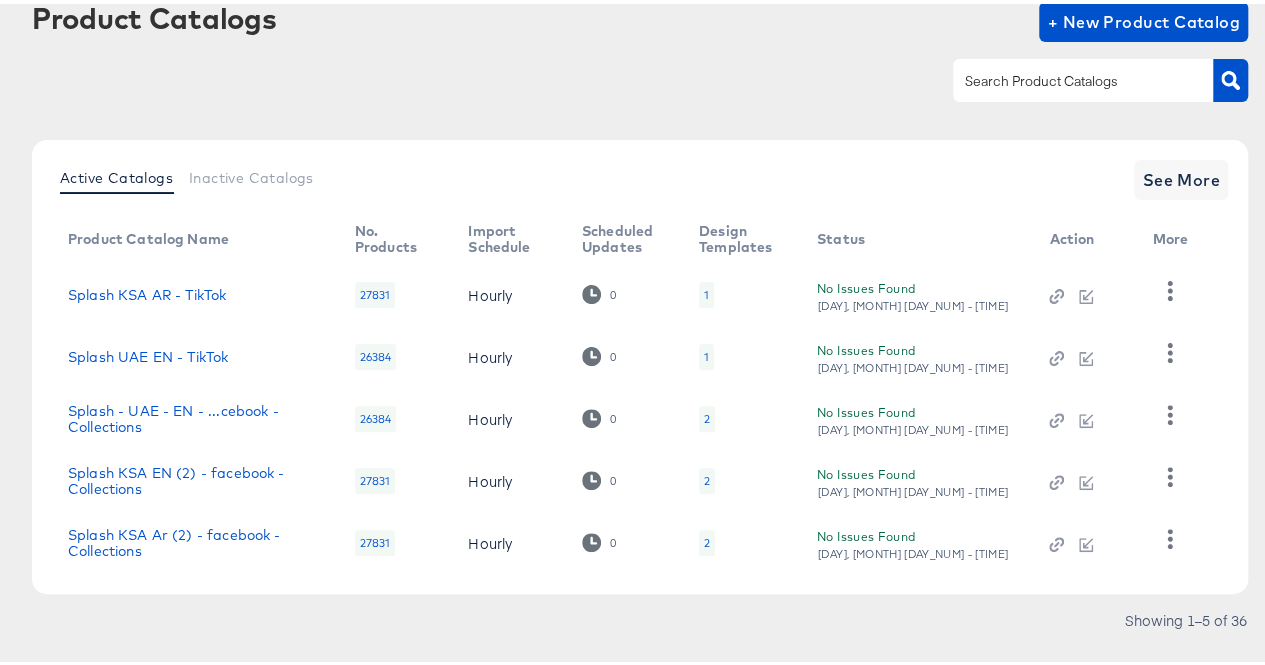 scroll, scrollTop: 158, scrollLeft: 0, axis: vertical 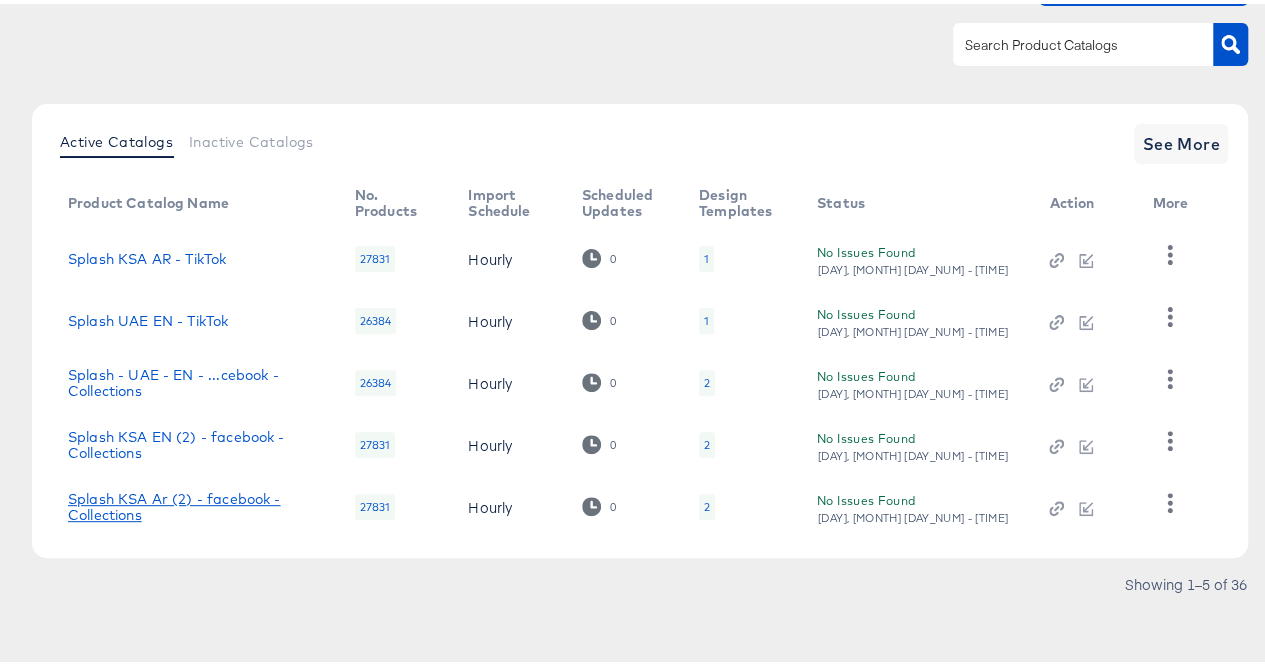 click on "Splash KSA Ar (2) - facebook - Collections" at bounding box center (191, 503) 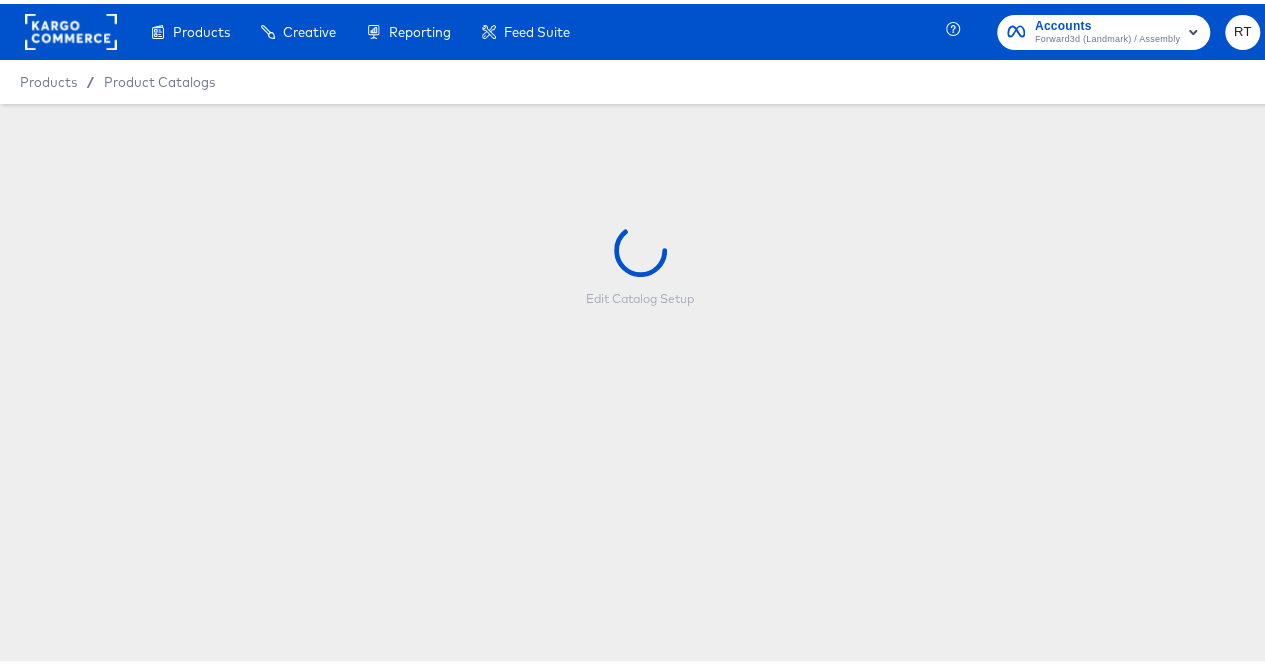 scroll, scrollTop: 0, scrollLeft: 0, axis: both 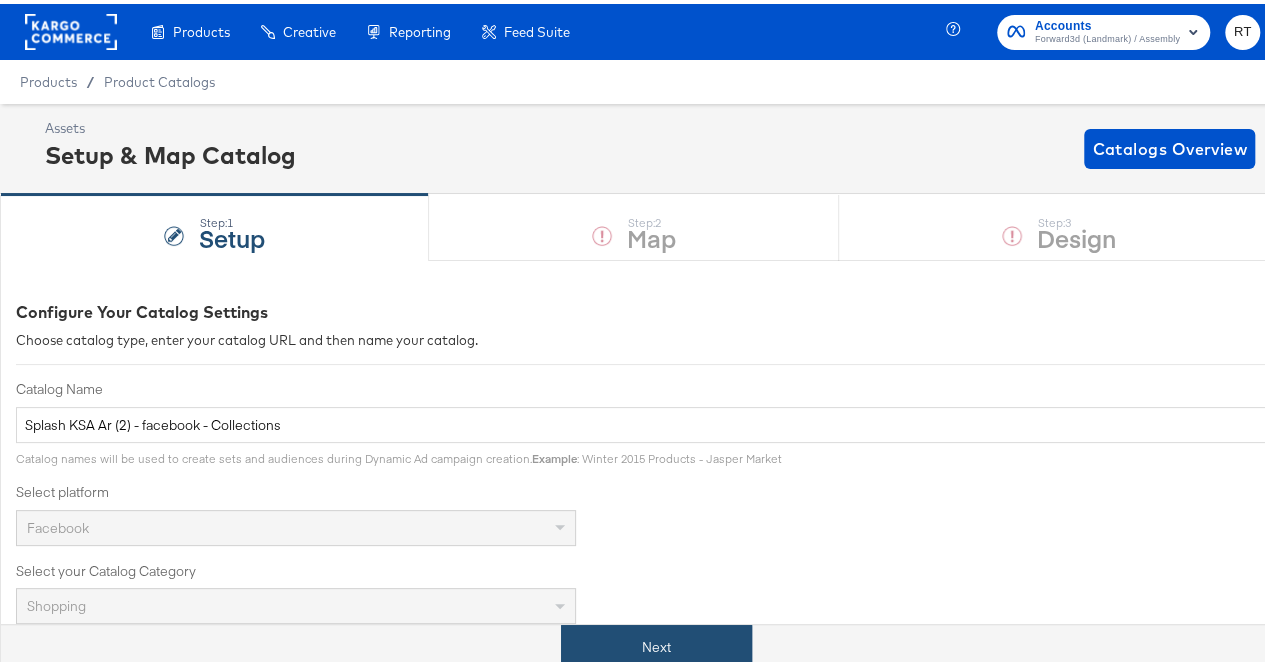 click on "Next" at bounding box center [656, 643] 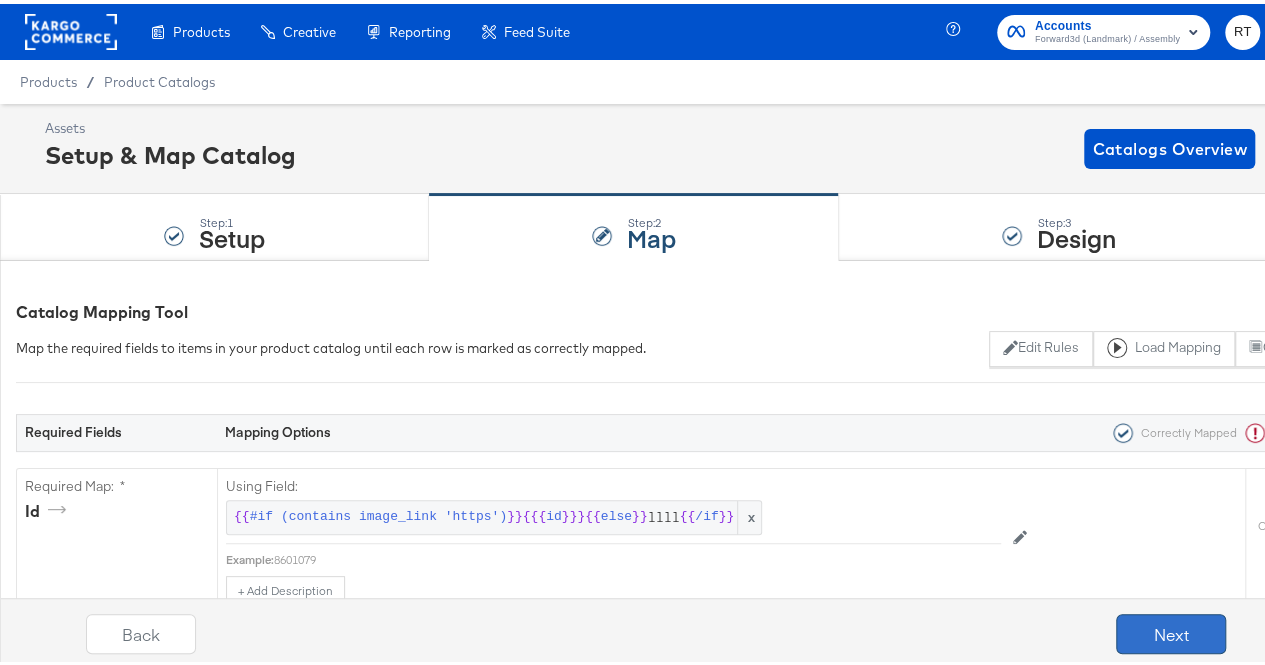 click on "Next" at bounding box center (1171, 630) 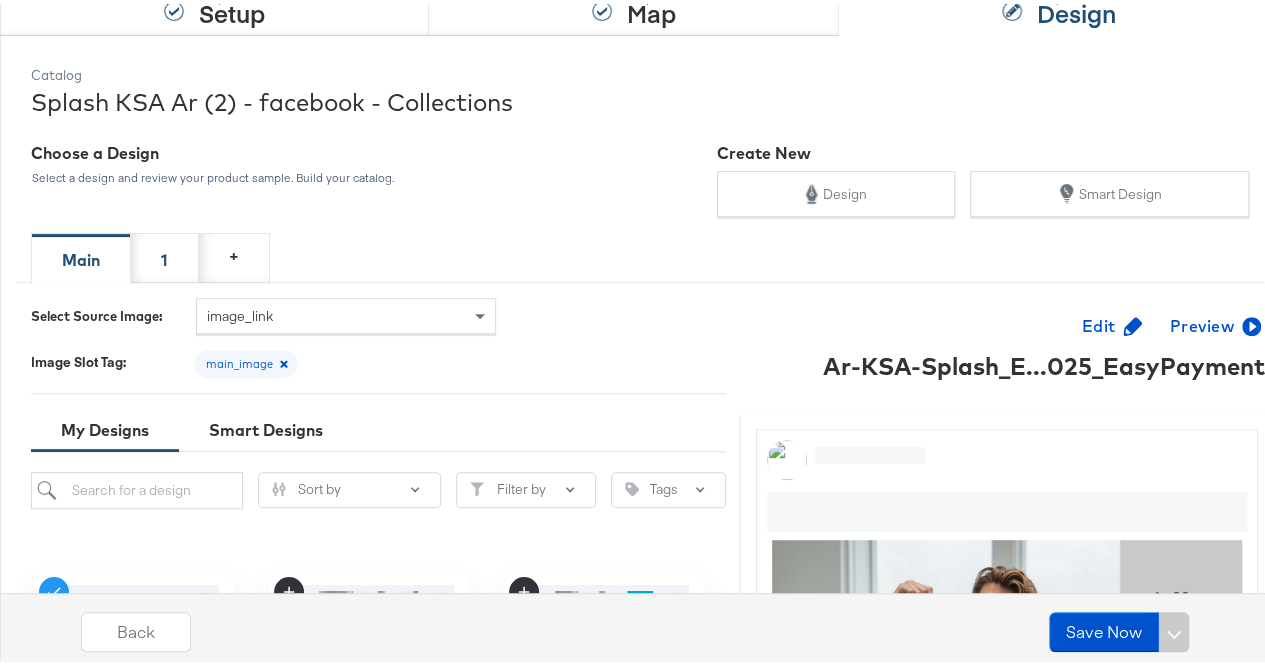 scroll, scrollTop: 248, scrollLeft: 0, axis: vertical 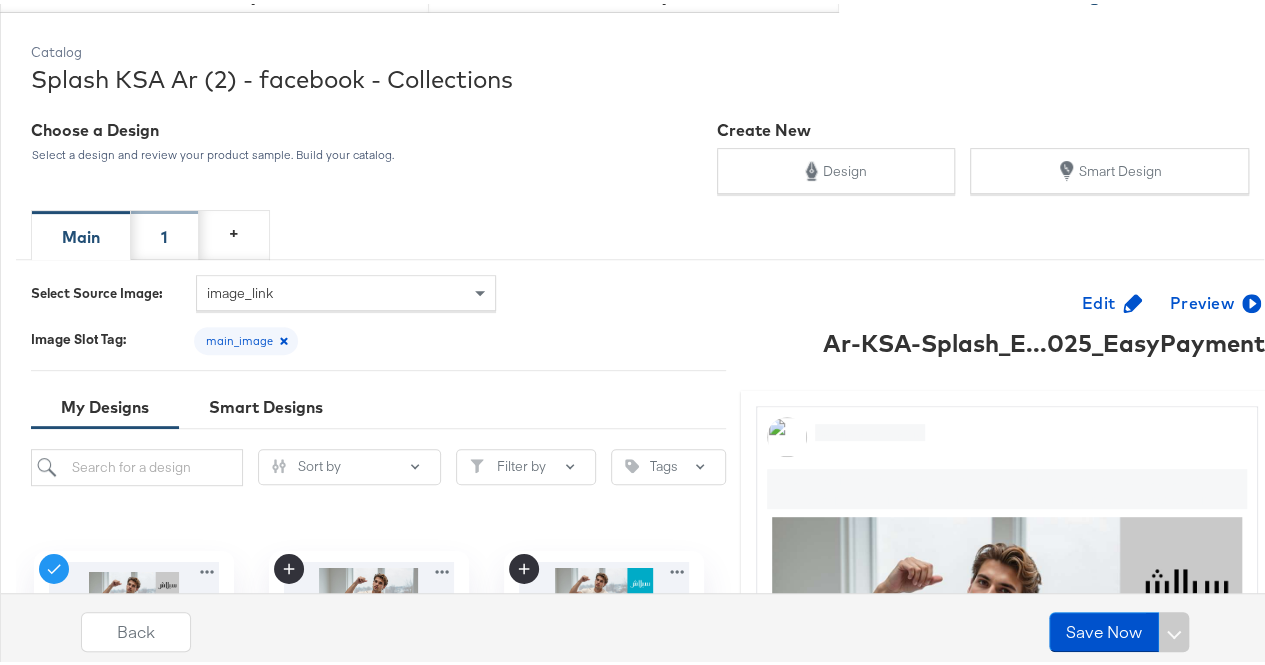 click on "1" at bounding box center [165, 231] 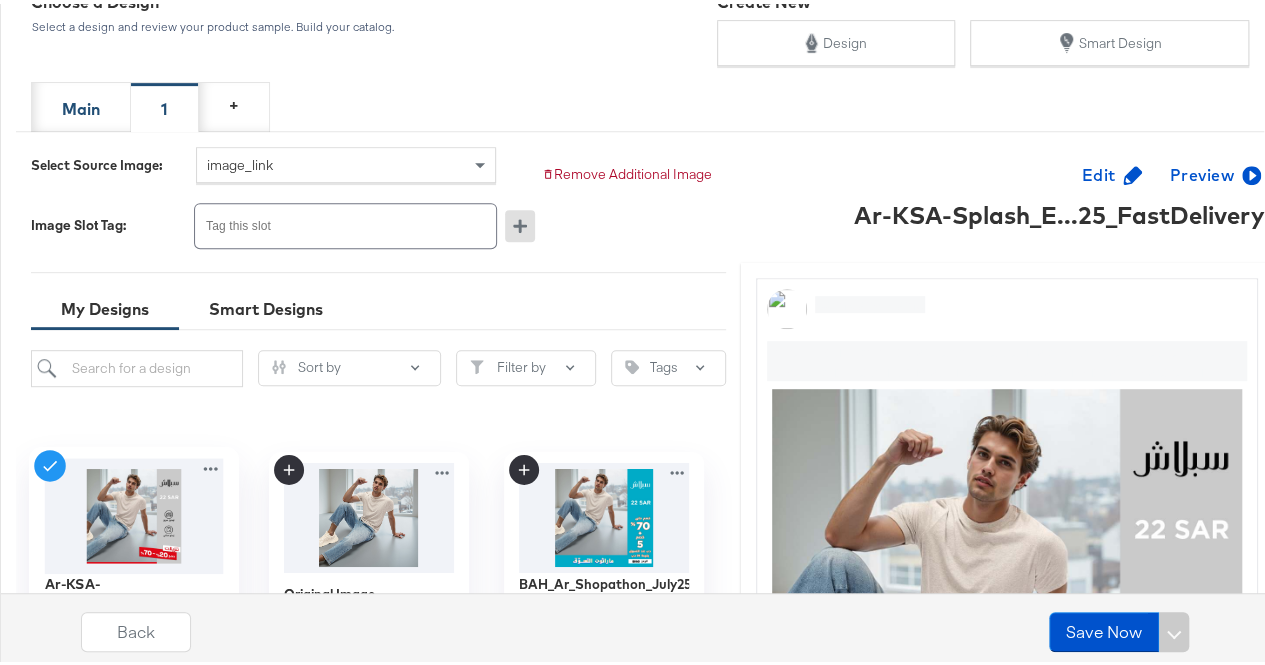 scroll, scrollTop: 375, scrollLeft: 0, axis: vertical 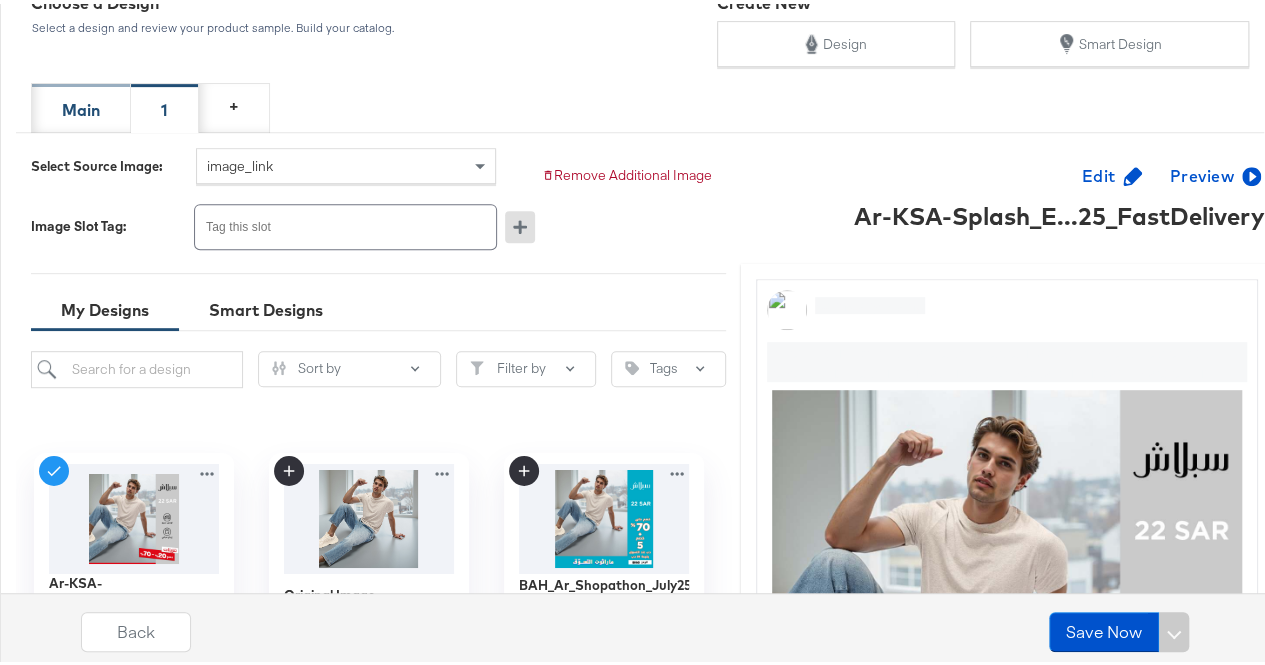 click on "Main" at bounding box center (81, 106) 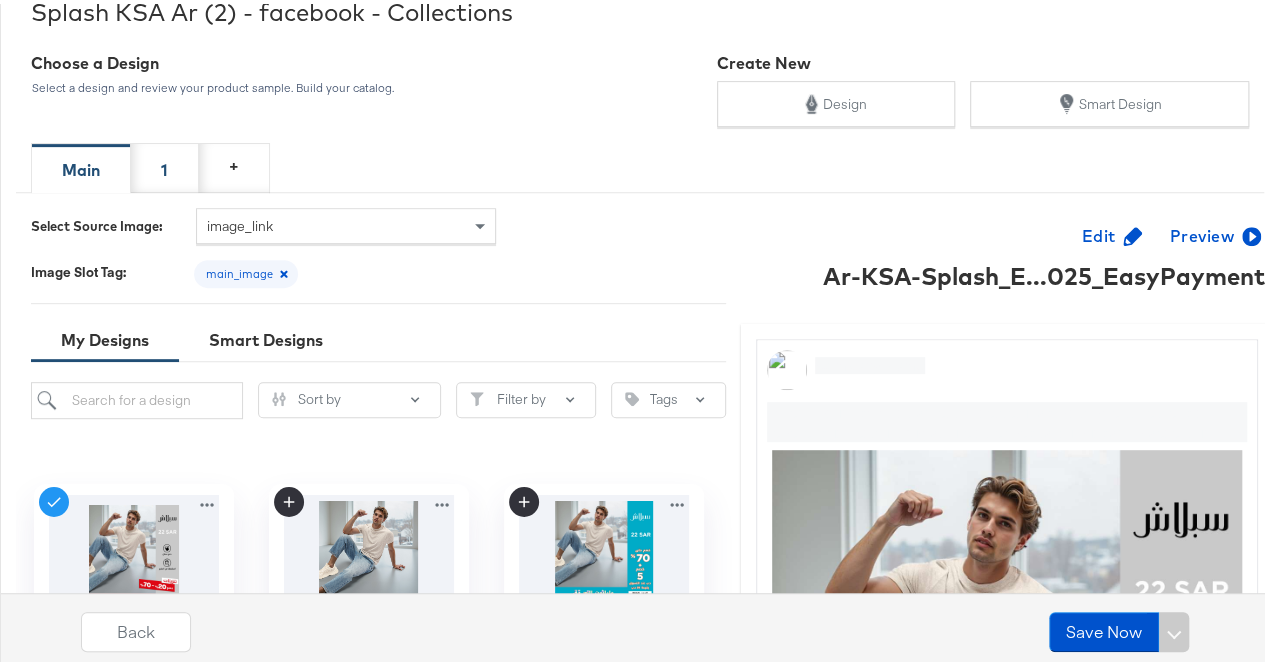 scroll, scrollTop: 297, scrollLeft: 0, axis: vertical 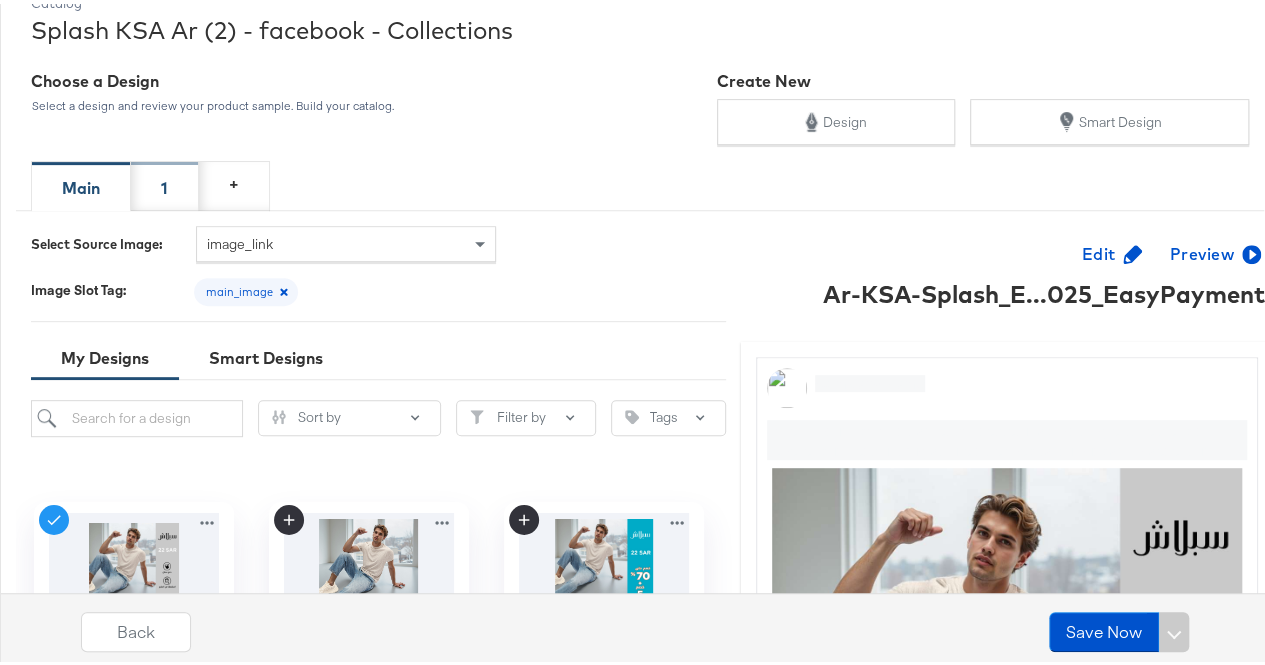 click on "1" at bounding box center [165, 182] 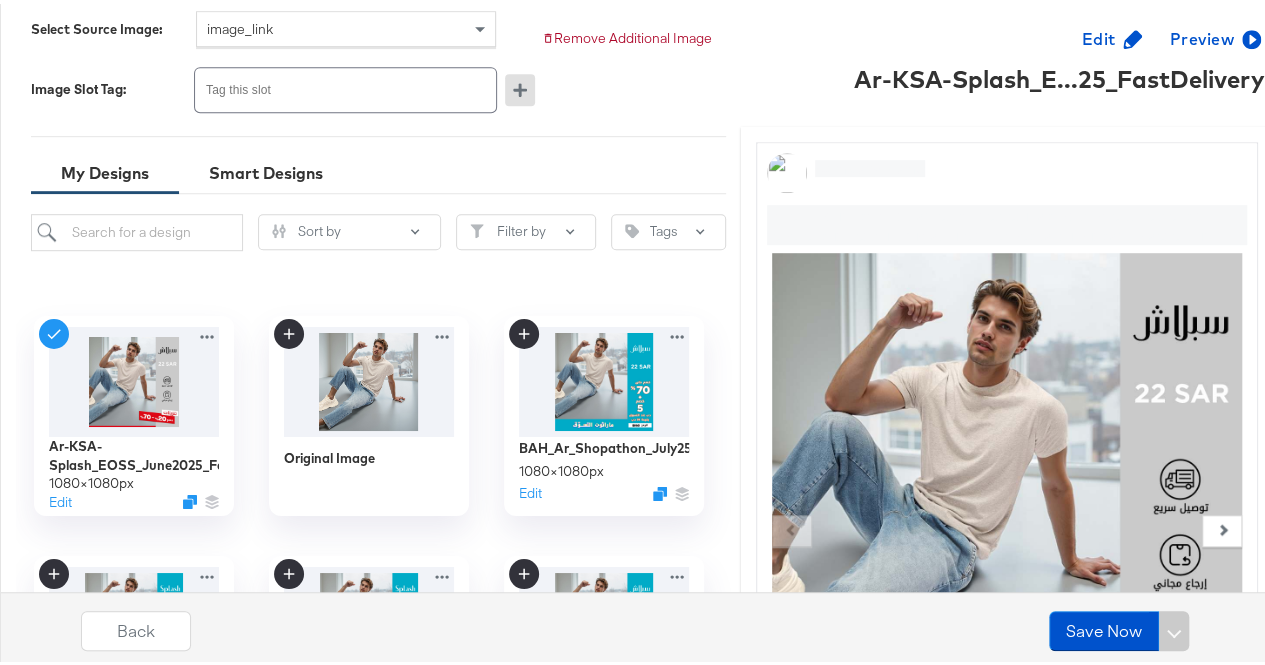 scroll, scrollTop: 513, scrollLeft: 0, axis: vertical 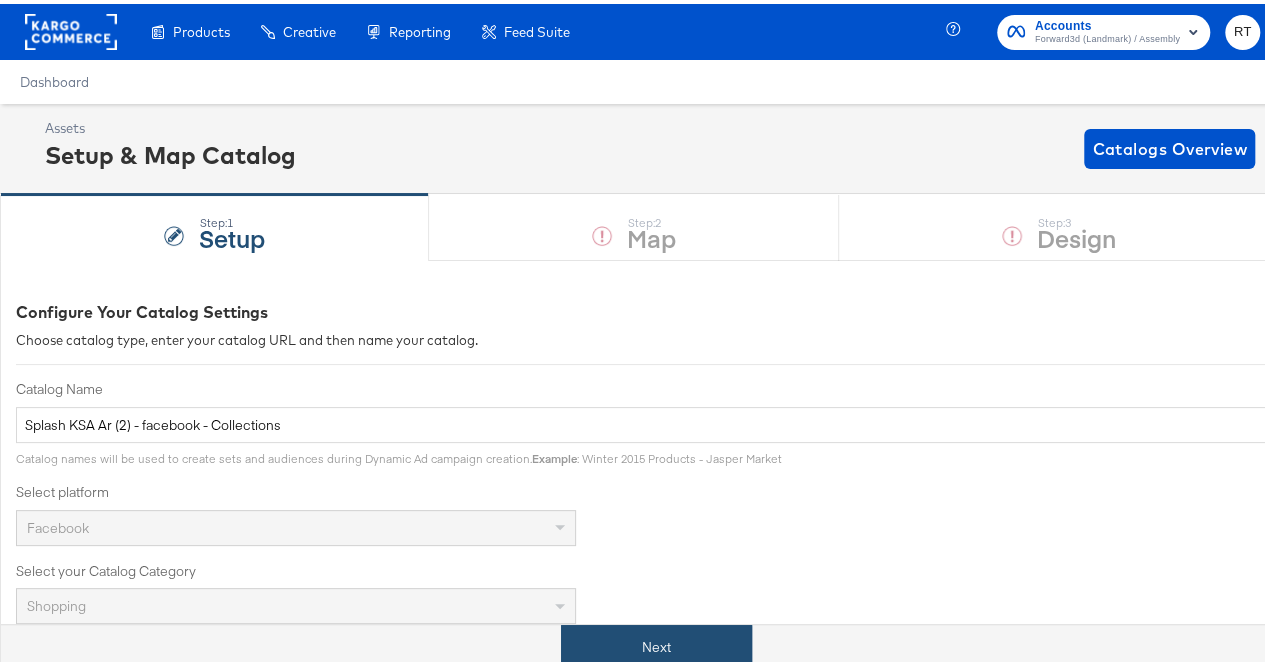 click on "Next" at bounding box center [656, 643] 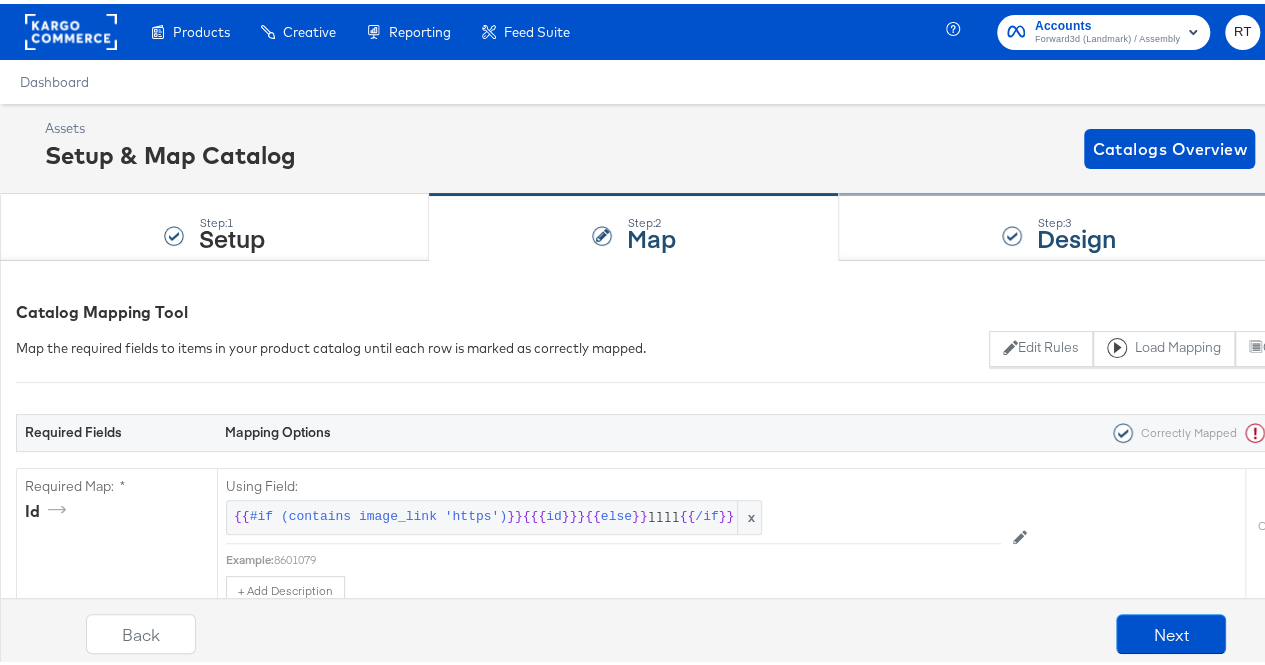 click on "Design" at bounding box center [1076, 233] 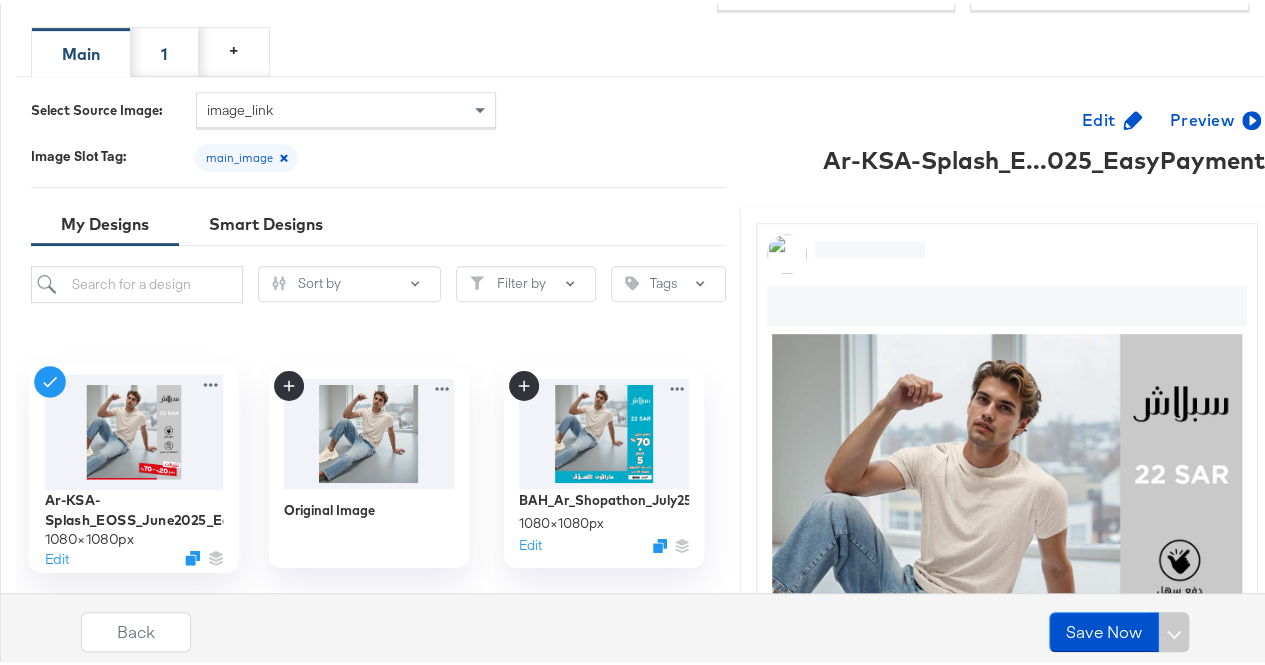scroll, scrollTop: 432, scrollLeft: 0, axis: vertical 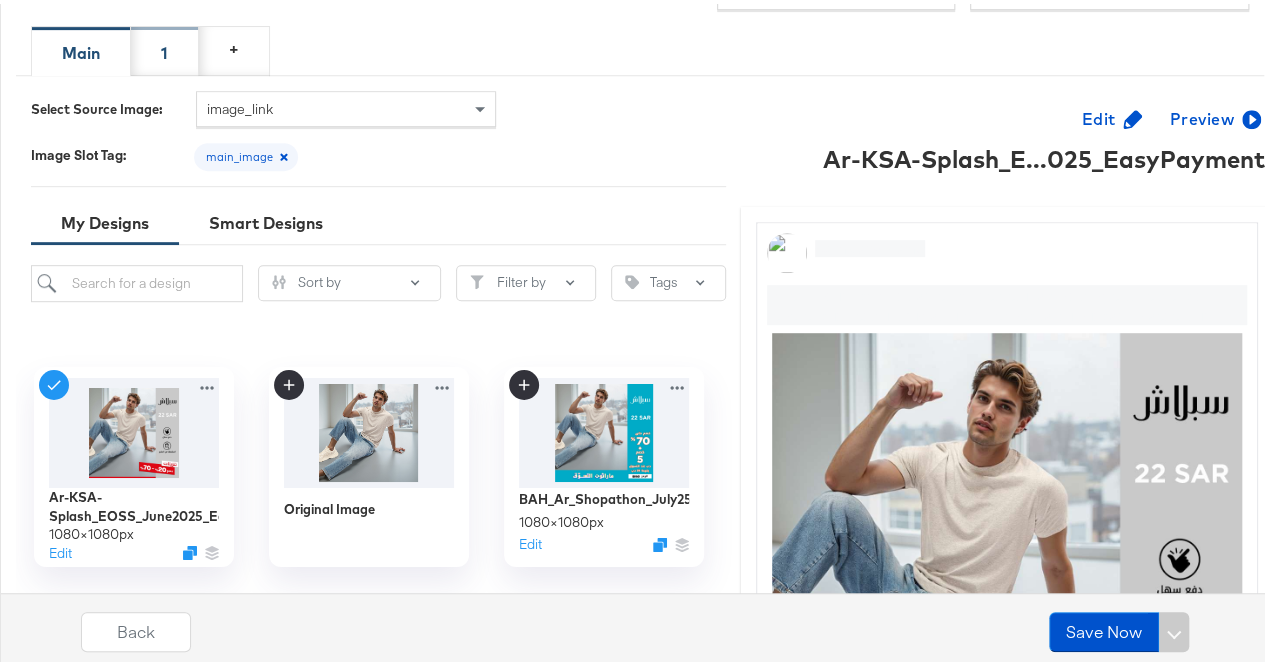 click on "1" at bounding box center [165, 47] 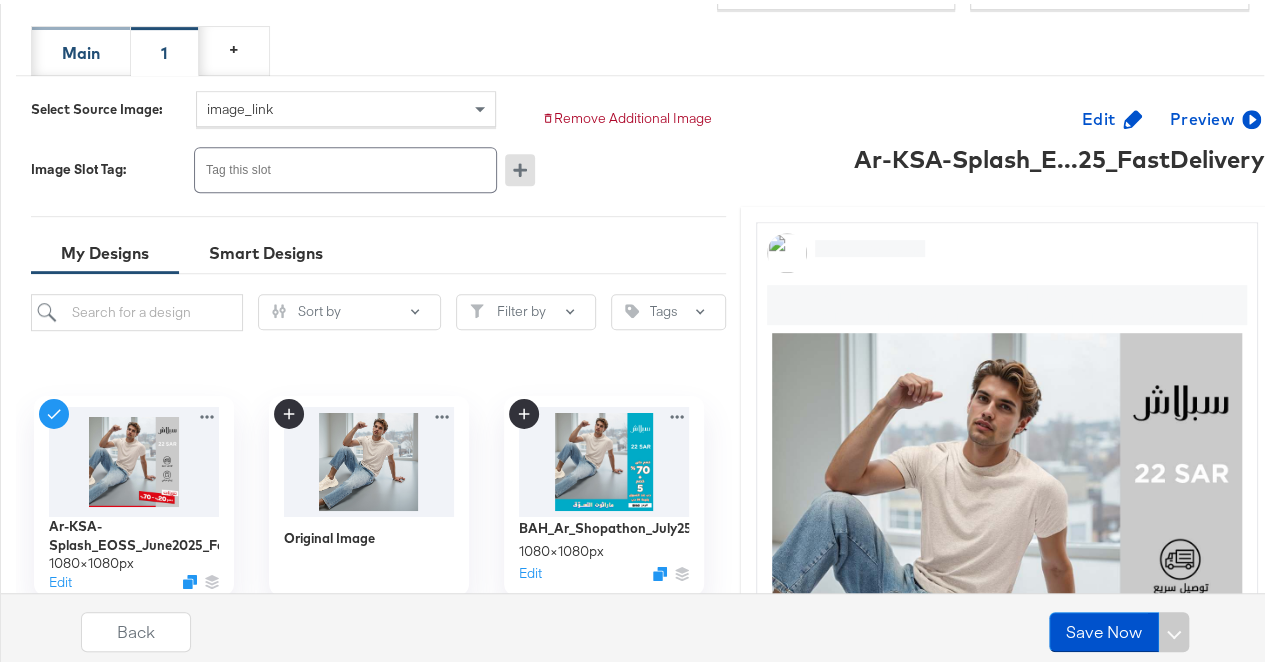 click on "Main" at bounding box center [81, 49] 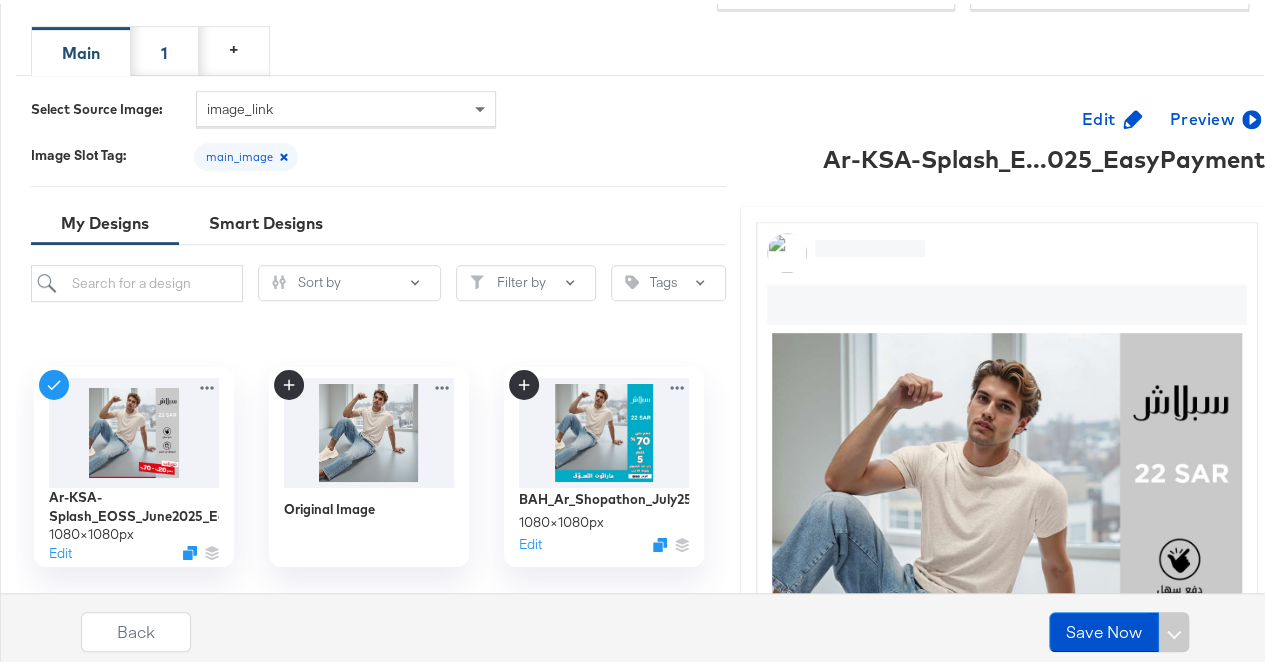 scroll, scrollTop: 511, scrollLeft: 0, axis: vertical 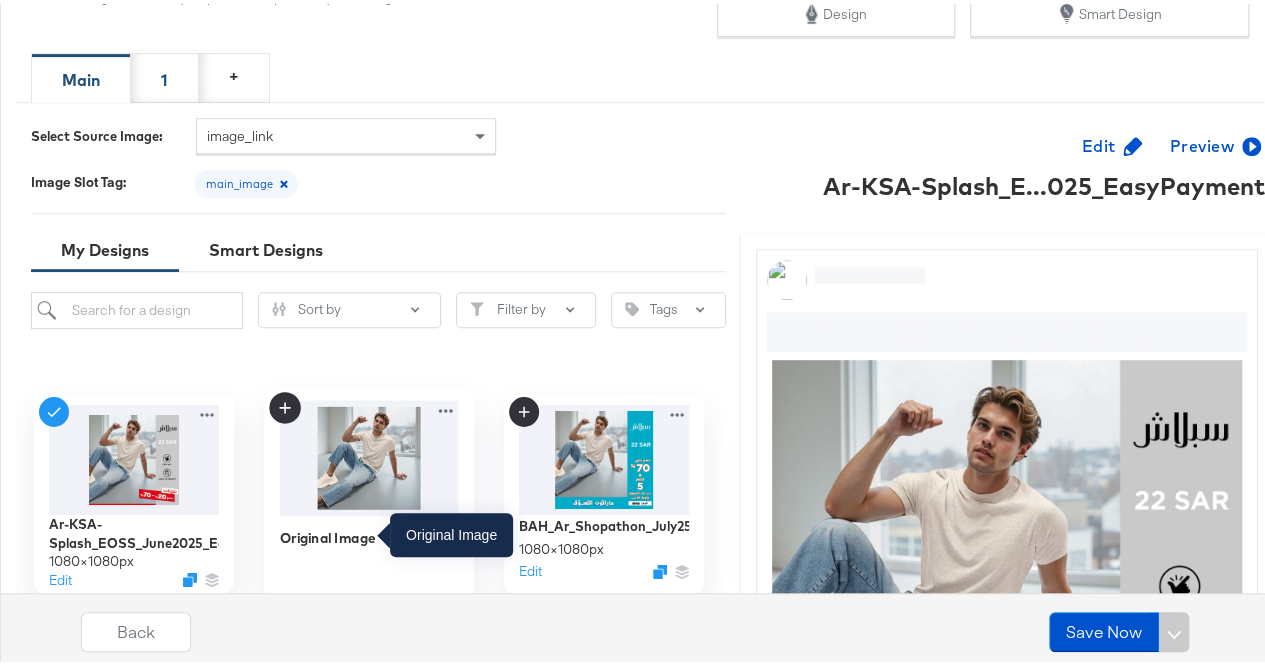 click on "Original Image" at bounding box center (327, 534) 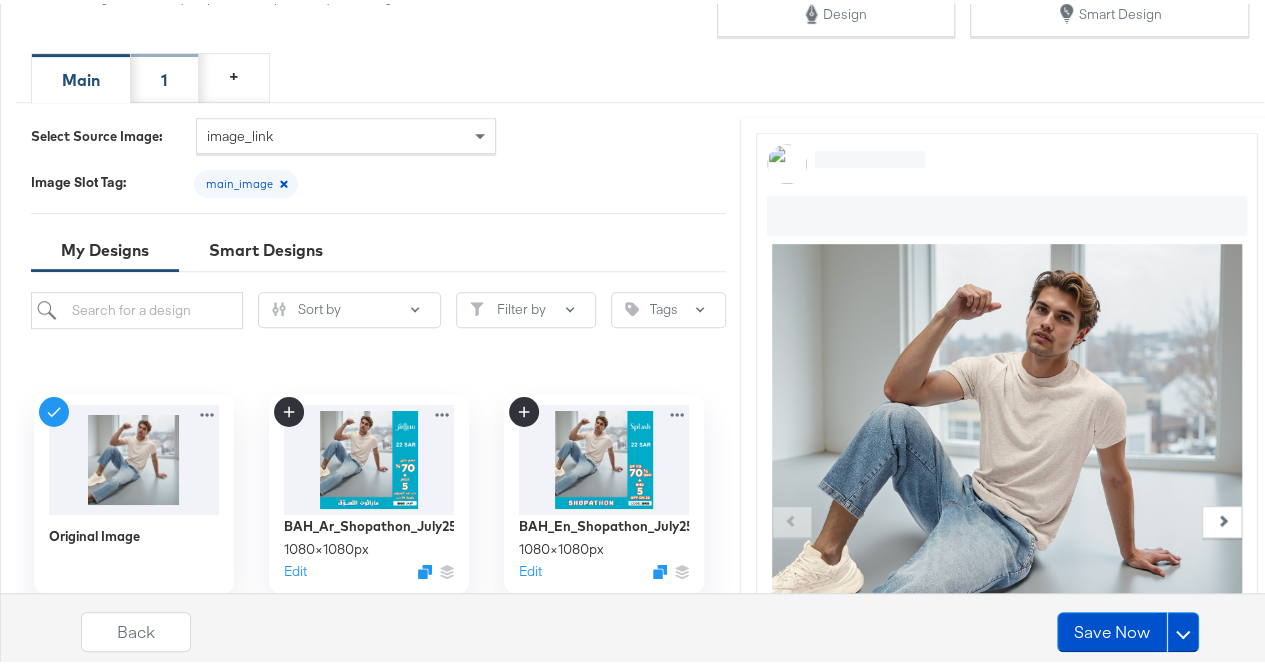 click on "1" at bounding box center (165, 74) 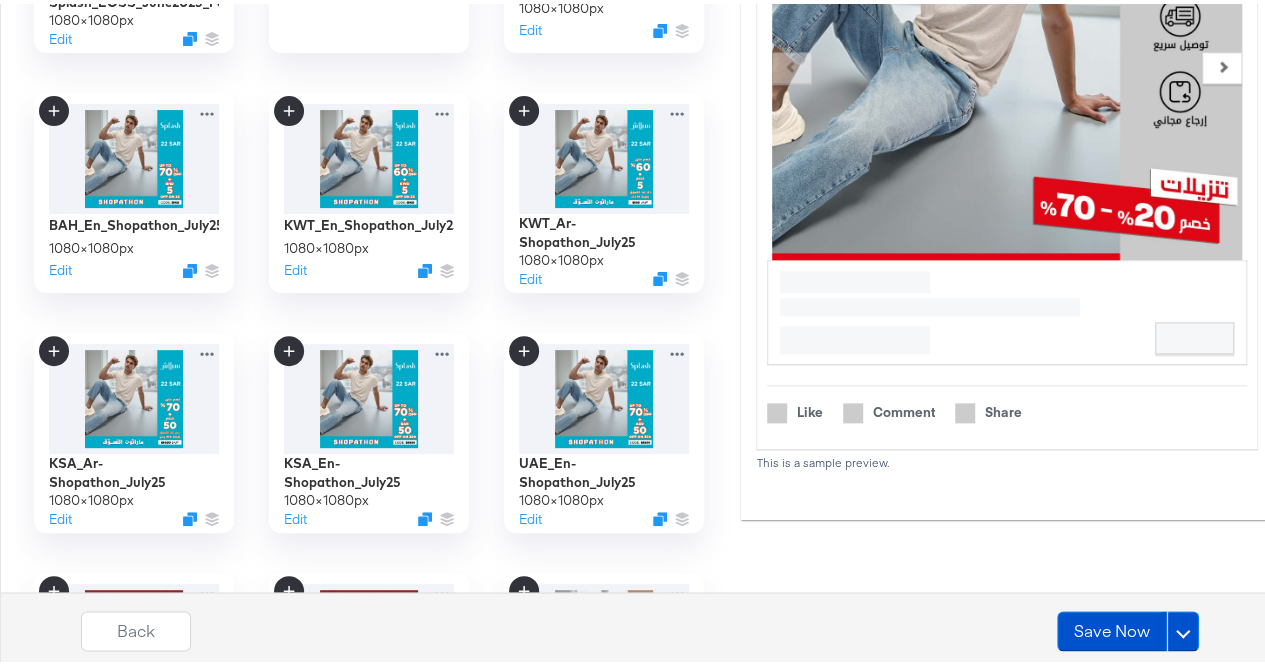 scroll, scrollTop: 990, scrollLeft: 0, axis: vertical 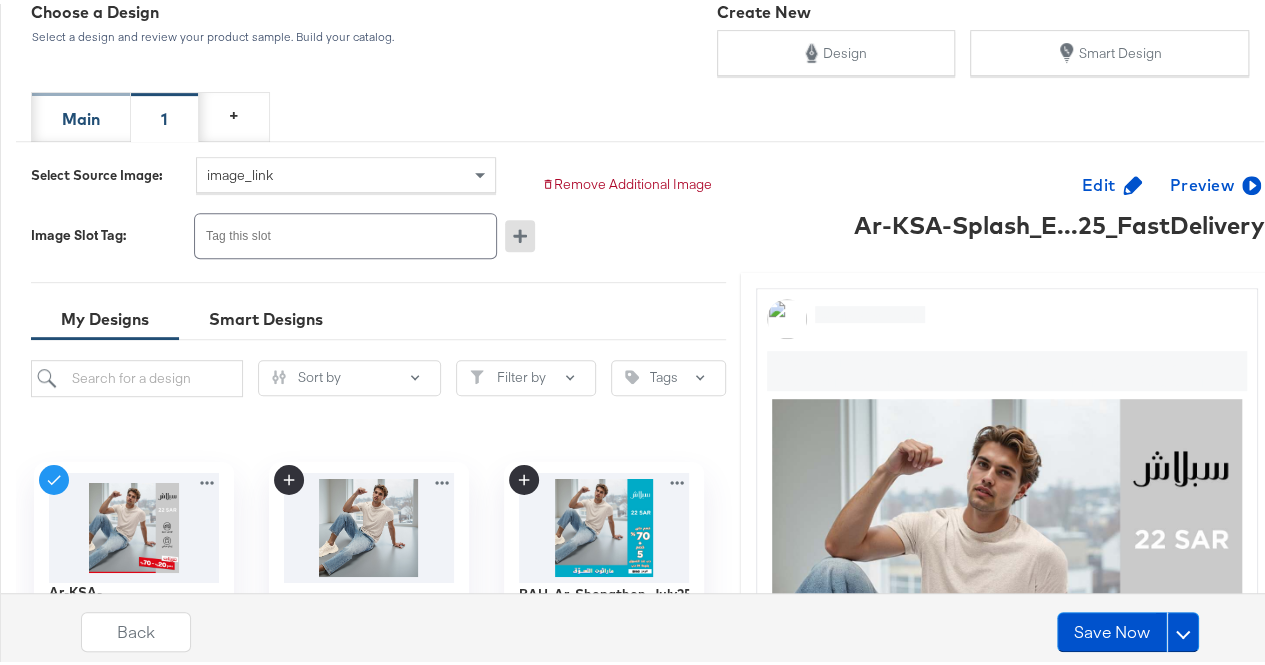 click on "Main" at bounding box center [81, 115] 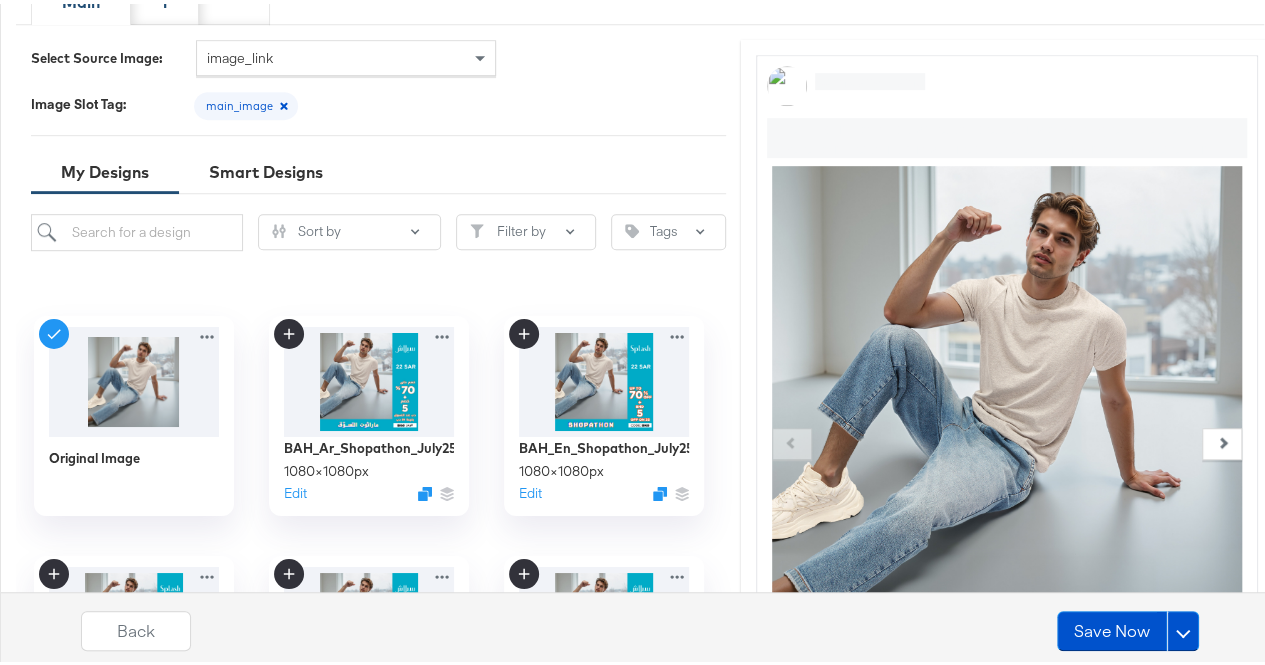 scroll, scrollTop: 0, scrollLeft: 0, axis: both 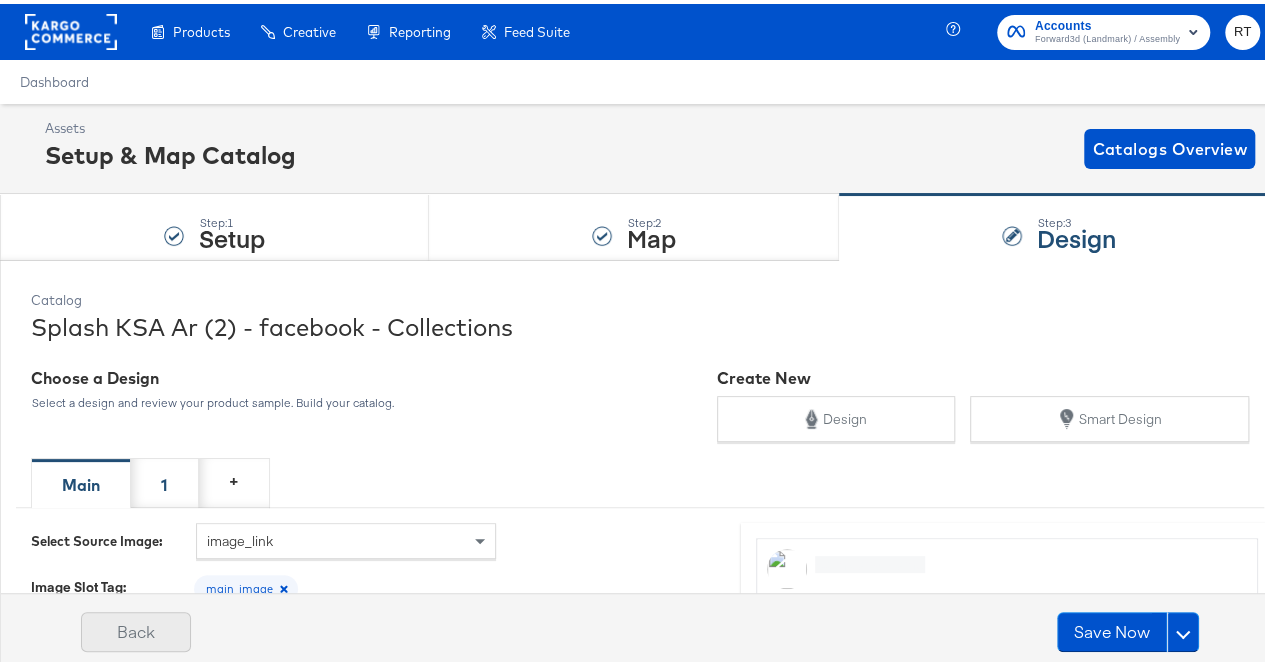 click on "Back" at bounding box center [136, 628] 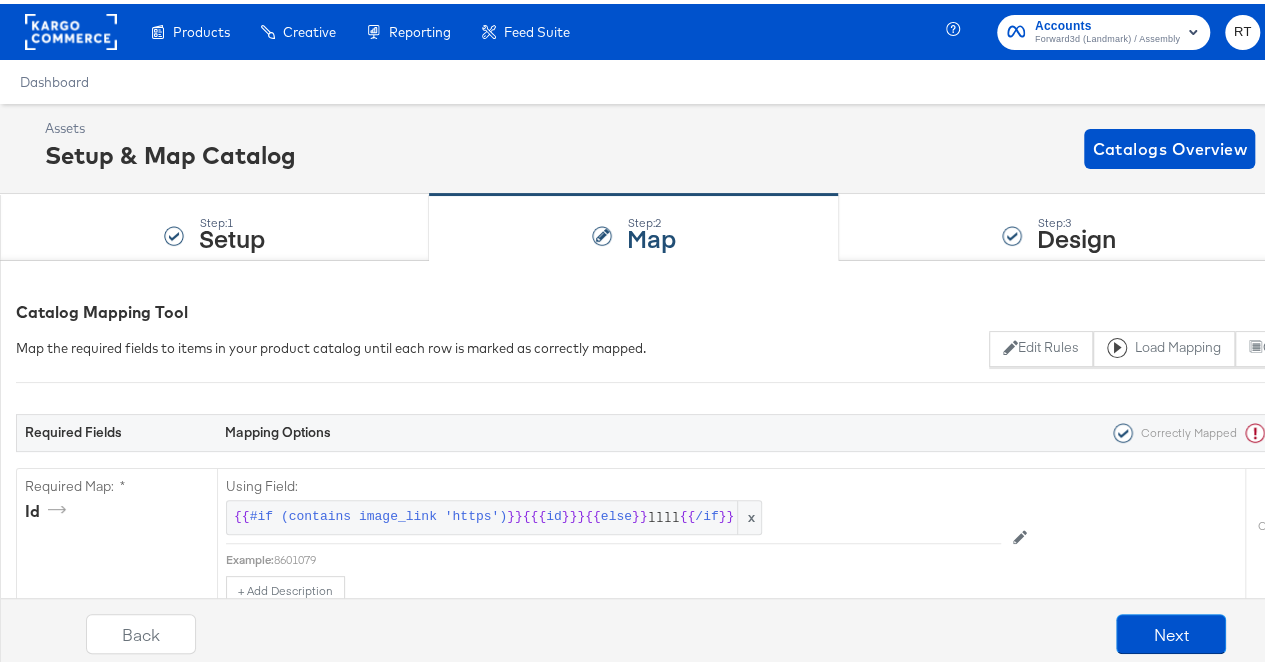 click on "Back" at bounding box center [141, 630] 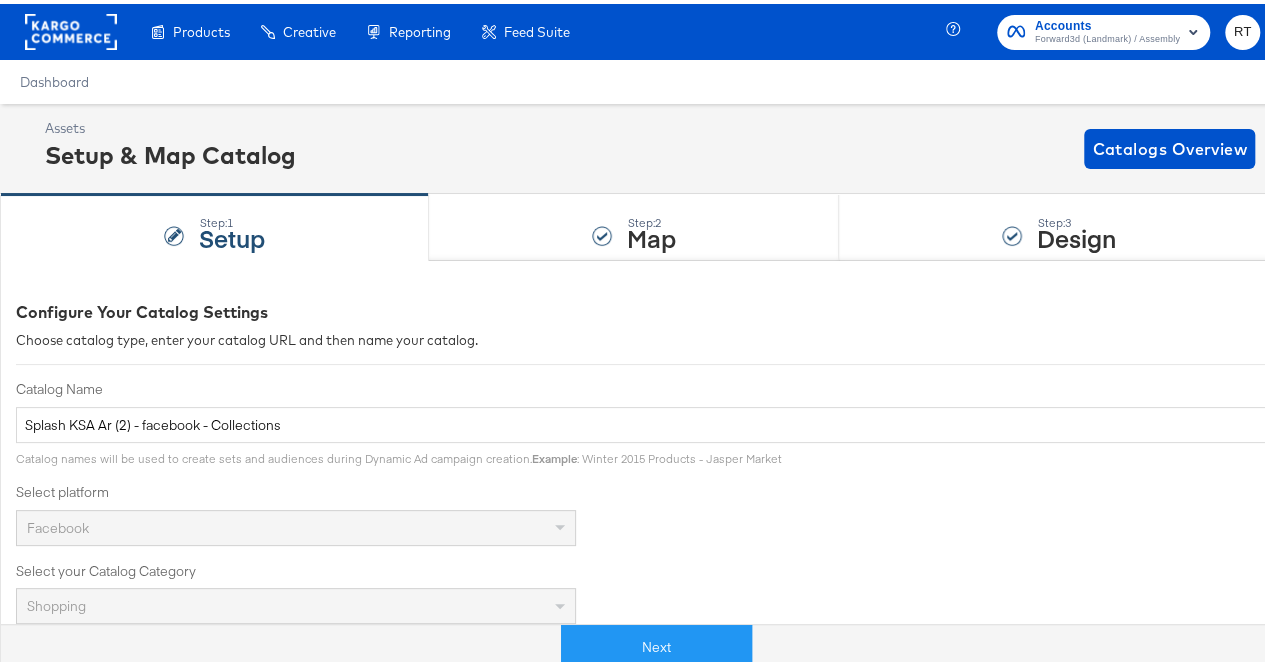 click at bounding box center [281, 643] 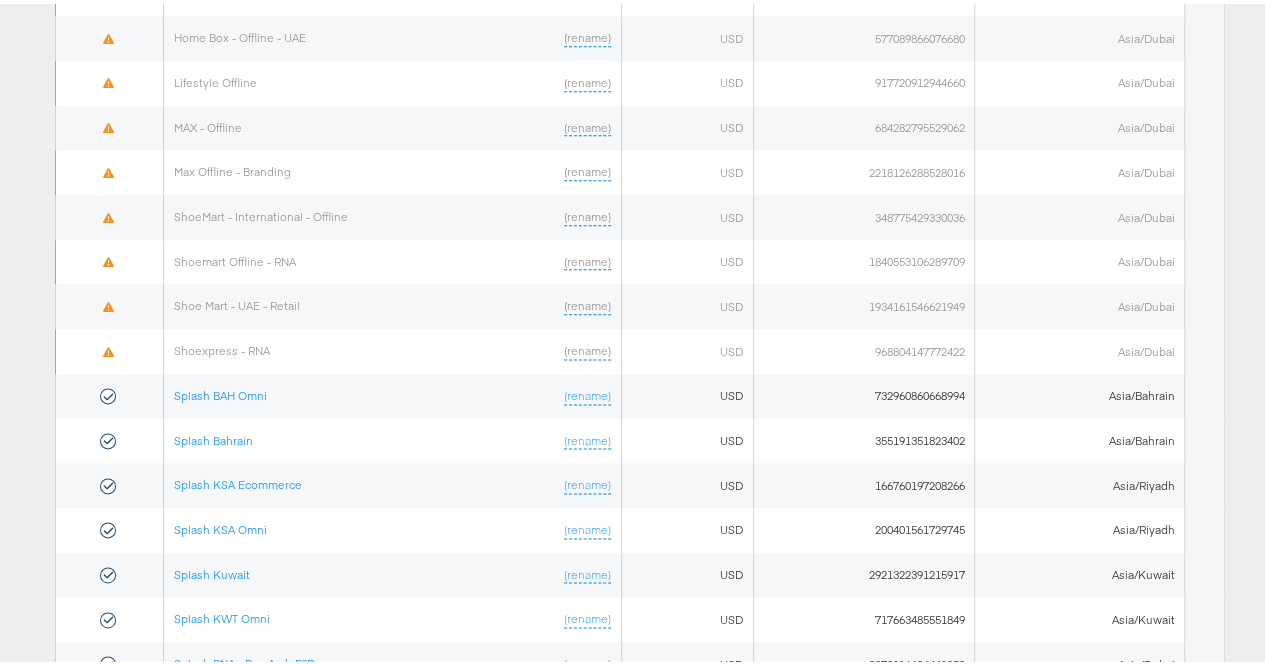scroll, scrollTop: 1227, scrollLeft: 0, axis: vertical 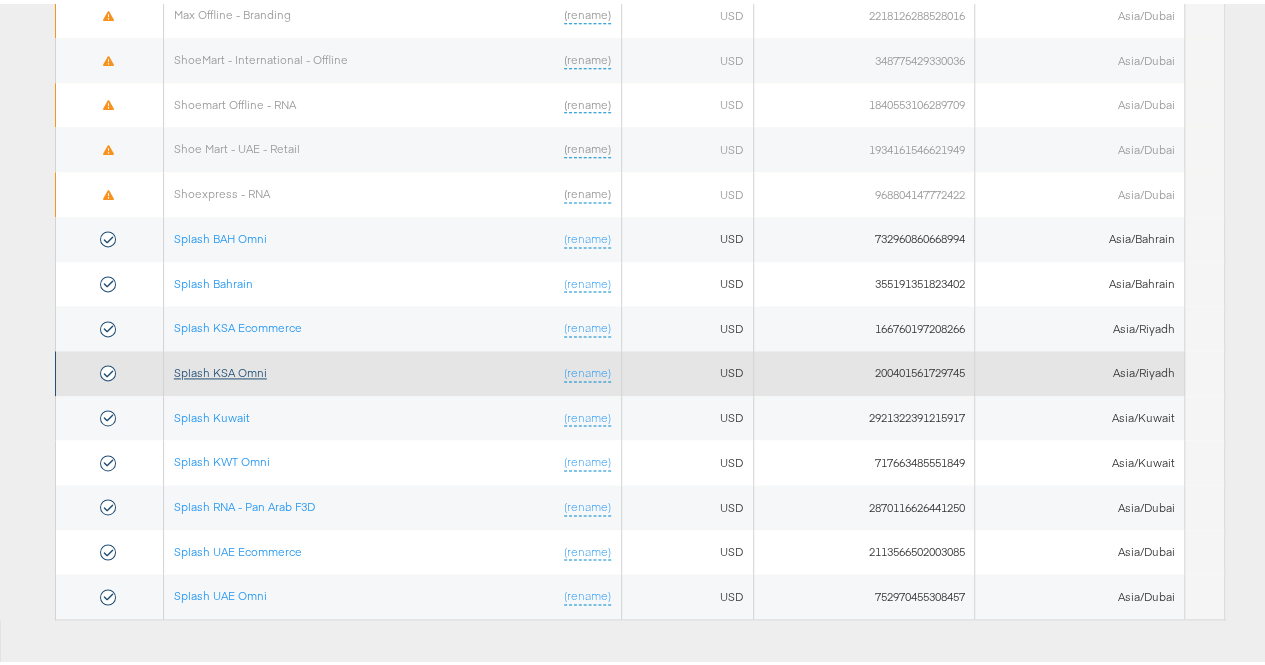 click on "Splash KSA Omni" at bounding box center (220, 368) 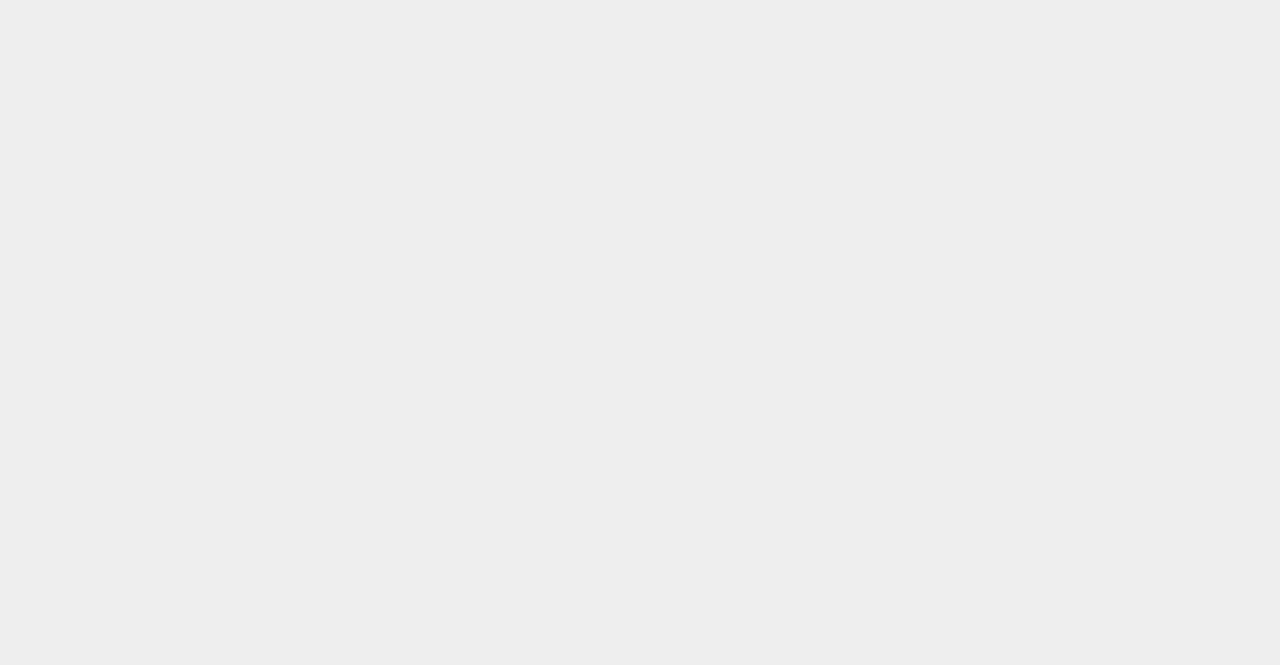 scroll, scrollTop: 0, scrollLeft: 0, axis: both 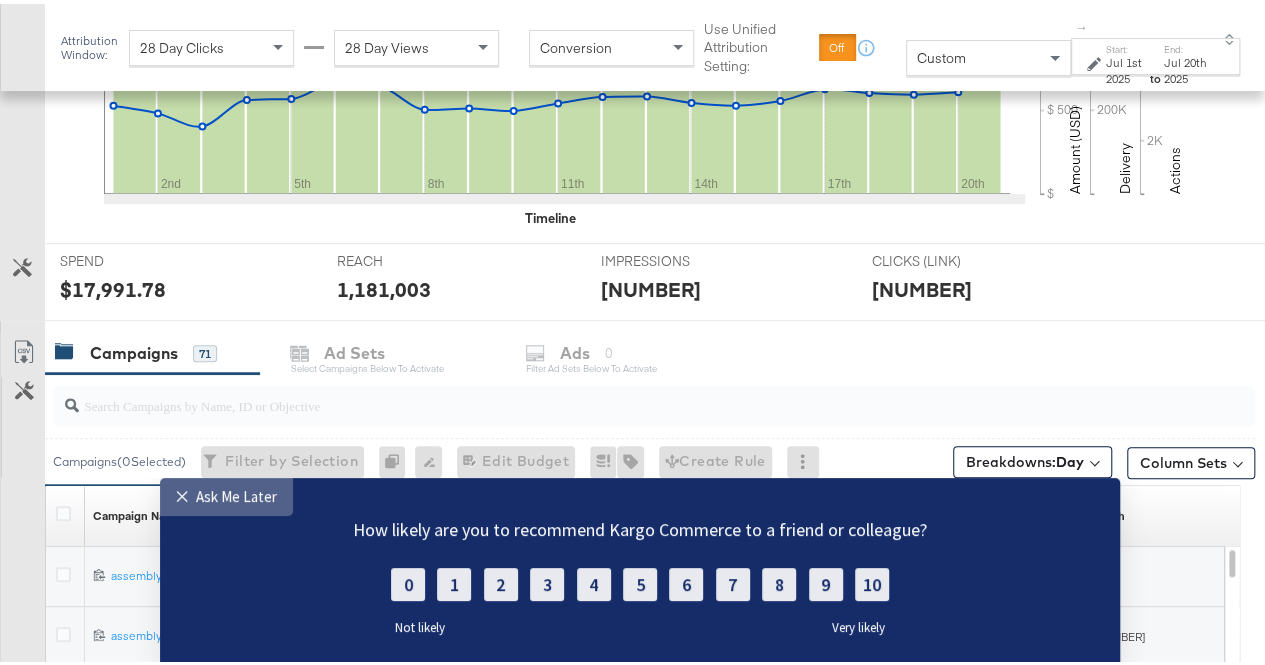 click on "Ask Me Later" at bounding box center (236, 496) 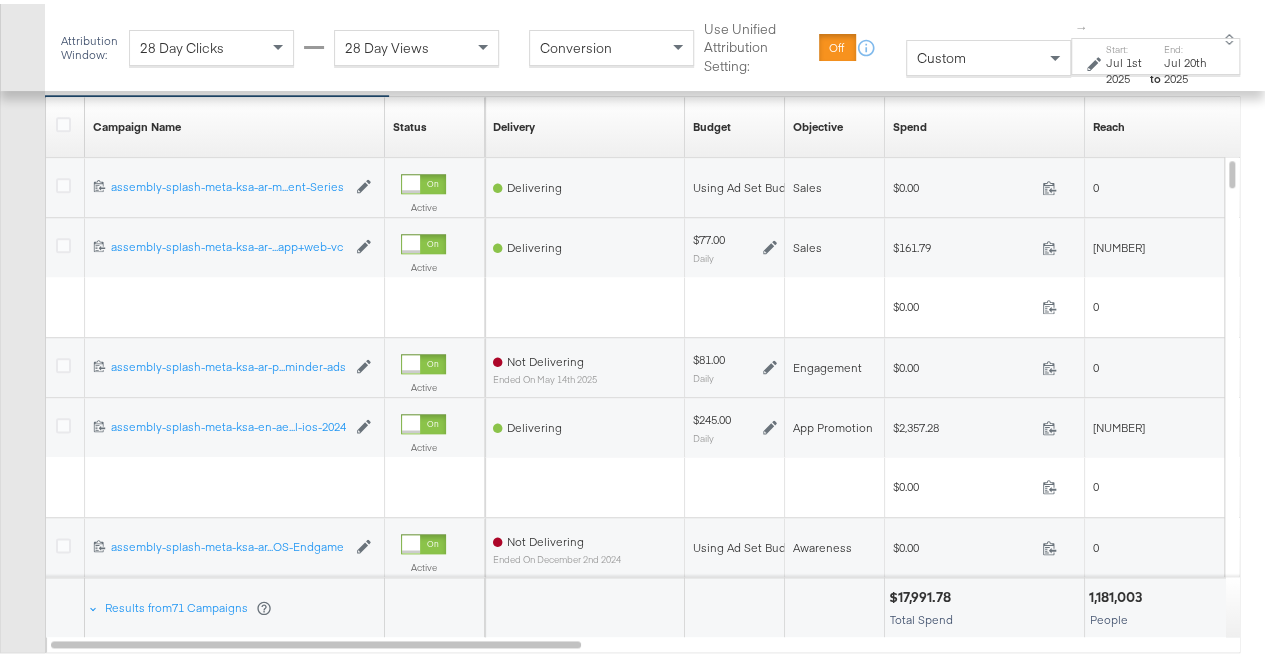 scroll, scrollTop: 1004, scrollLeft: 0, axis: vertical 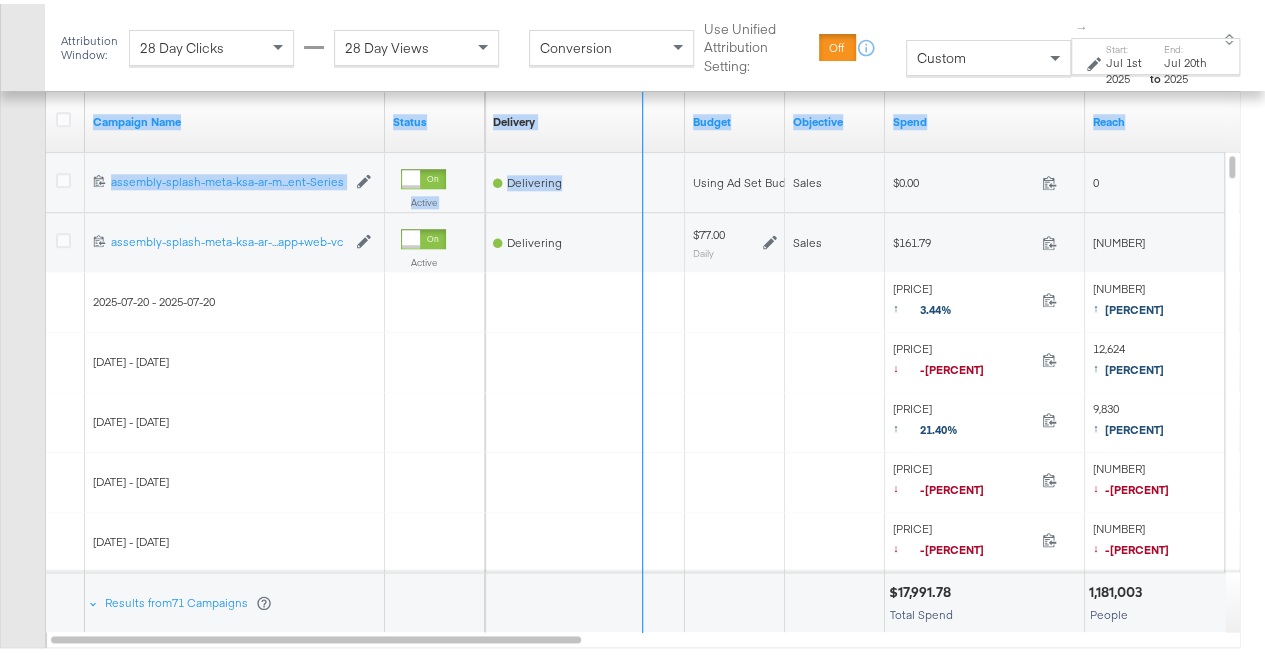 drag, startPoint x: 383, startPoint y: 123, endPoint x: 642, endPoint y: 148, distance: 260.20377 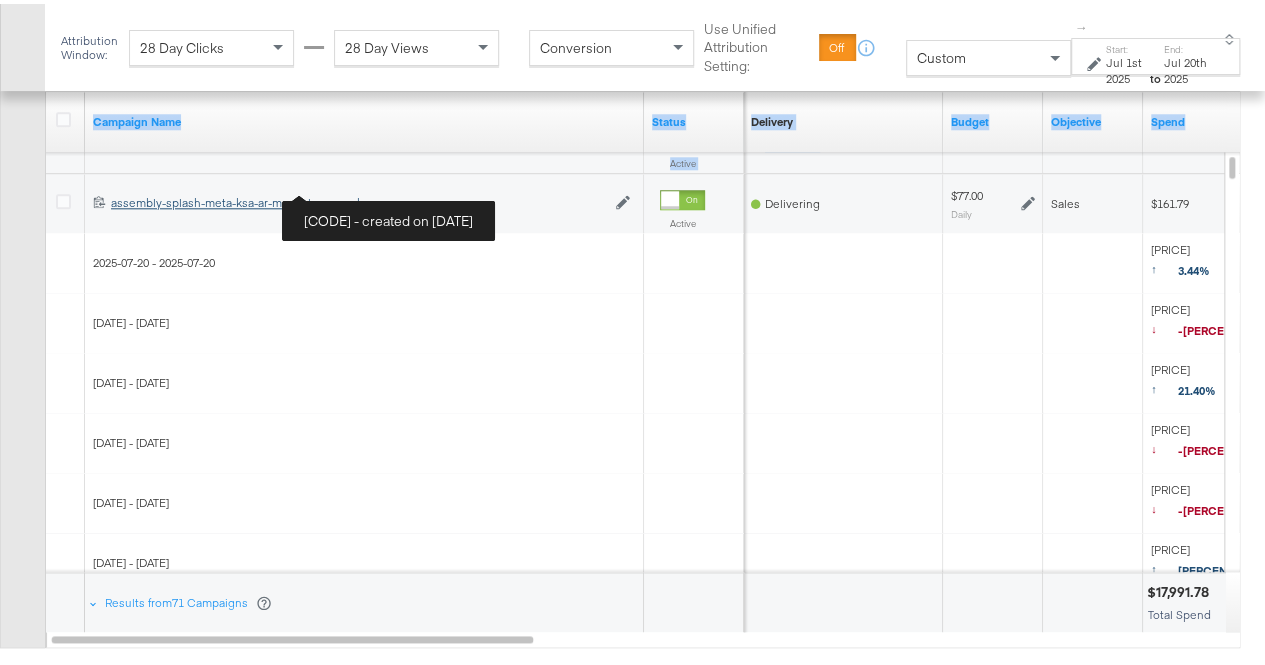 click on "assembly-splash-meta-ksa-ar-manual-app+web-vc assembly-splash-meta-ksa-ar-manual-app+web-vc" at bounding box center (358, 199) 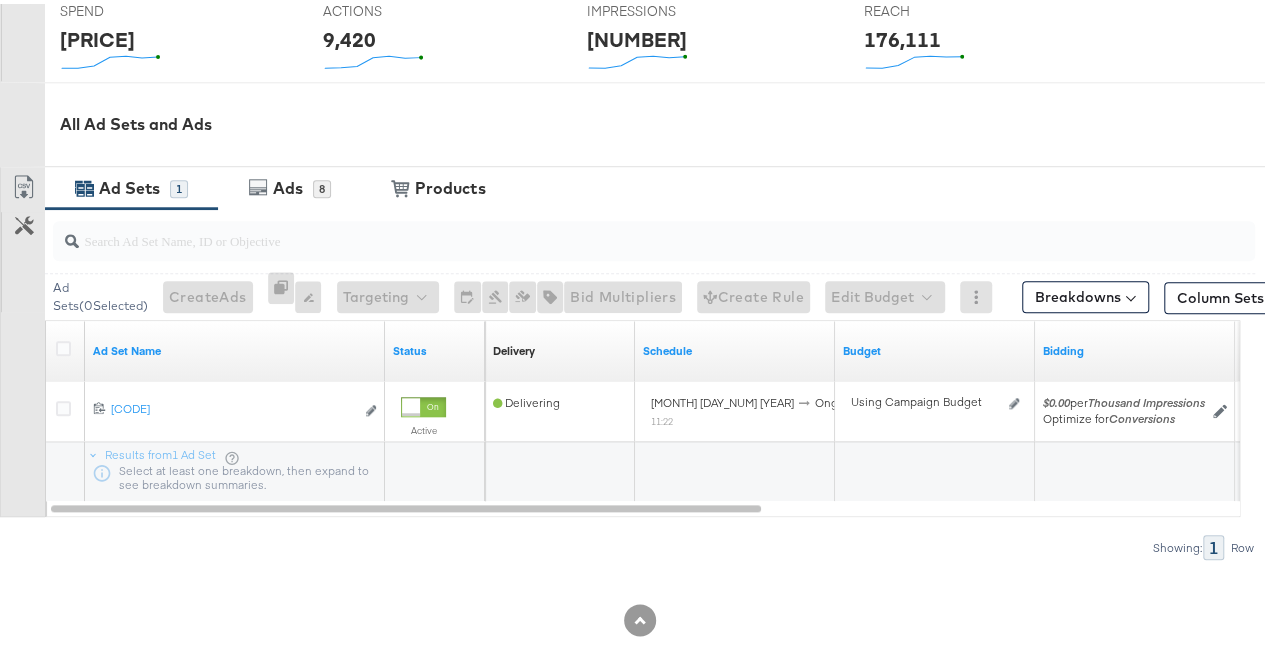 scroll, scrollTop: 845, scrollLeft: 0, axis: vertical 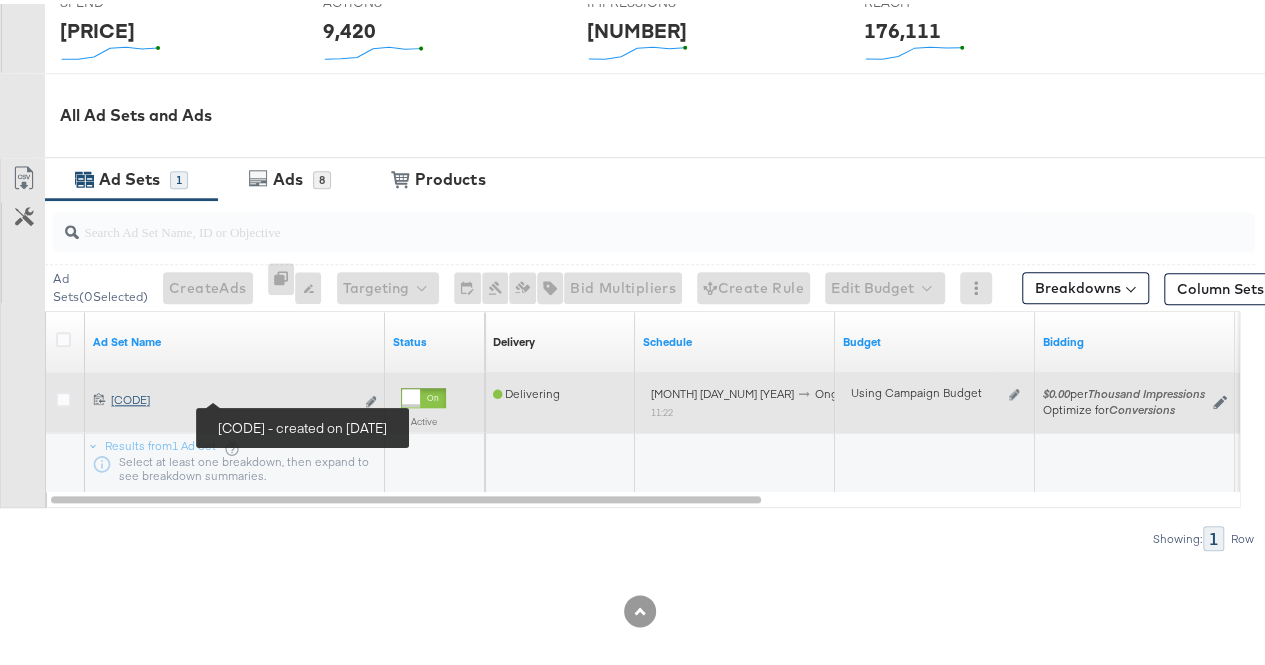 click on "assembly-splash-meta-ksa-ar-manual-app+web-vc assembly-splash-meta-ksa-ar-m...app+web-vc" at bounding box center (232, 396) 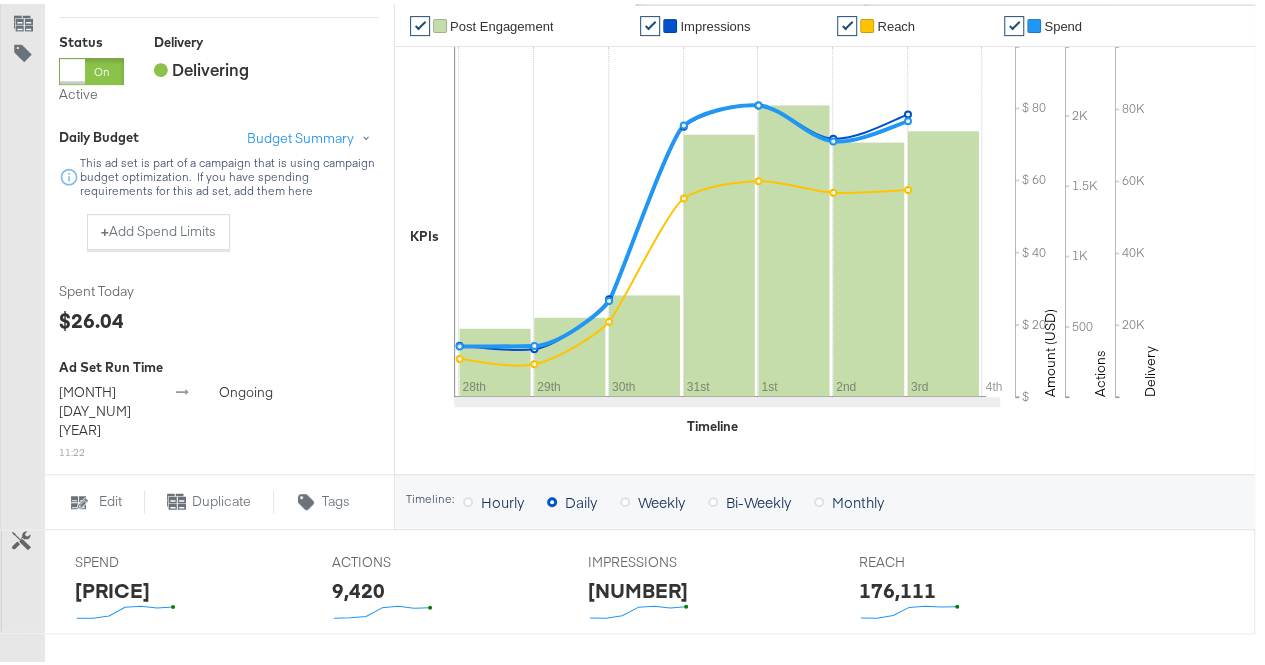 scroll, scrollTop: 1018, scrollLeft: 0, axis: vertical 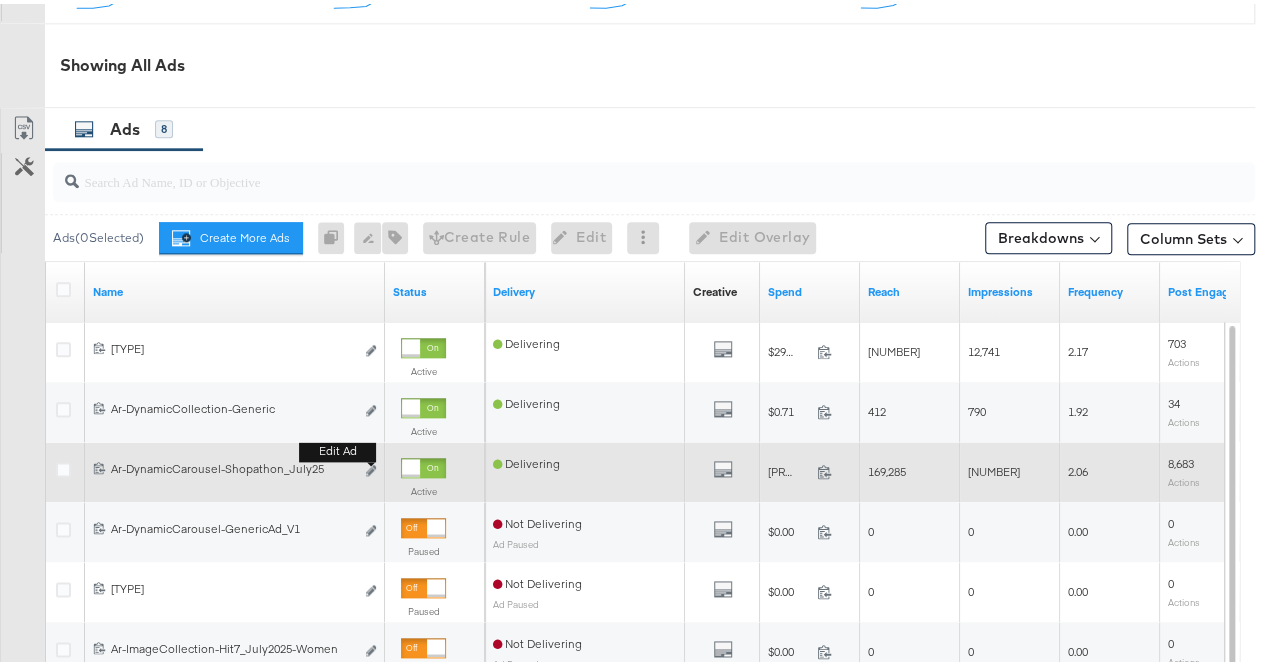 click on "Edit ad" at bounding box center (371, 467) 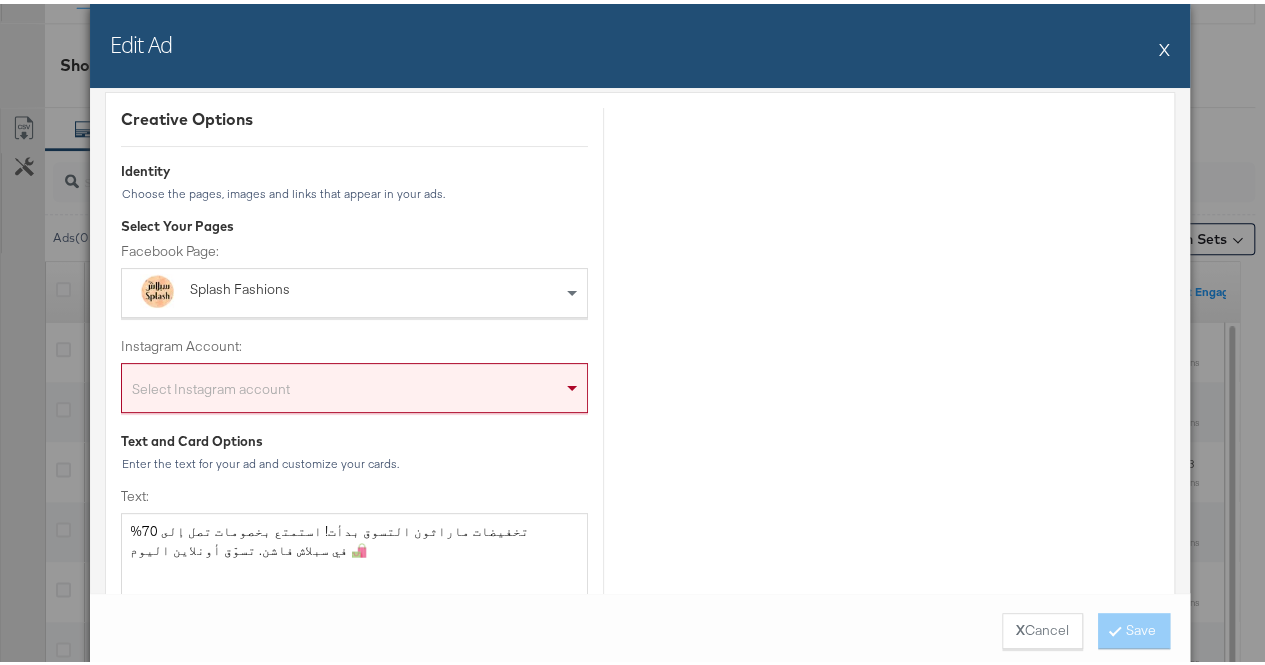 scroll, scrollTop: 172, scrollLeft: 0, axis: vertical 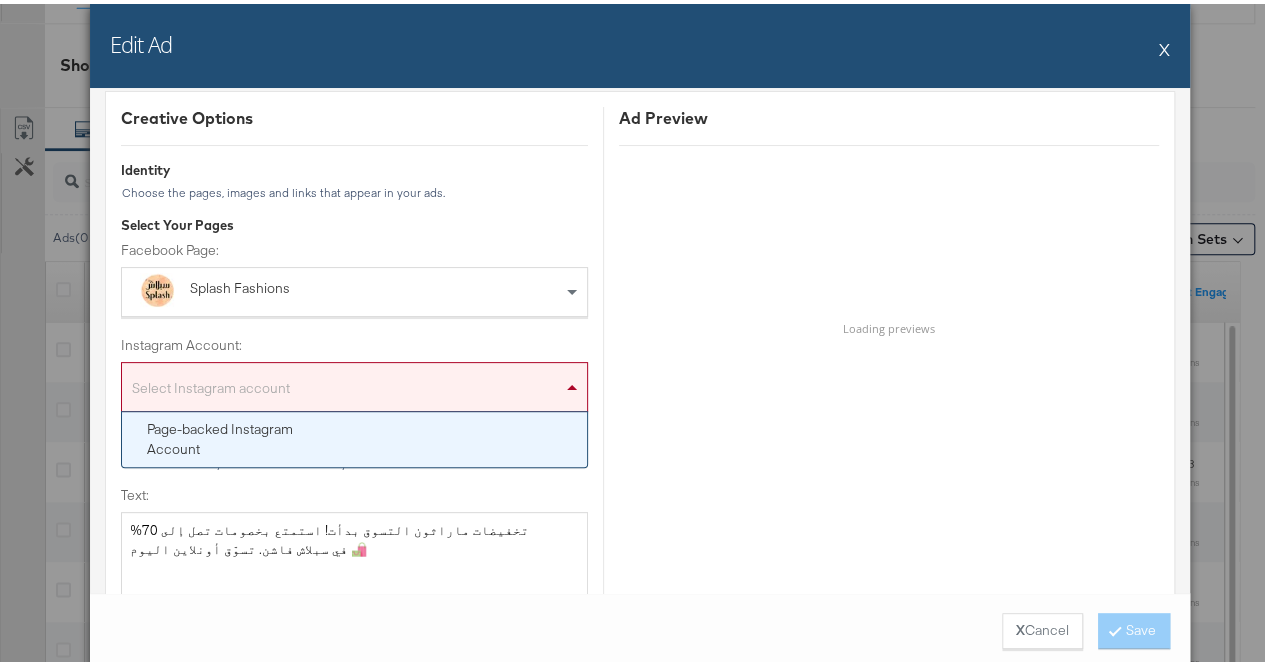 click at bounding box center (574, 383) 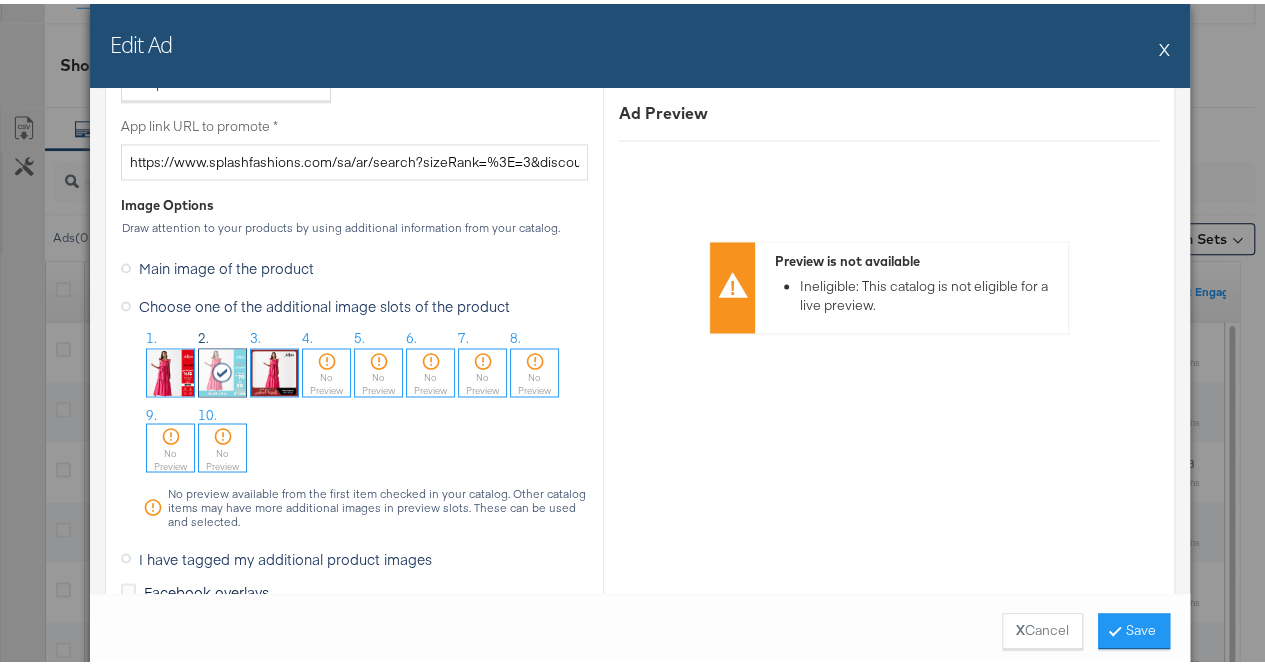 scroll, scrollTop: 1593, scrollLeft: 0, axis: vertical 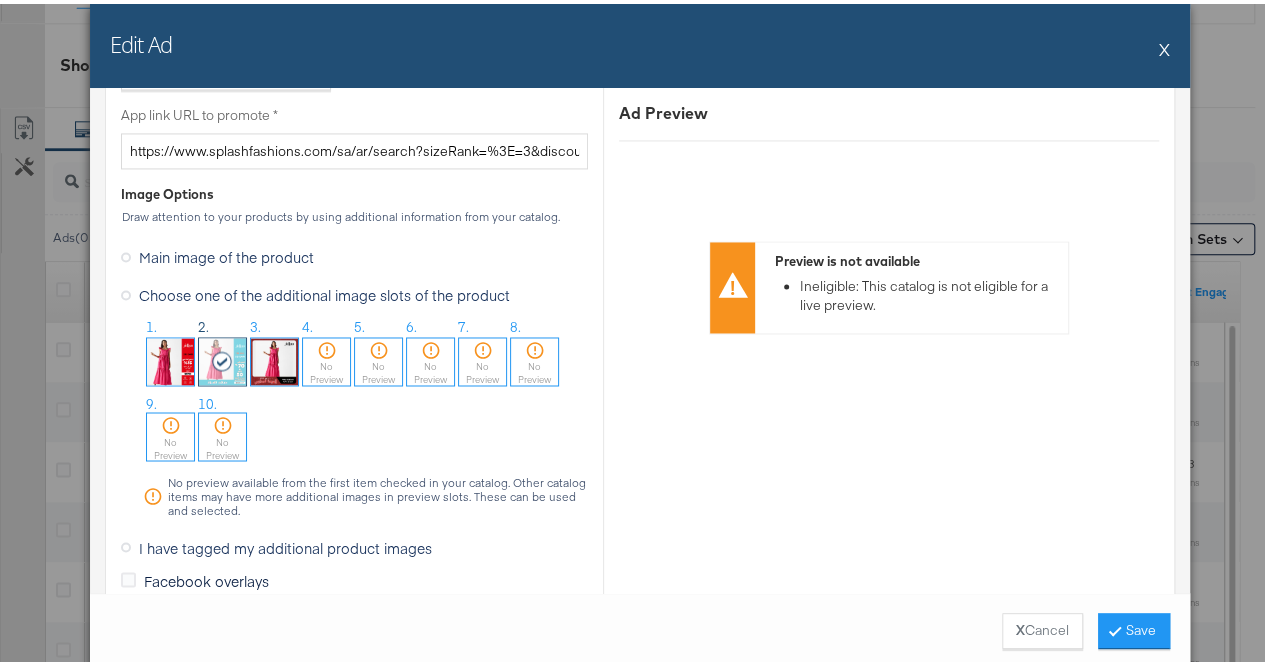 click on "X" at bounding box center [1164, 45] 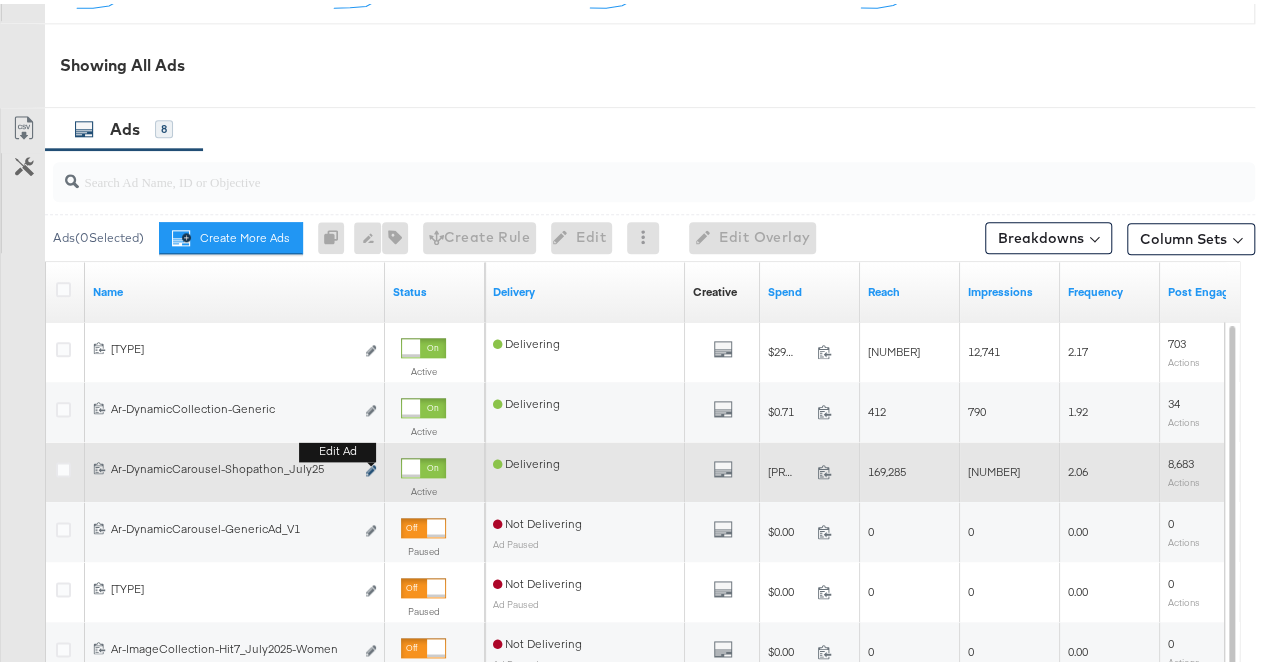 click at bounding box center [371, 466] 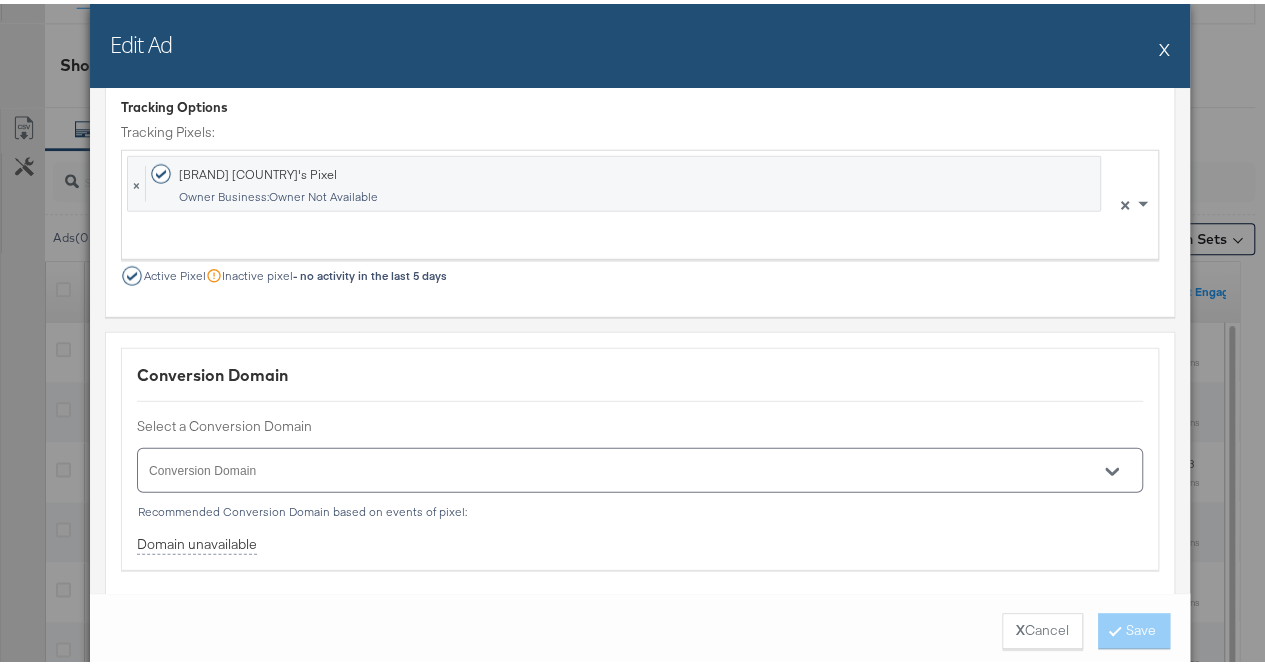 scroll, scrollTop: 2736, scrollLeft: 0, axis: vertical 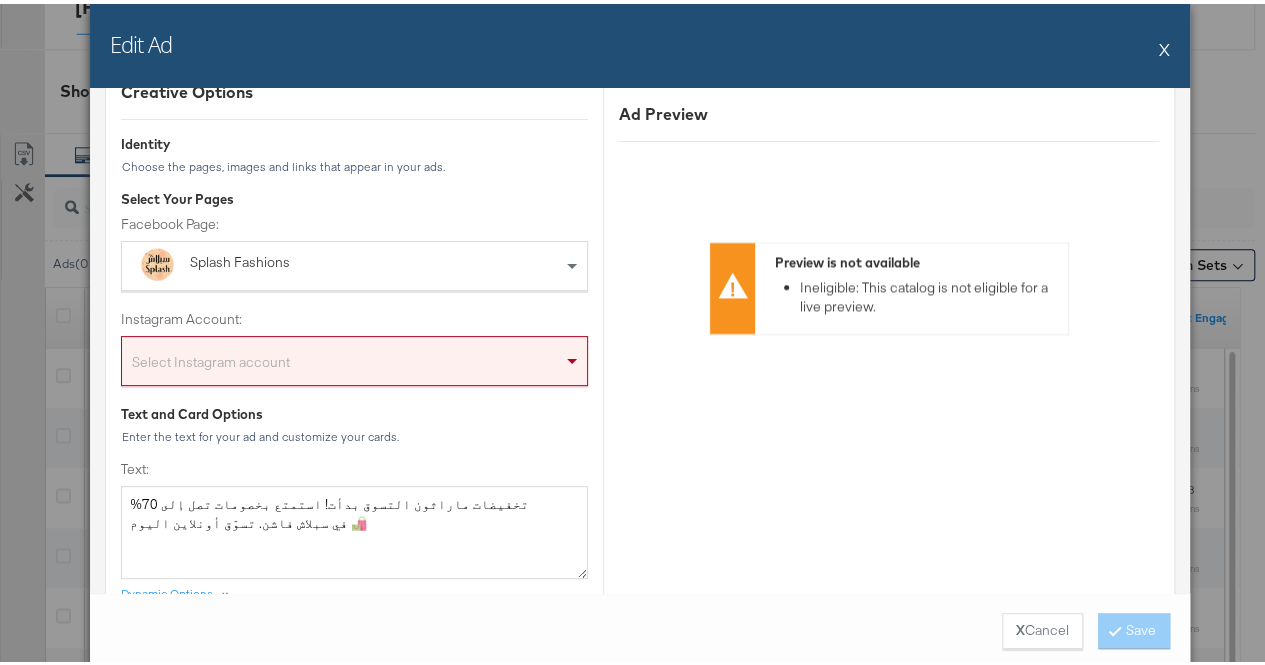 click on "X" at bounding box center [1164, 45] 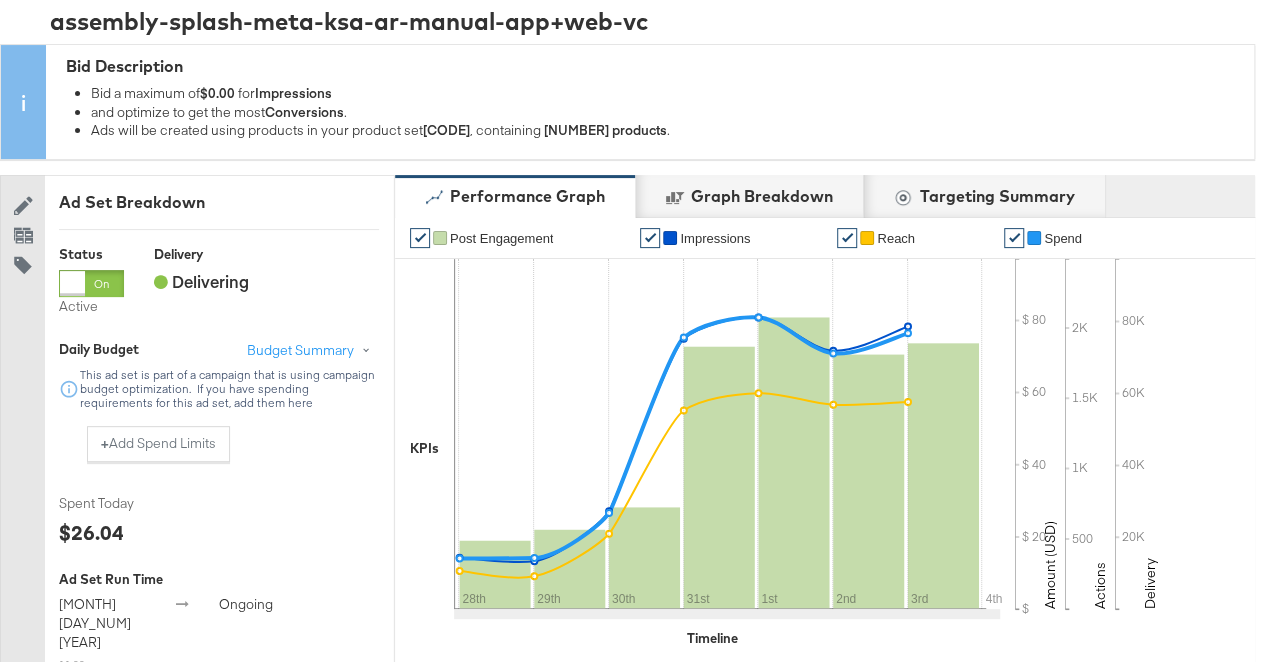 scroll, scrollTop: 0, scrollLeft: 0, axis: both 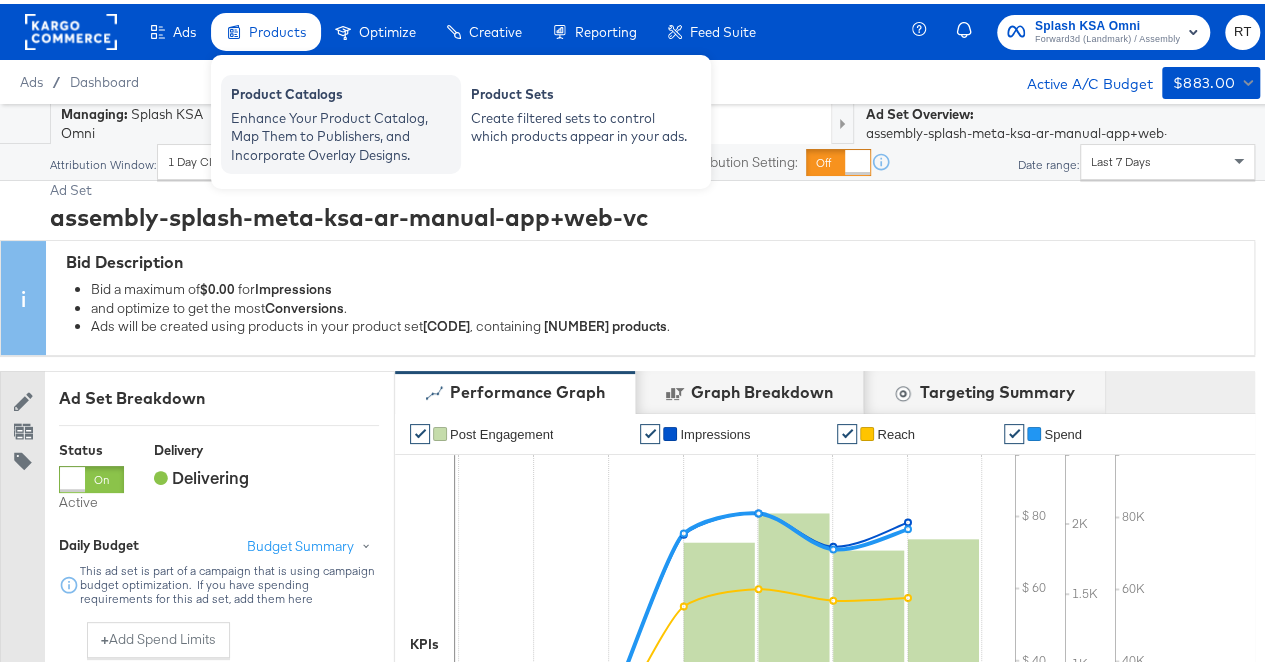 click on "Enhance Your Product Catalog, Map Them to Publishers, and Incorporate Overlay Designs." at bounding box center (341, 133) 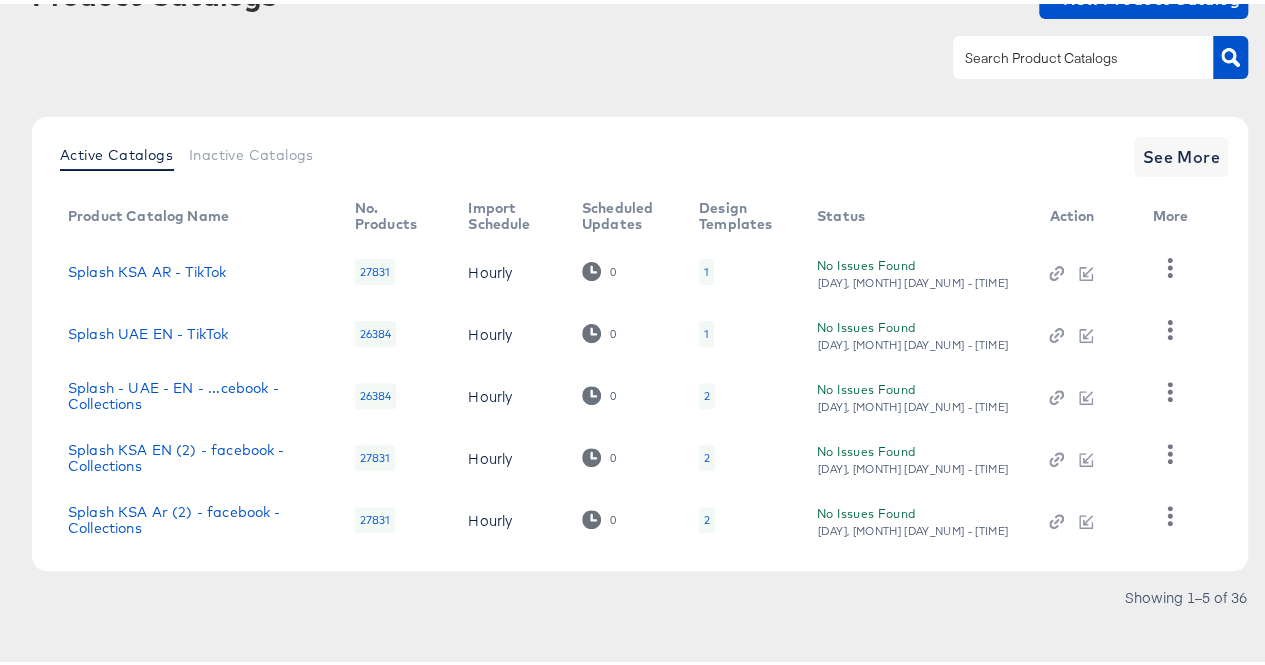 scroll, scrollTop: 158, scrollLeft: 0, axis: vertical 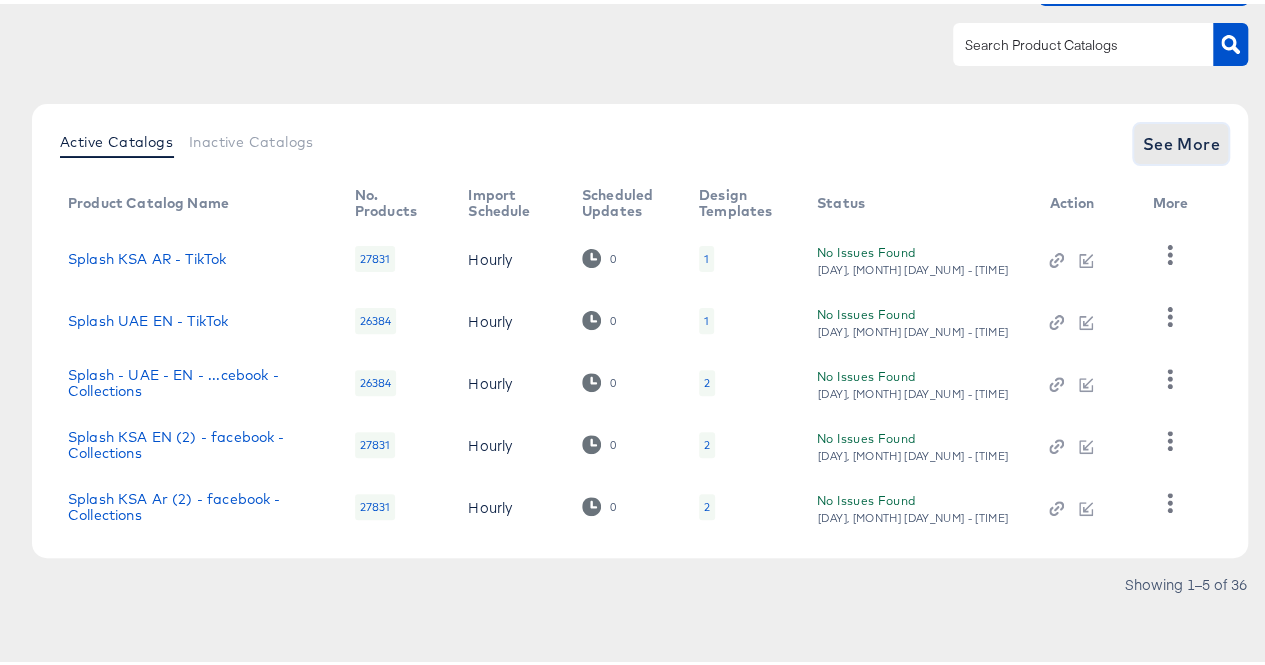 click on "See More" at bounding box center [1181, 140] 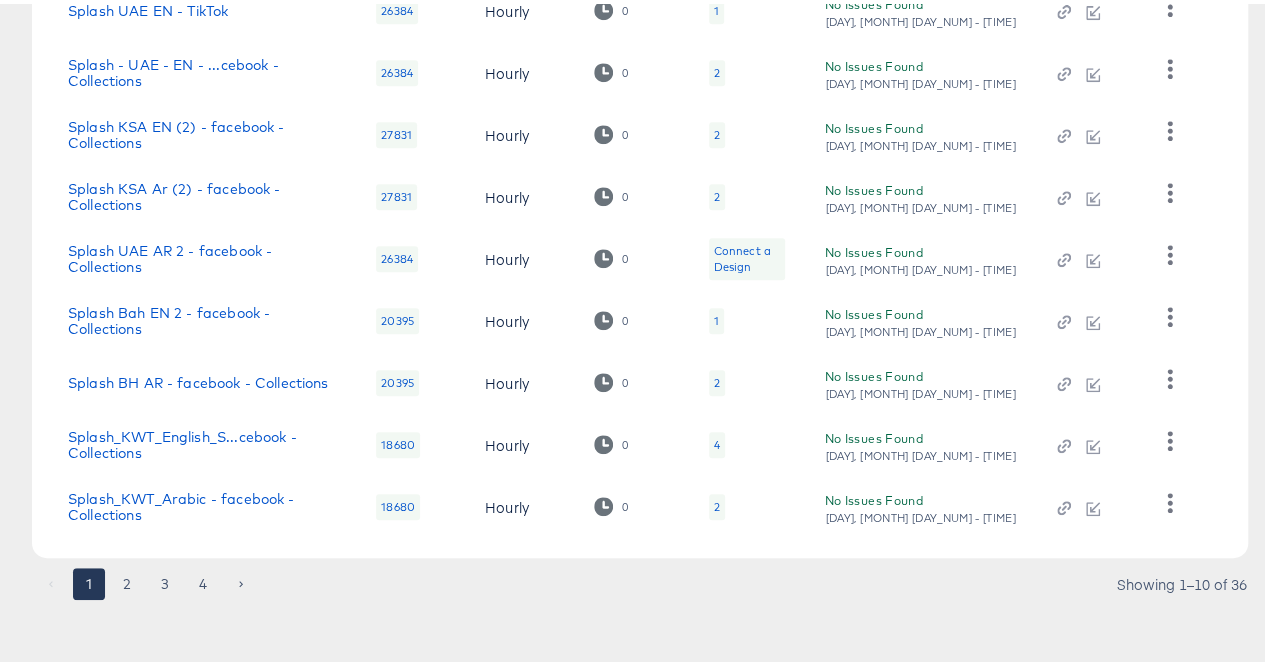 scroll, scrollTop: 0, scrollLeft: 0, axis: both 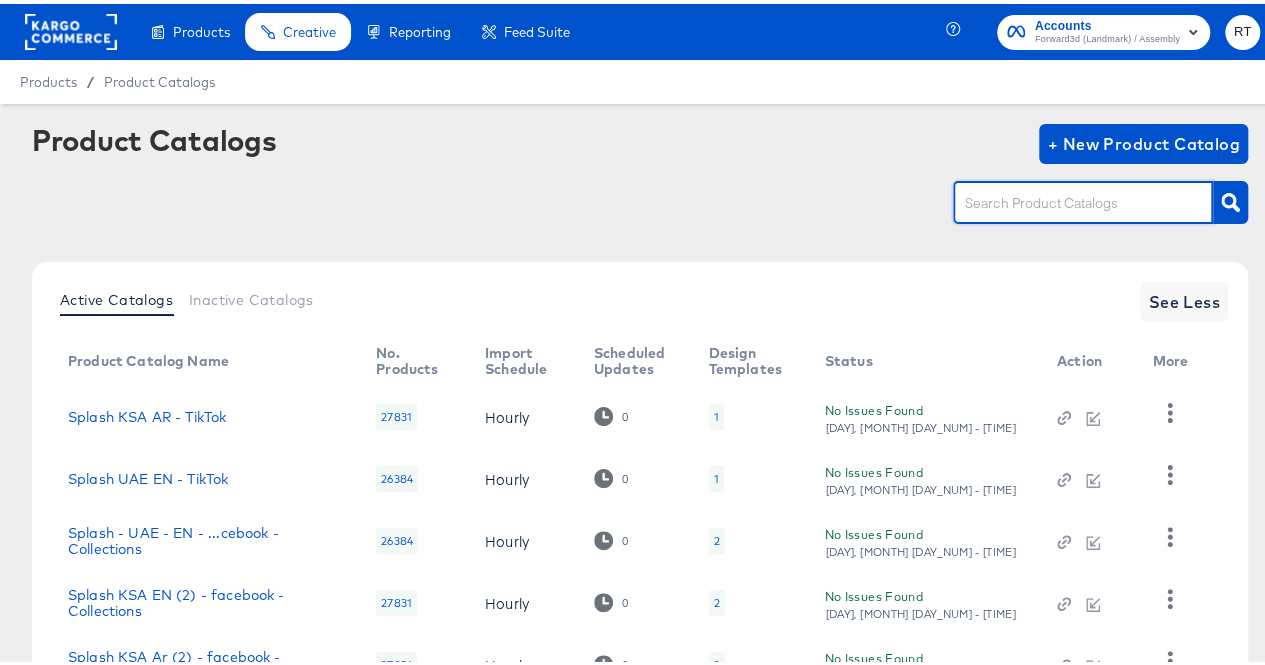 click at bounding box center (1067, 199) 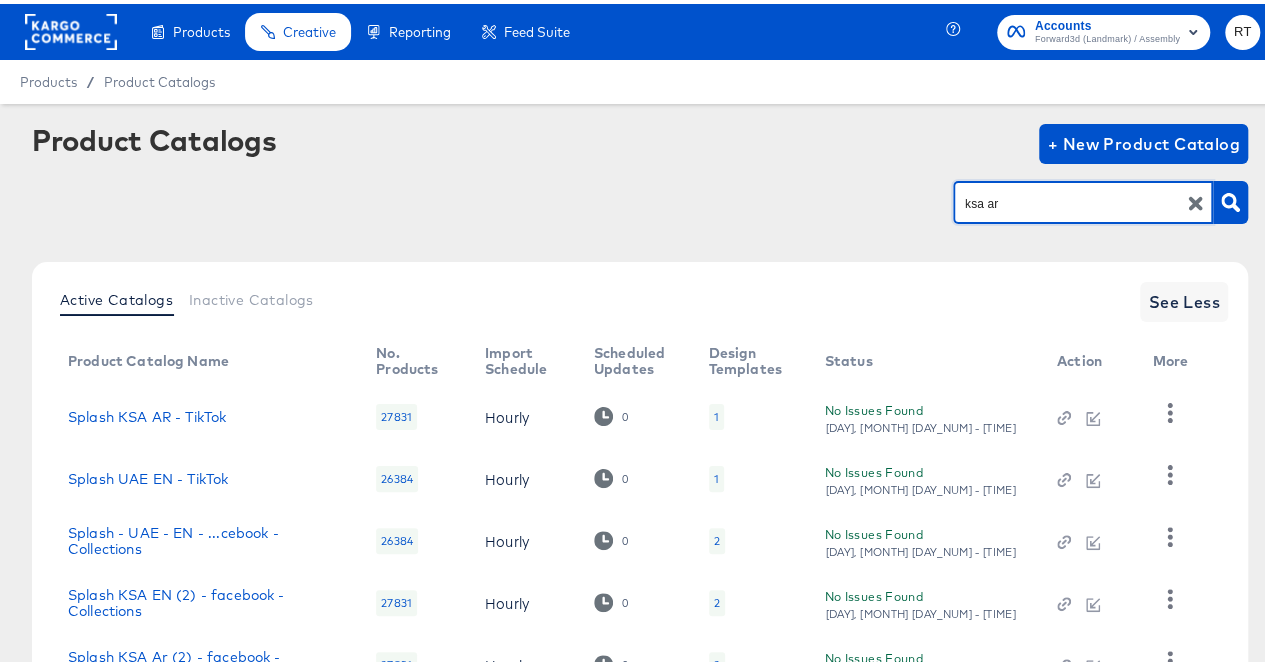 type on "ksa ar" 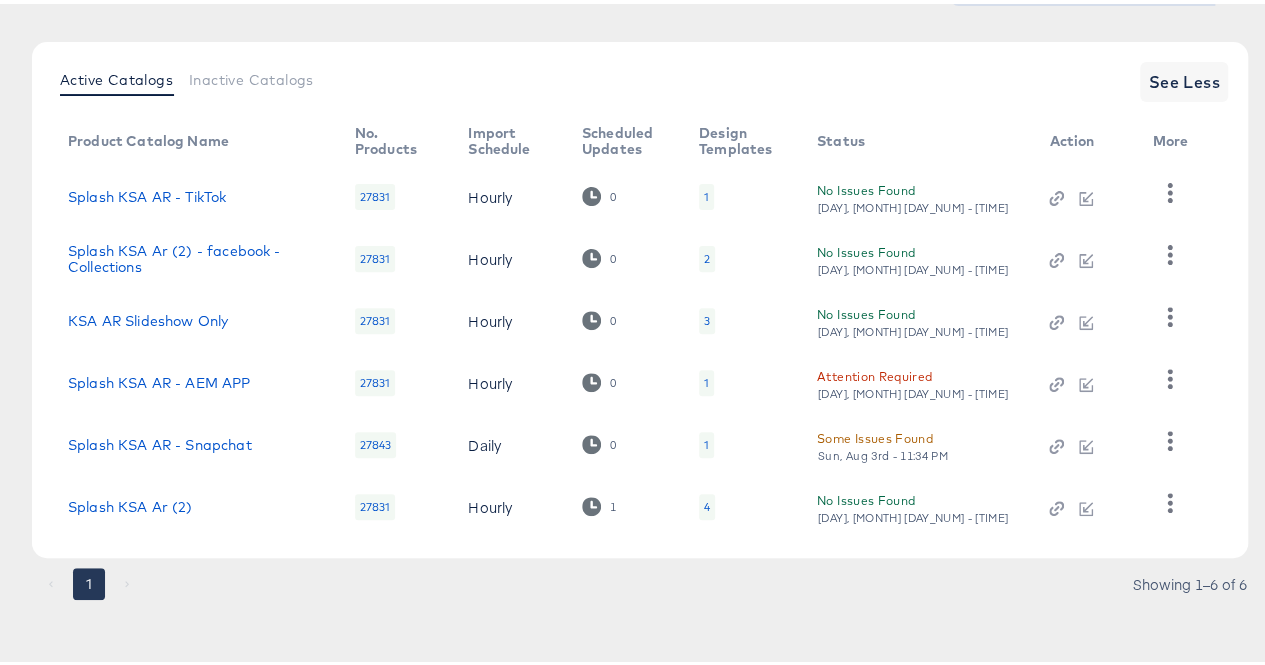 scroll, scrollTop: 220, scrollLeft: 0, axis: vertical 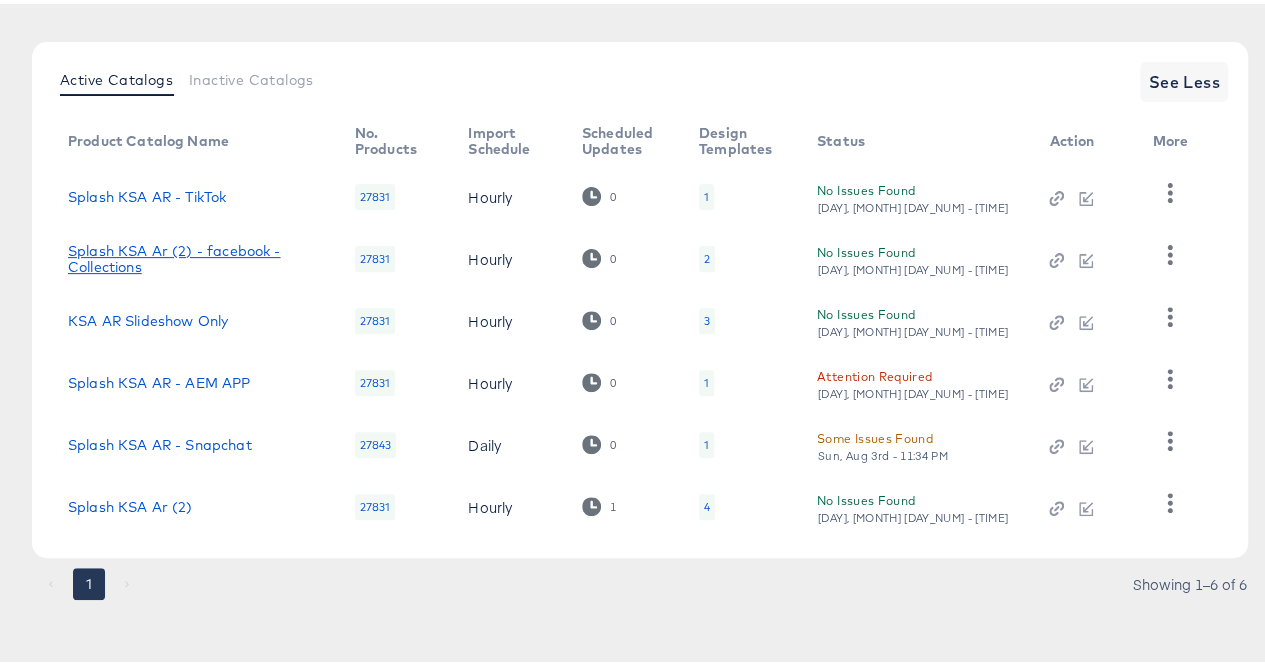 click on "Splash KSA Ar (2) - facebook - Collections" at bounding box center [191, 255] 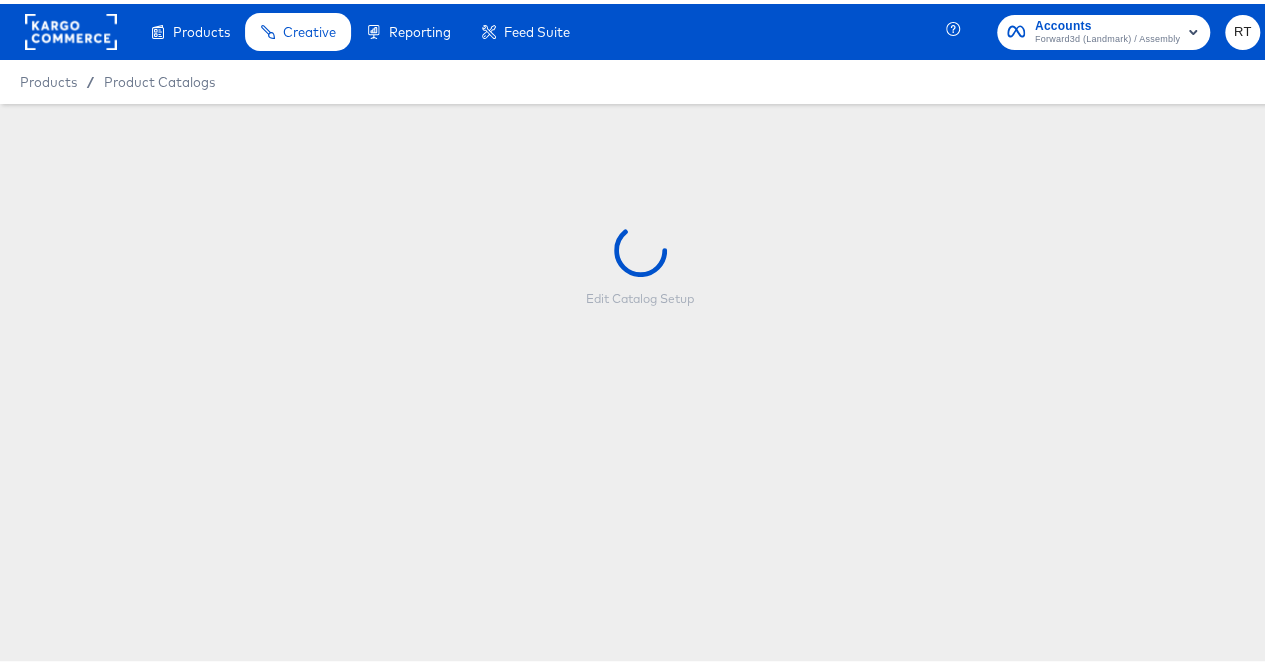 scroll, scrollTop: 0, scrollLeft: 0, axis: both 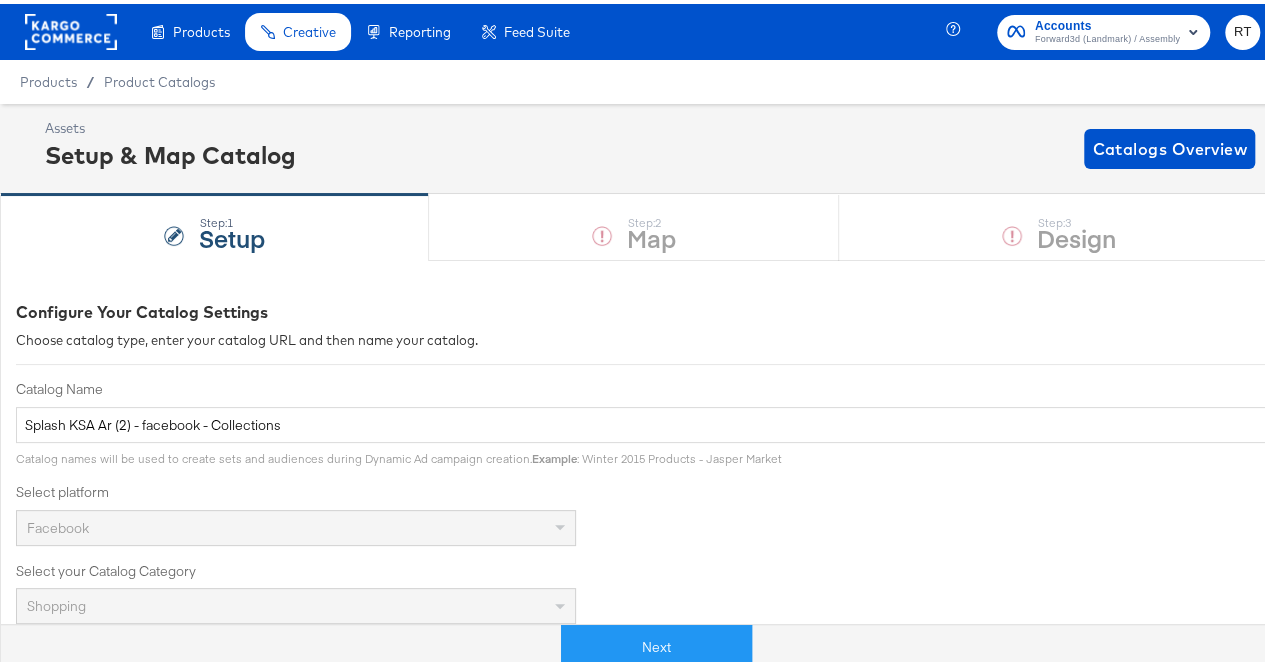 click on "Step:  1   Setup Step:  2   Map Step:  3   Design" at bounding box center (640, 223) 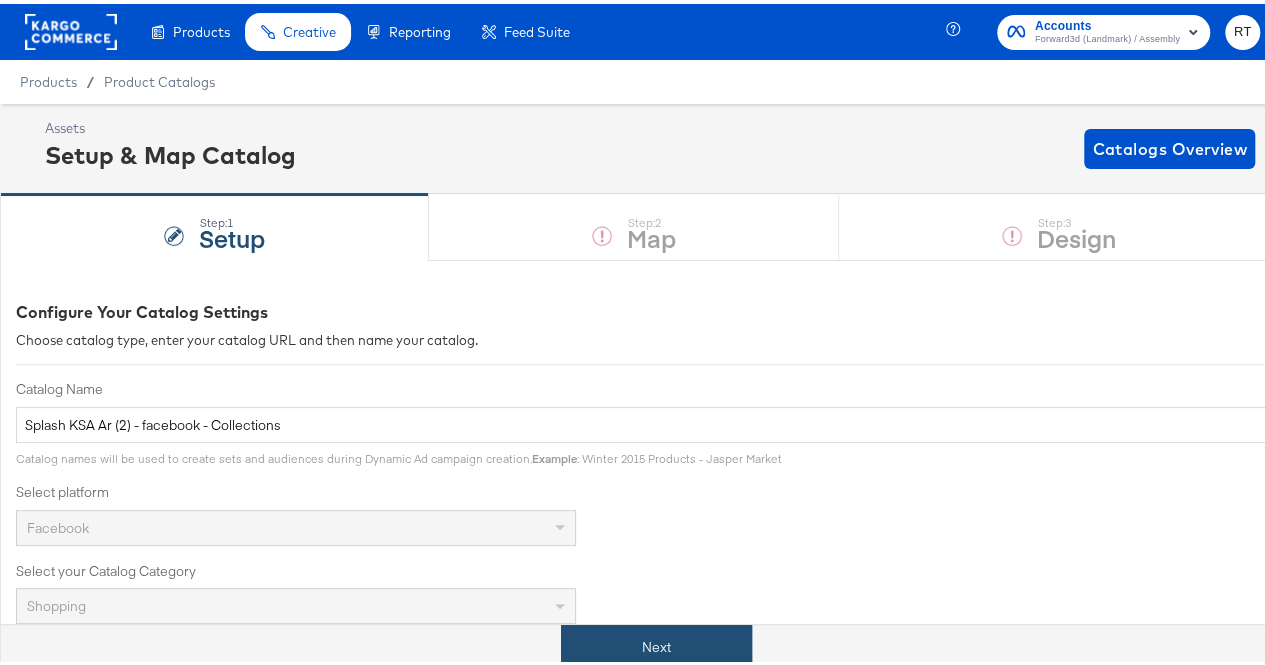 click on "Next" at bounding box center [656, 643] 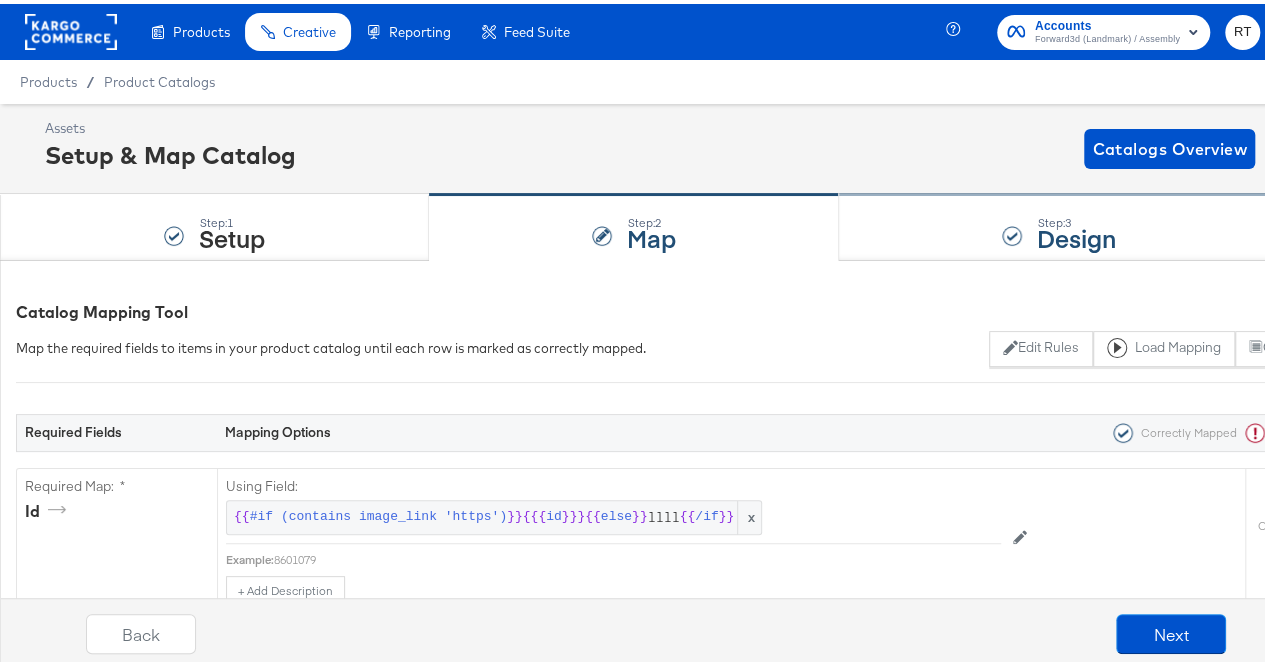 click on "Step:  3   Design" at bounding box center [1059, 224] 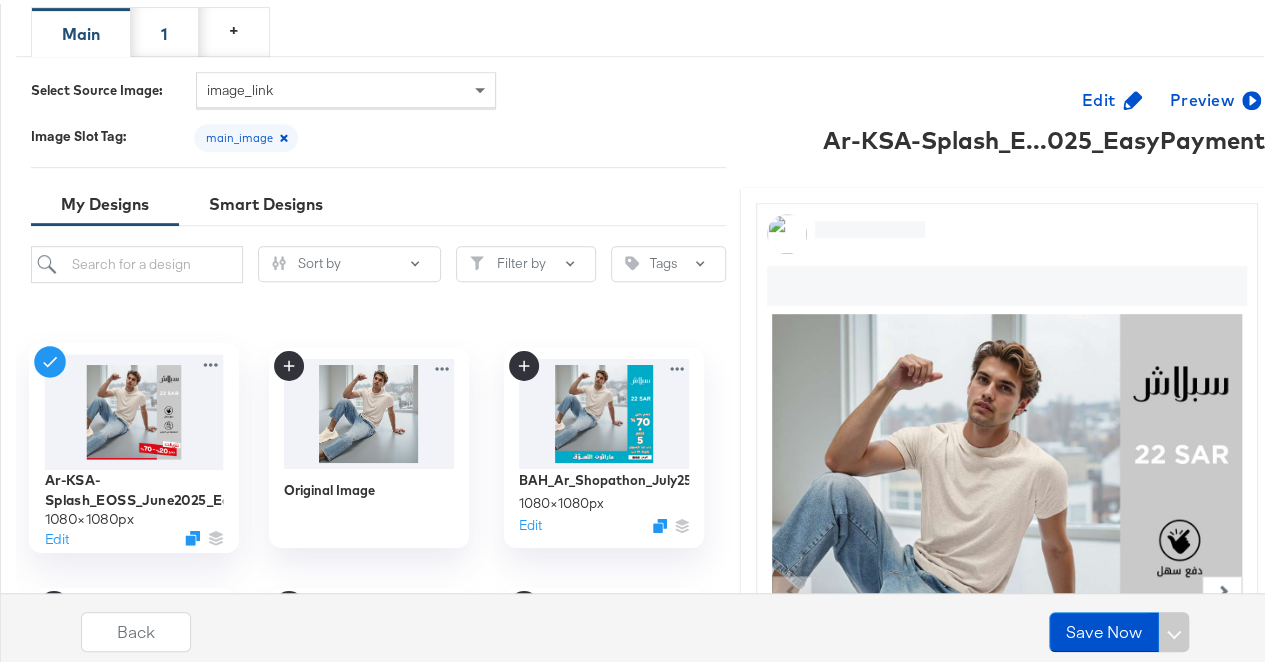 scroll, scrollTop: 448, scrollLeft: 0, axis: vertical 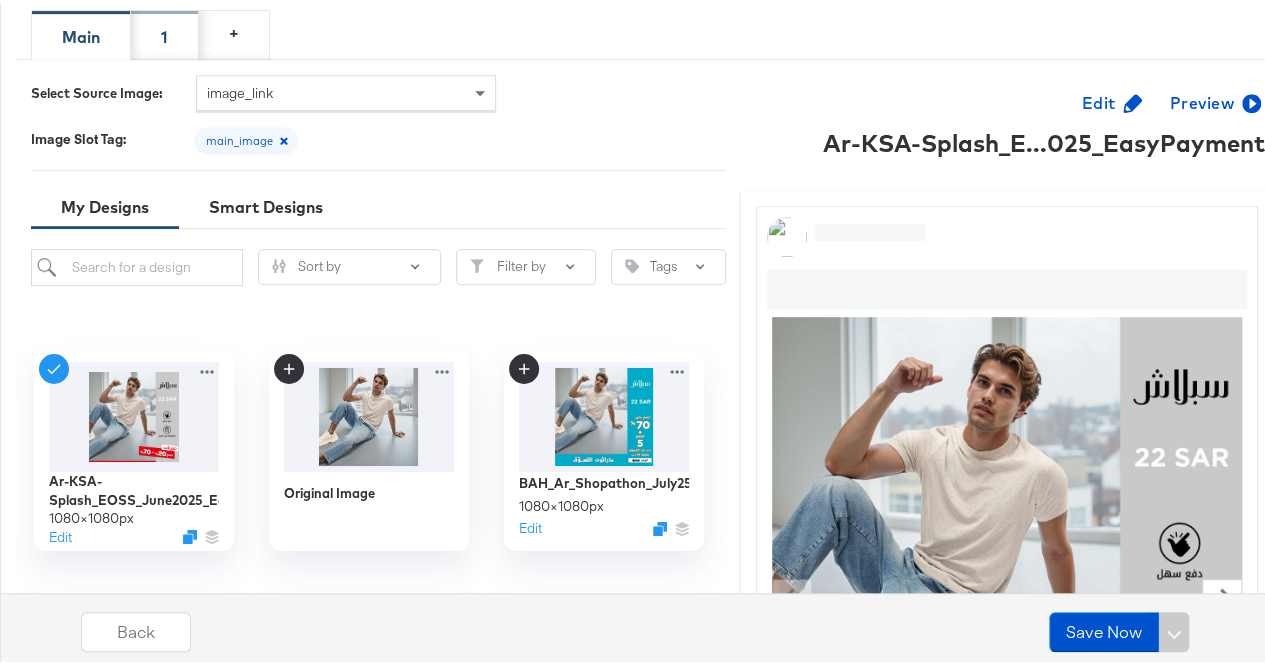 click on "1" at bounding box center (165, 31) 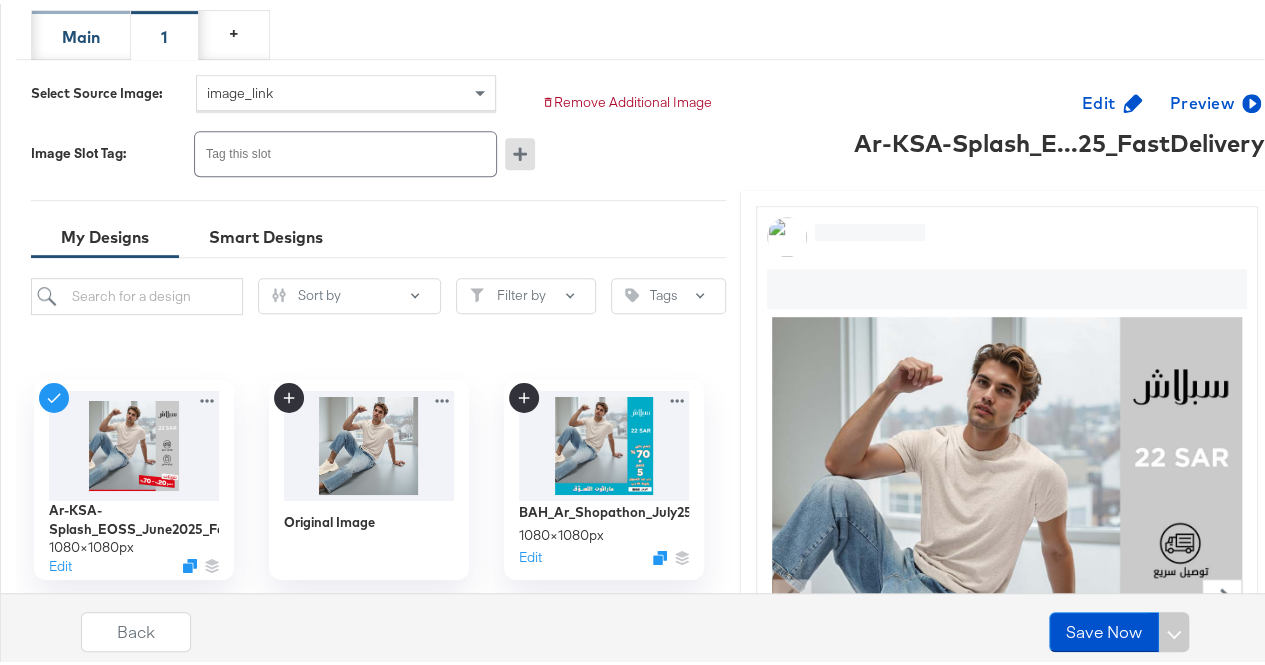 click on "Main" at bounding box center [81, 33] 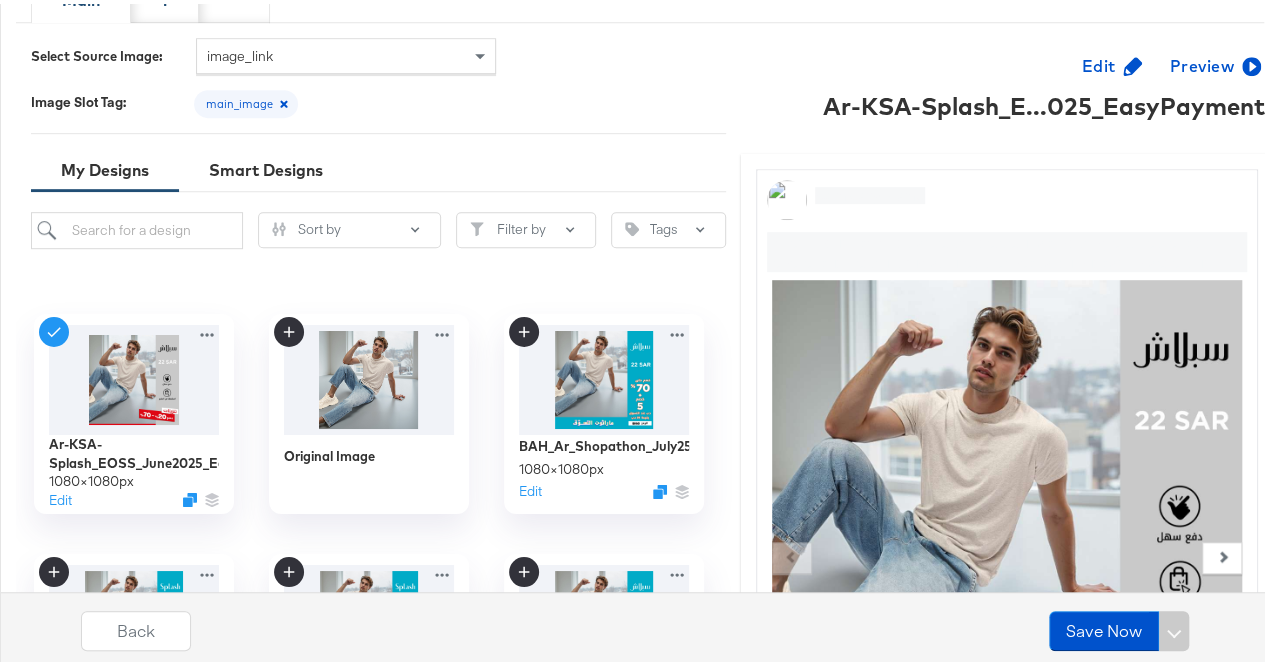 scroll, scrollTop: 489, scrollLeft: 0, axis: vertical 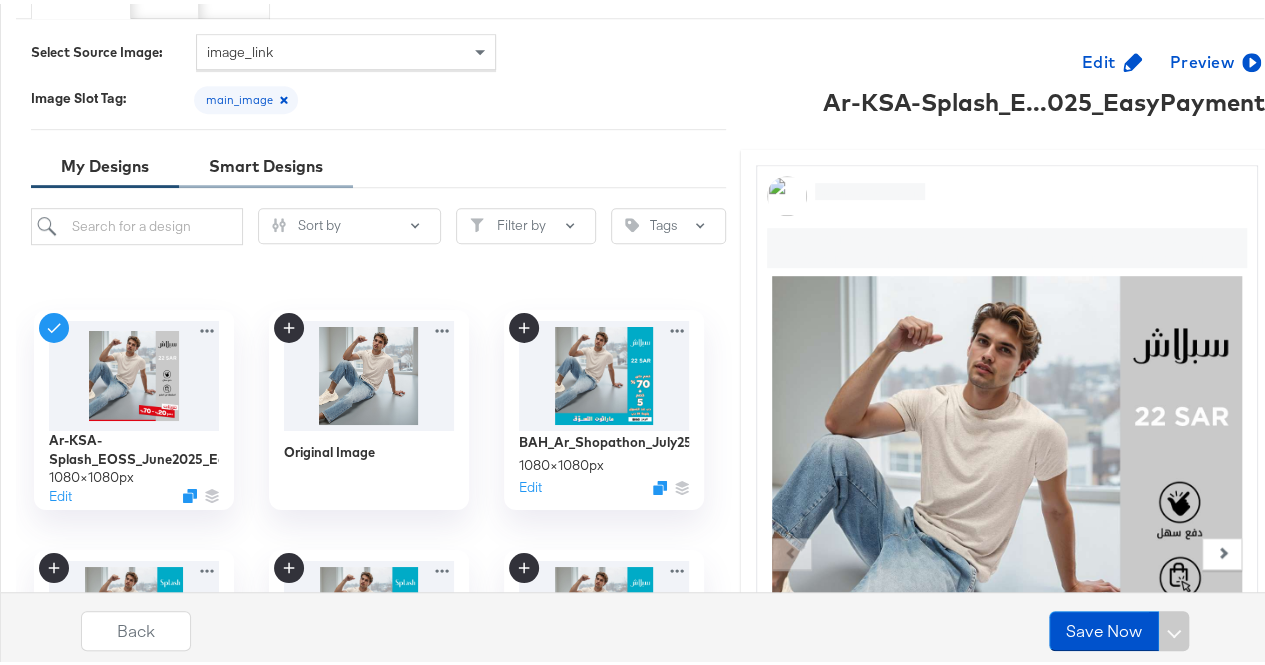 click on "Smart Designs" at bounding box center (266, 162) 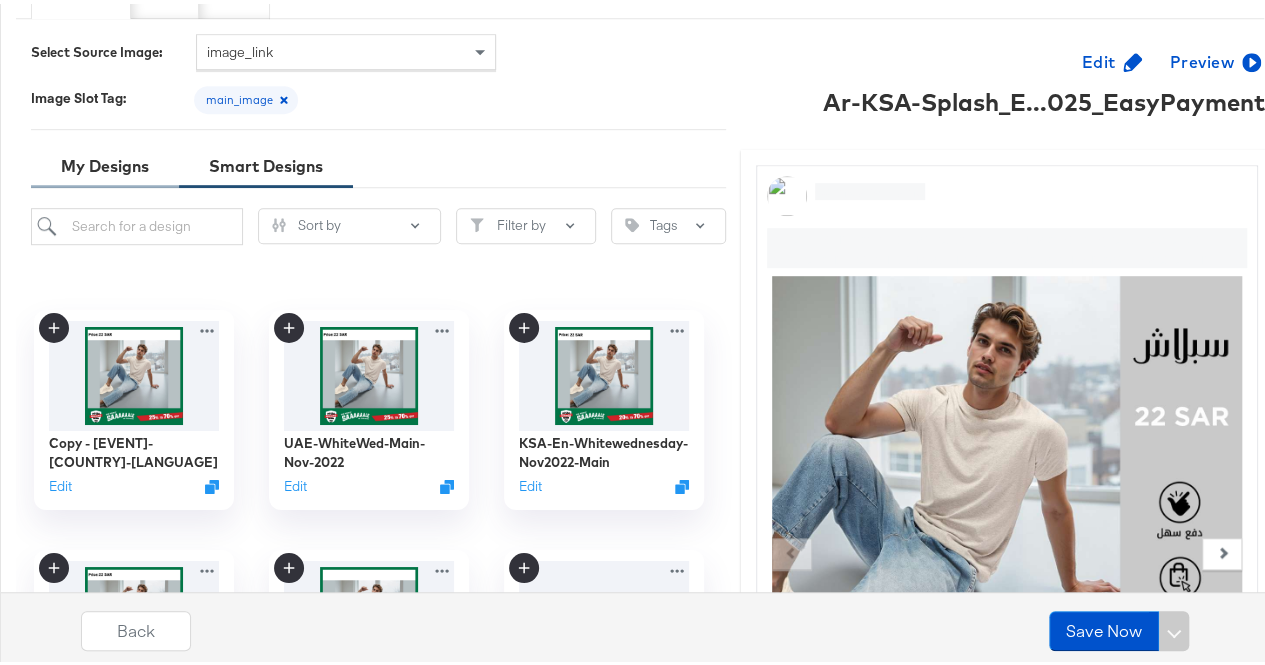 click on "My Designs" at bounding box center (105, 162) 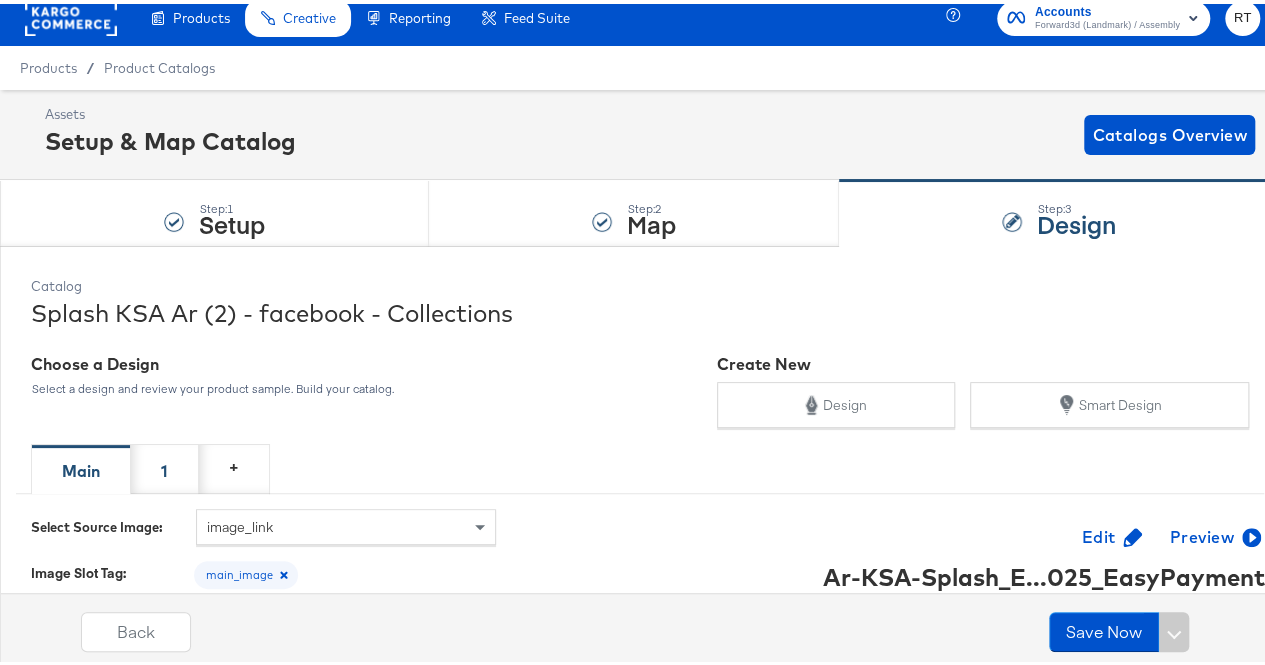 scroll, scrollTop: 0, scrollLeft: 0, axis: both 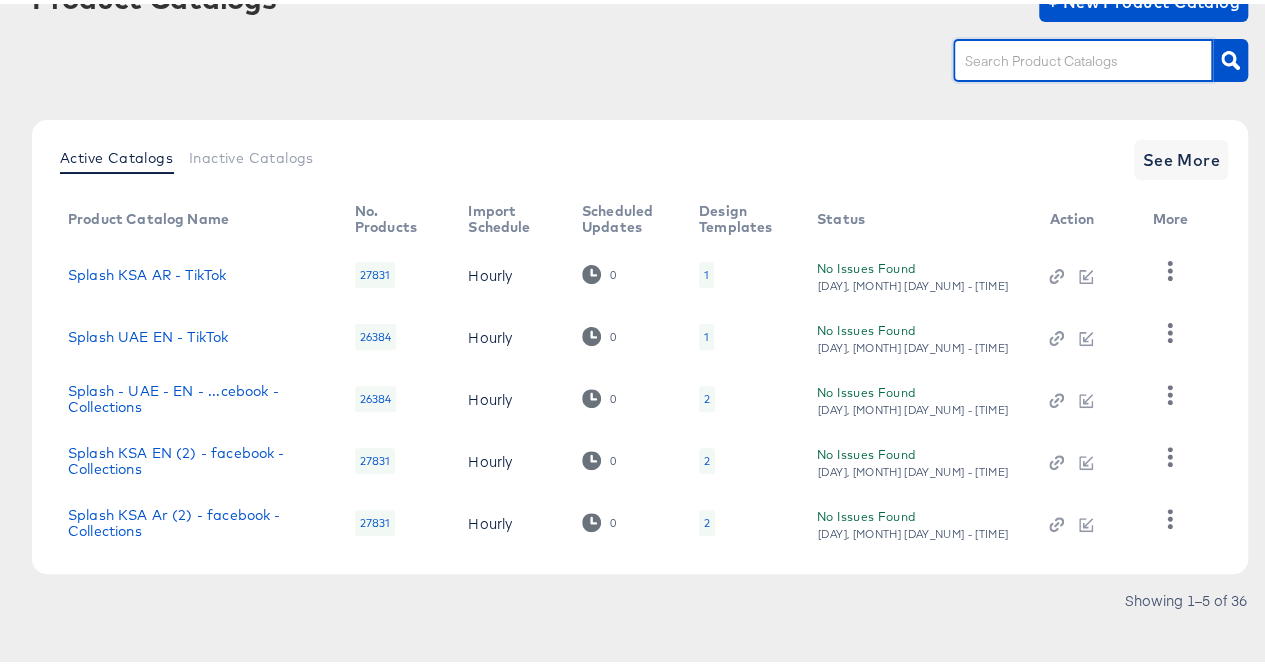 click at bounding box center [1067, 57] 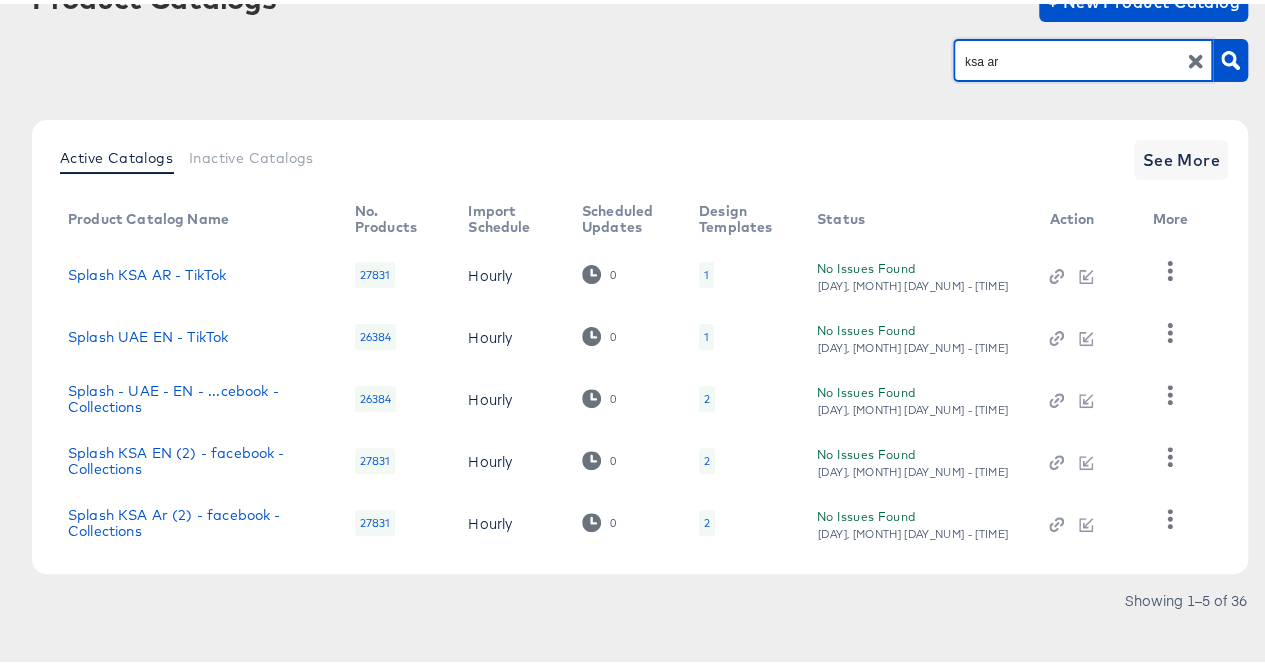 type on "ksa ar" 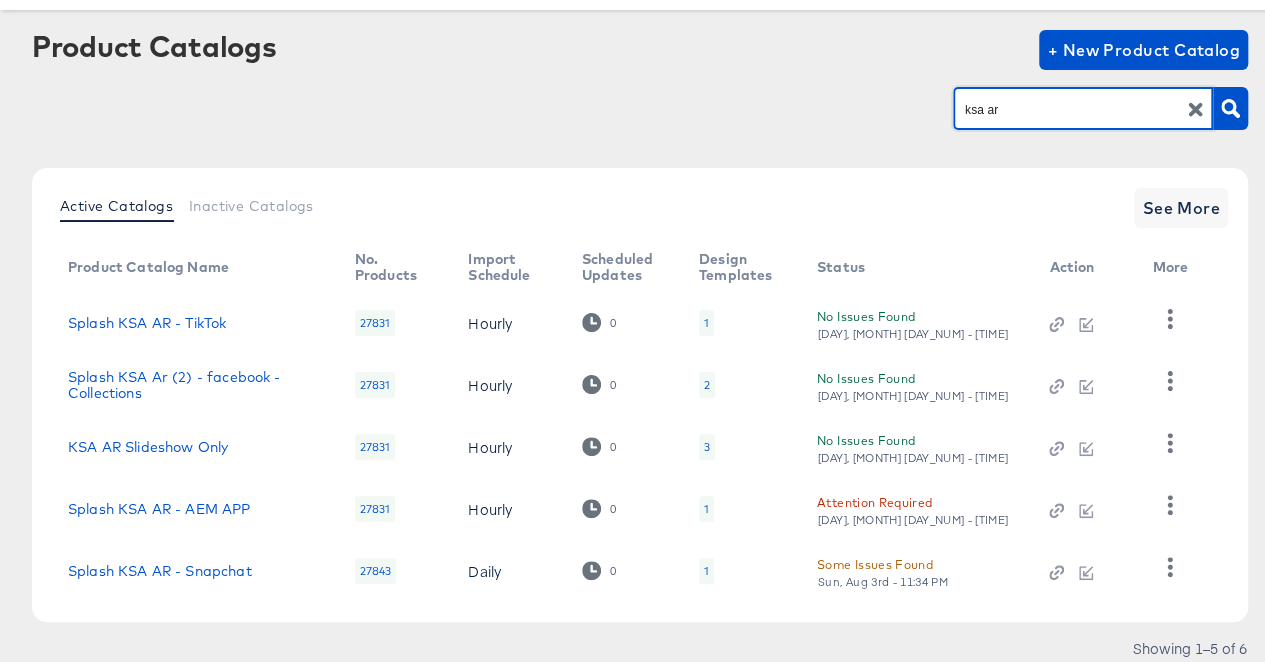 scroll, scrollTop: 92, scrollLeft: 0, axis: vertical 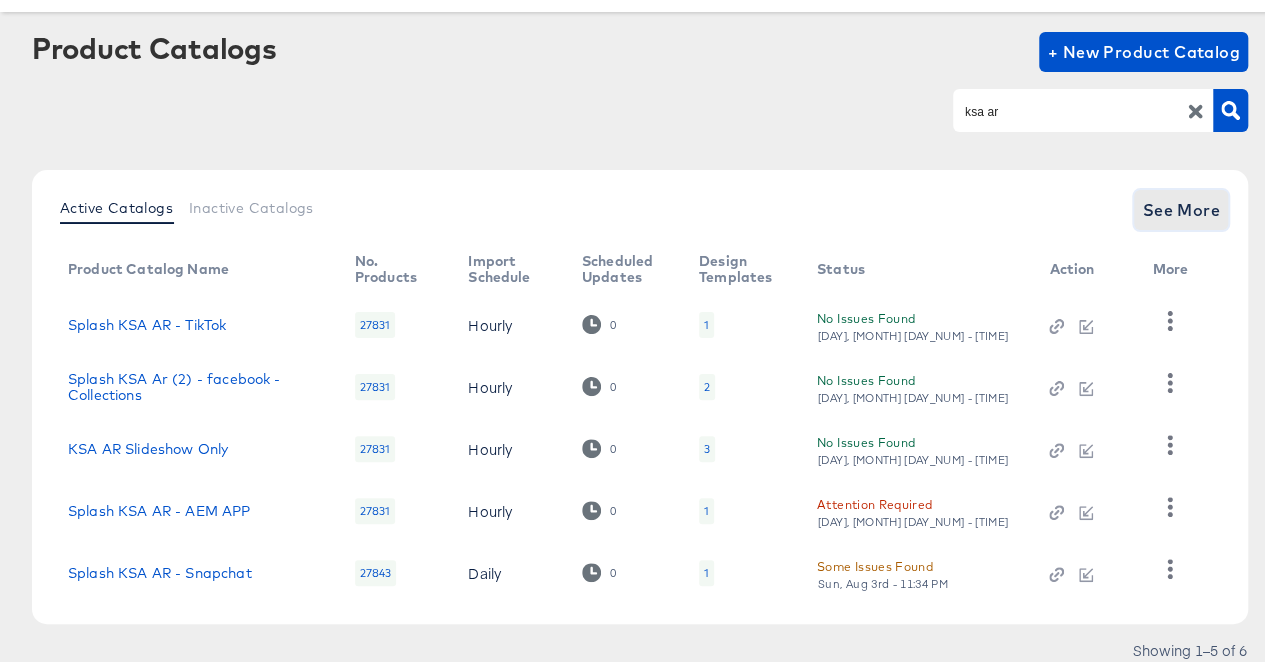 click on "See More" at bounding box center (1181, 206) 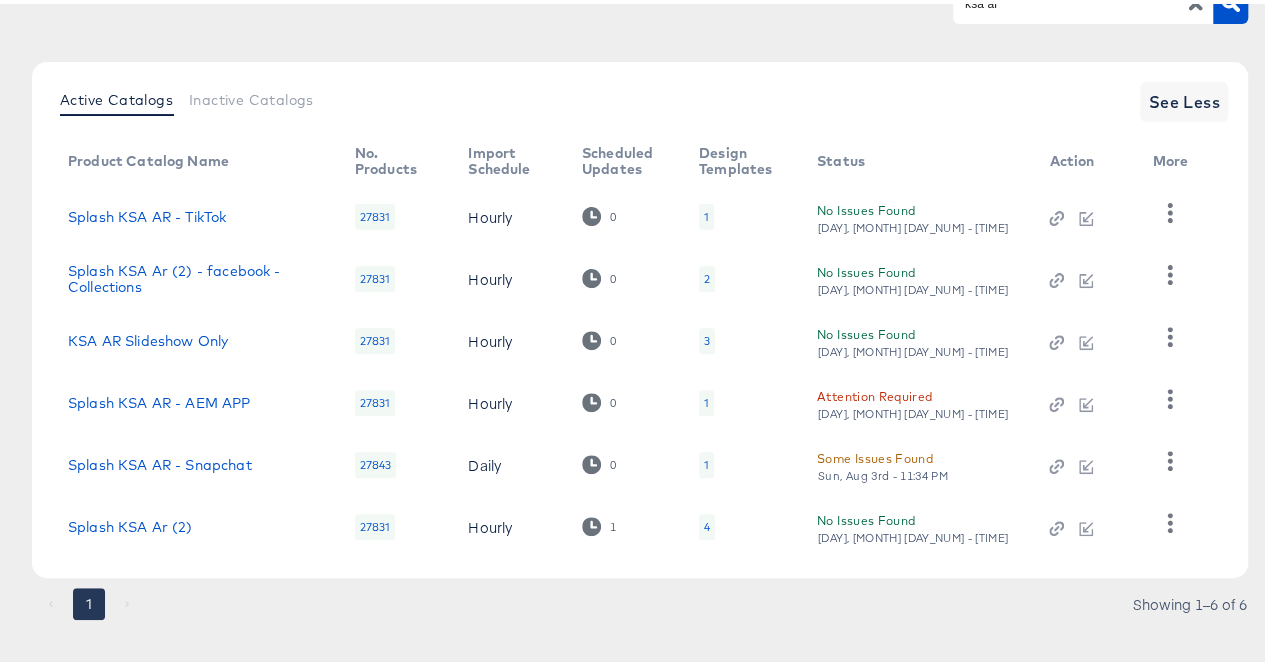 scroll, scrollTop: 220, scrollLeft: 0, axis: vertical 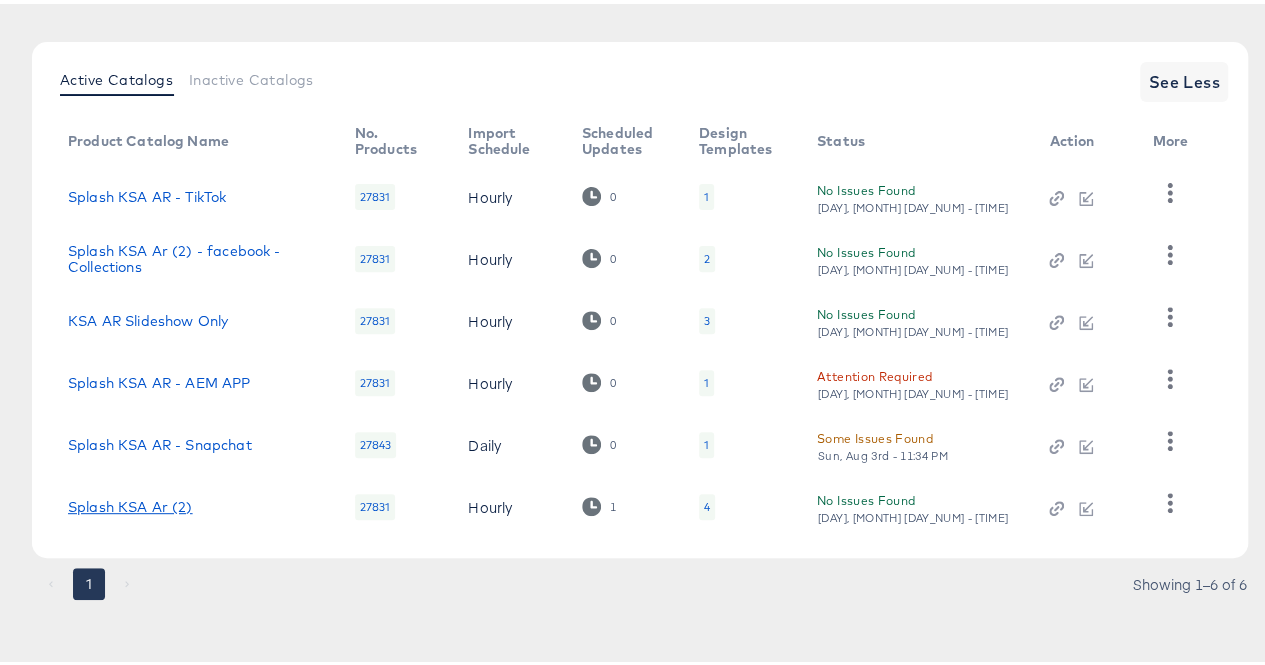 click on "Splash KSA Ar (2)" at bounding box center [130, 503] 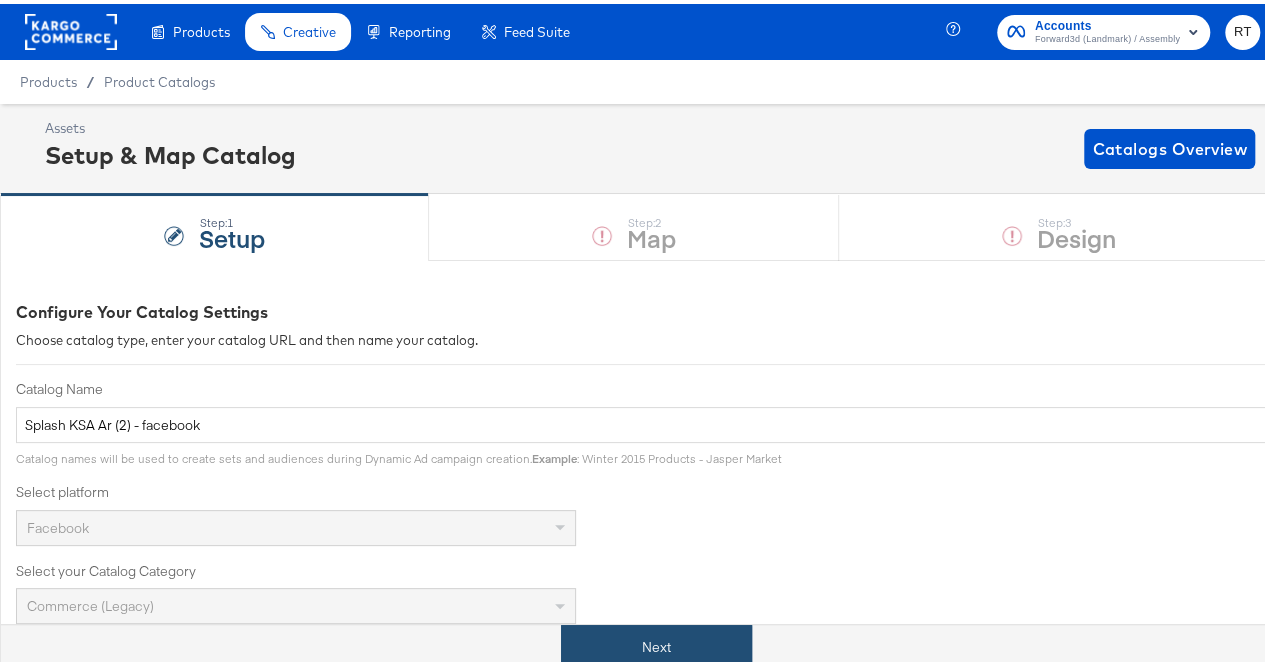 click on "Next" at bounding box center (656, 643) 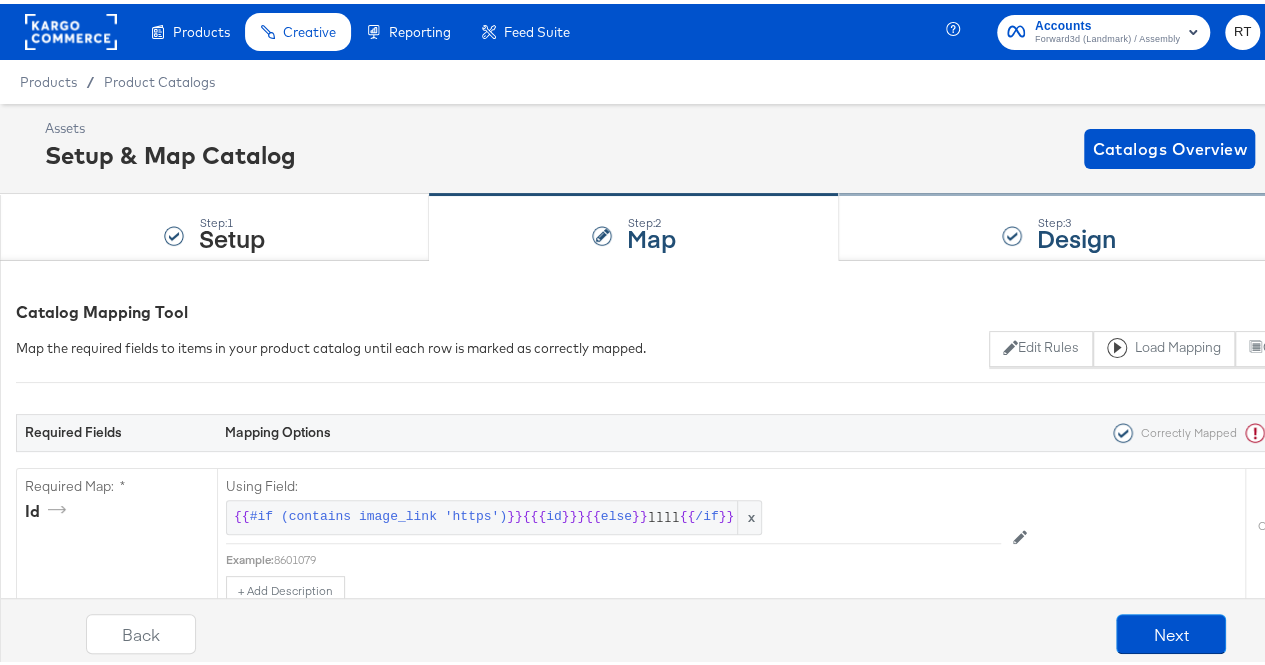 click on "Step:  3   Design" at bounding box center (1059, 224) 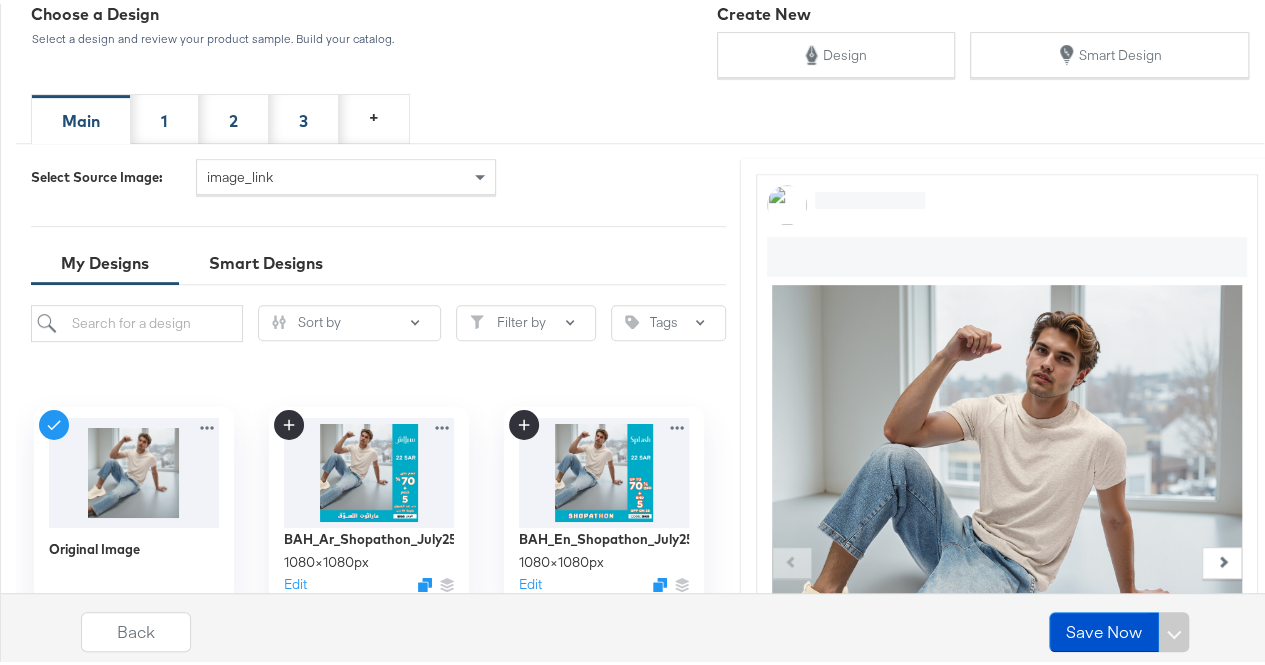 scroll, scrollTop: 363, scrollLeft: 0, axis: vertical 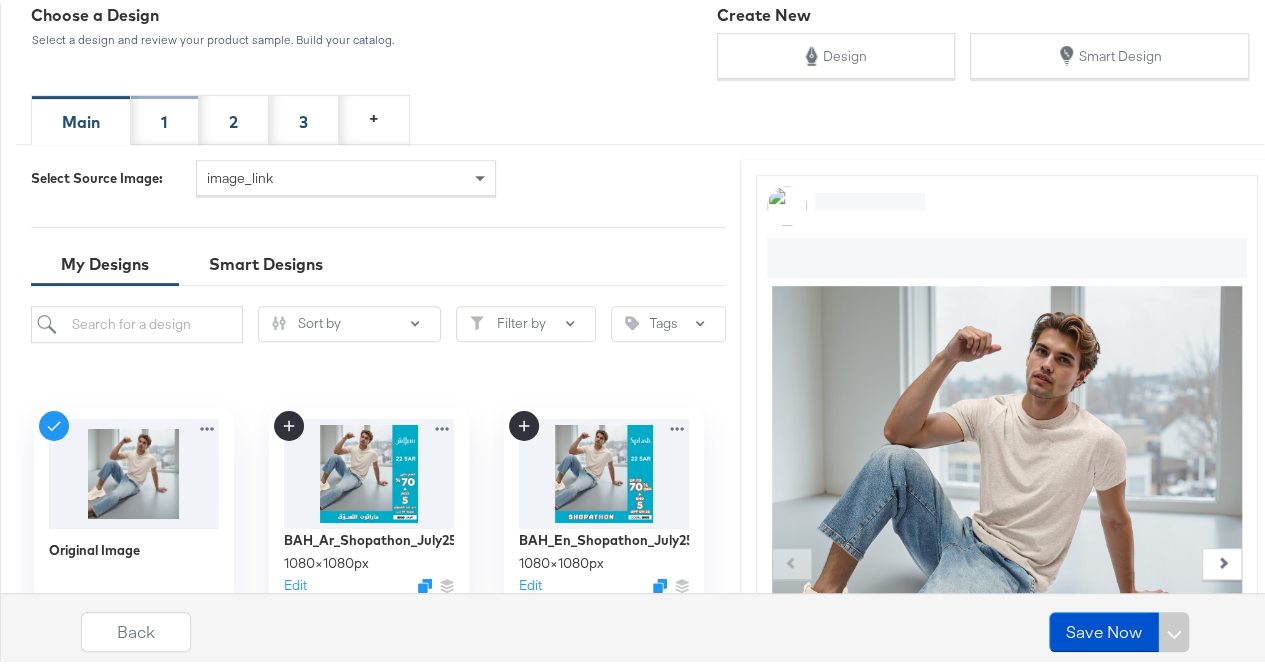 click on "1" at bounding box center (165, 116) 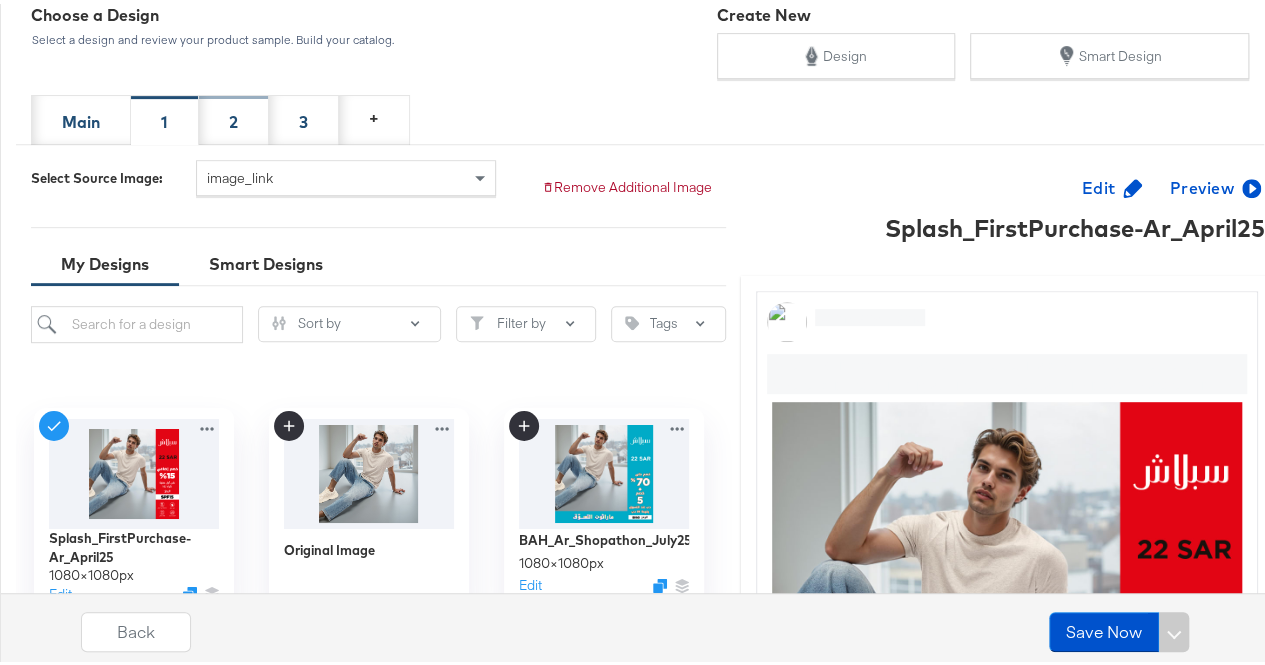 click on "2" at bounding box center (233, 118) 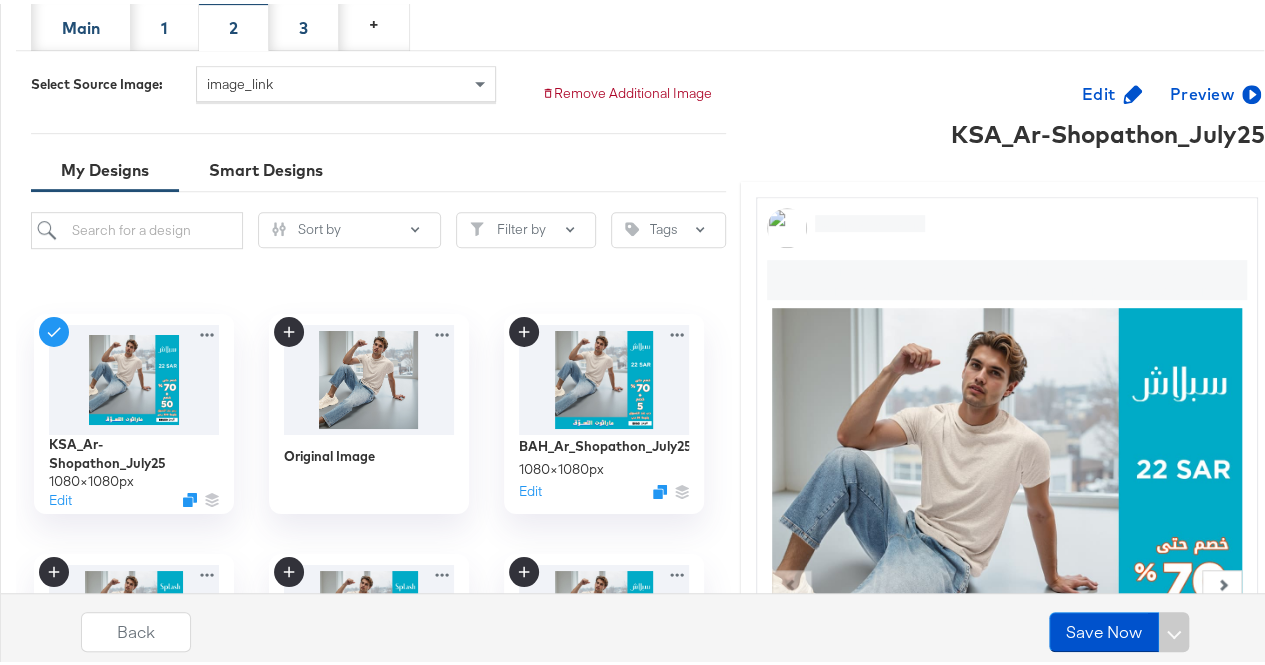 scroll, scrollTop: 310, scrollLeft: 0, axis: vertical 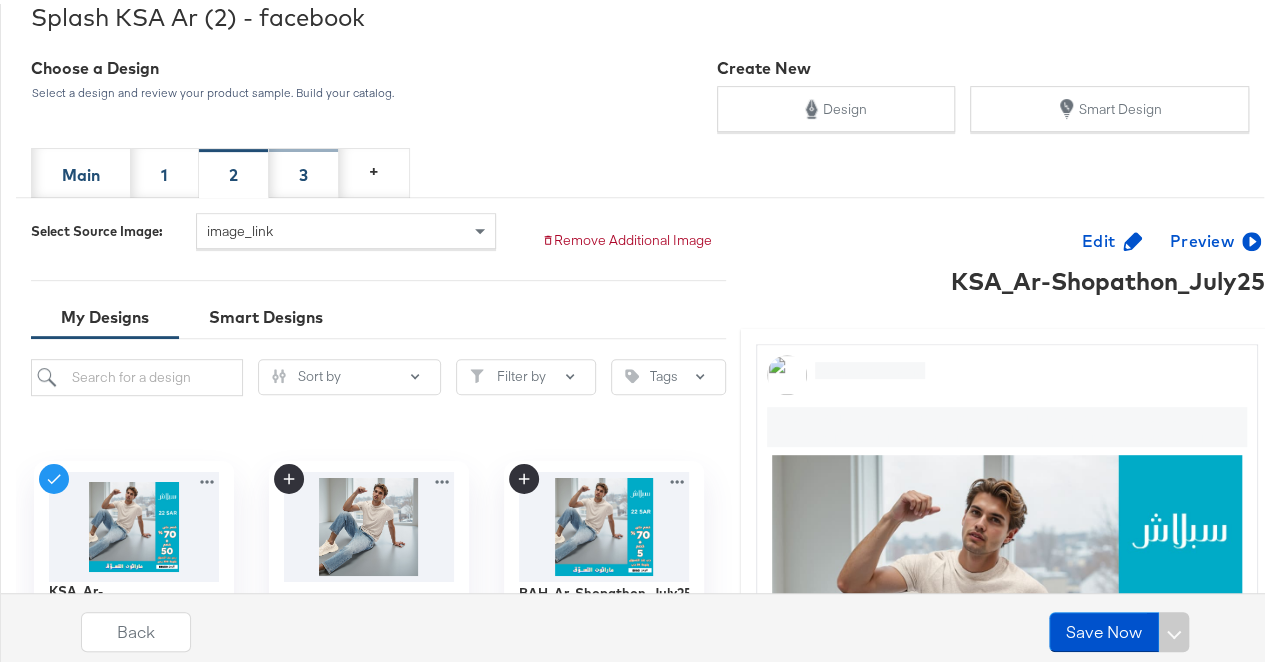 click on "3" at bounding box center (304, 169) 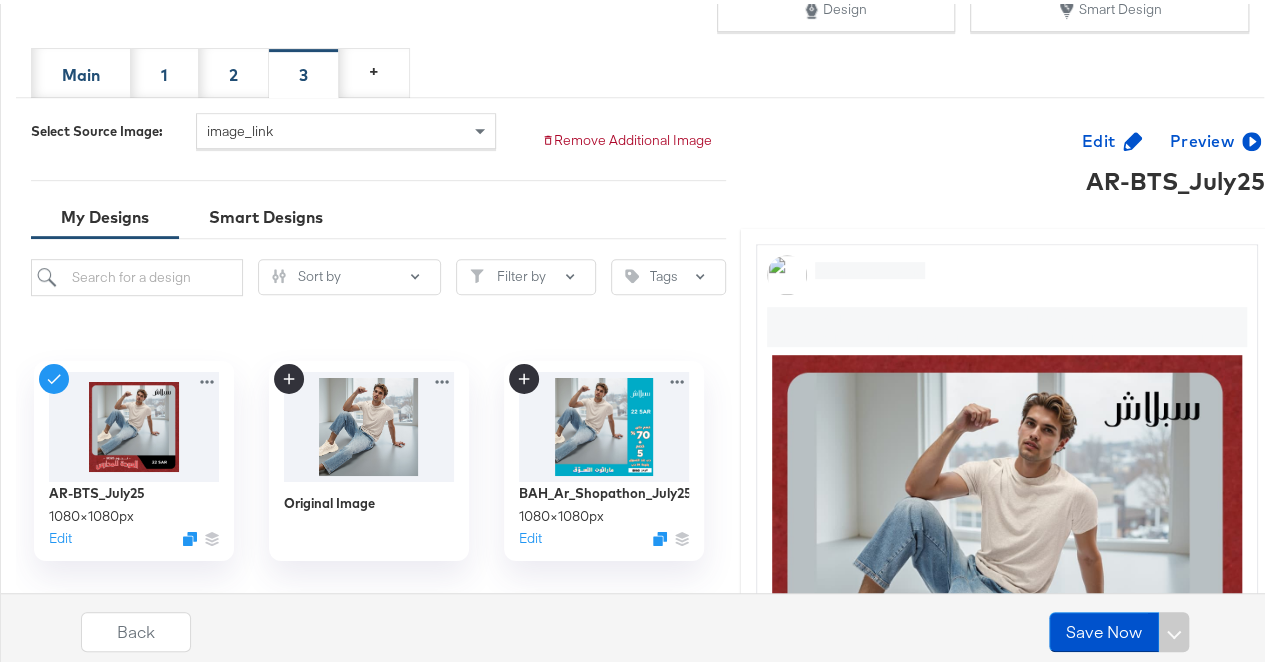 scroll, scrollTop: 397, scrollLeft: 0, axis: vertical 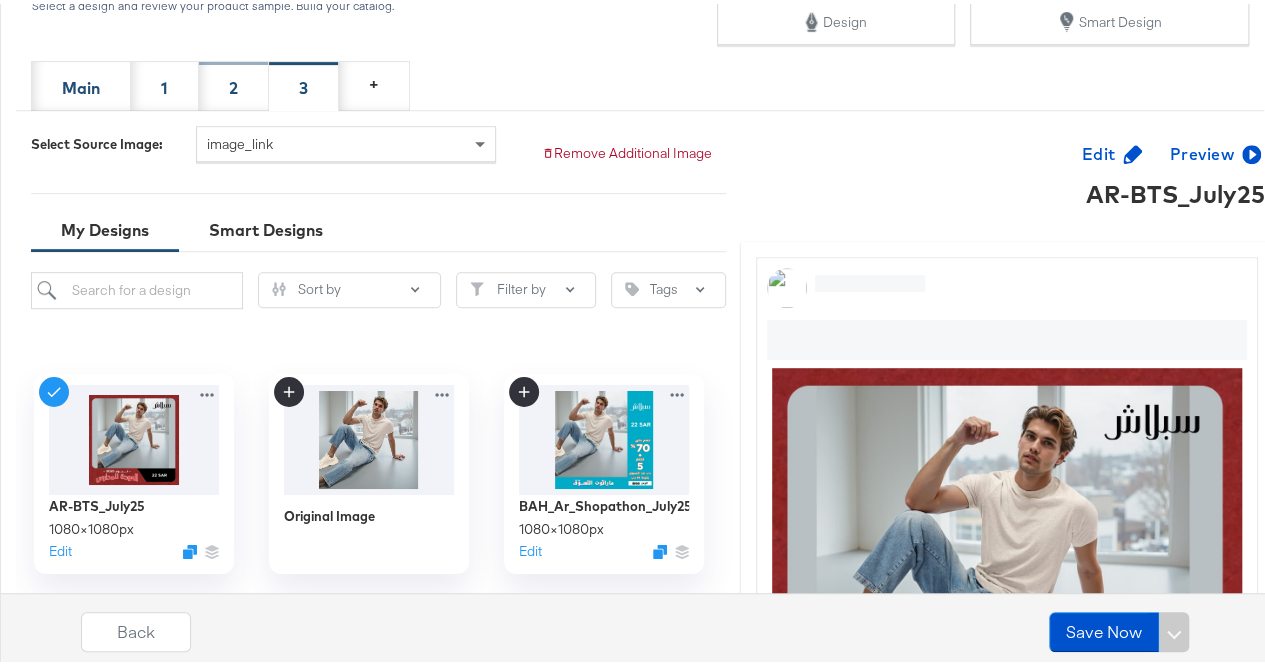 click on "2" at bounding box center [233, 84] 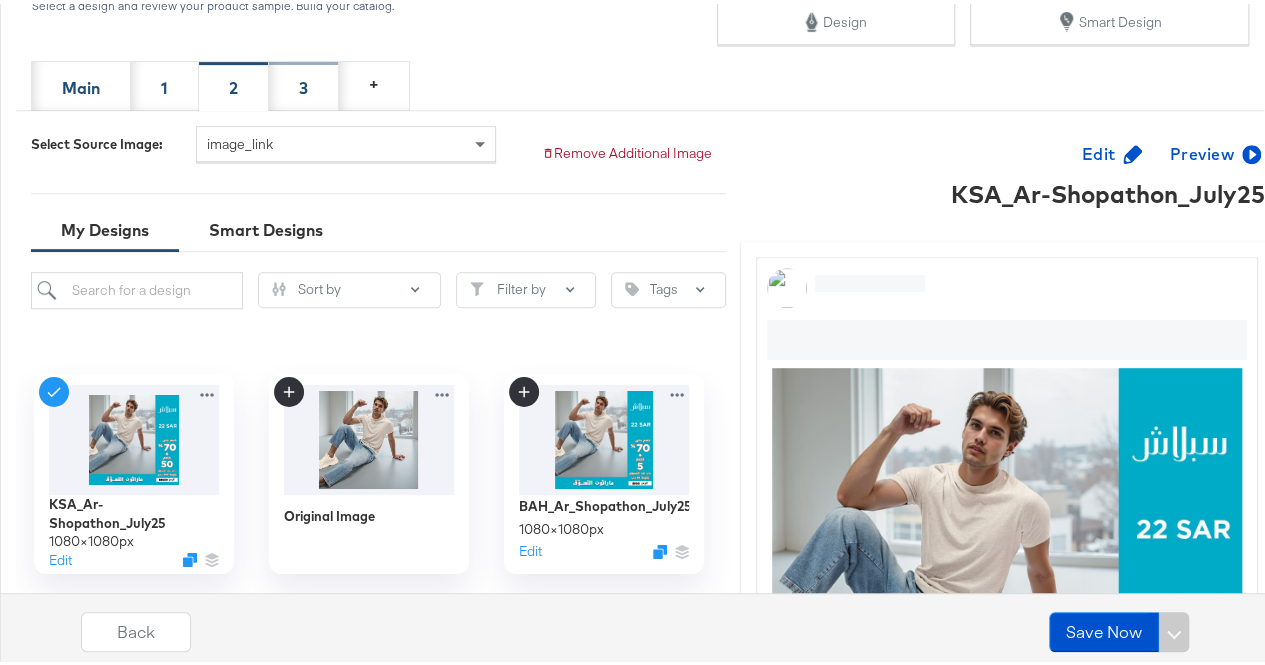click on "3" at bounding box center (303, 84) 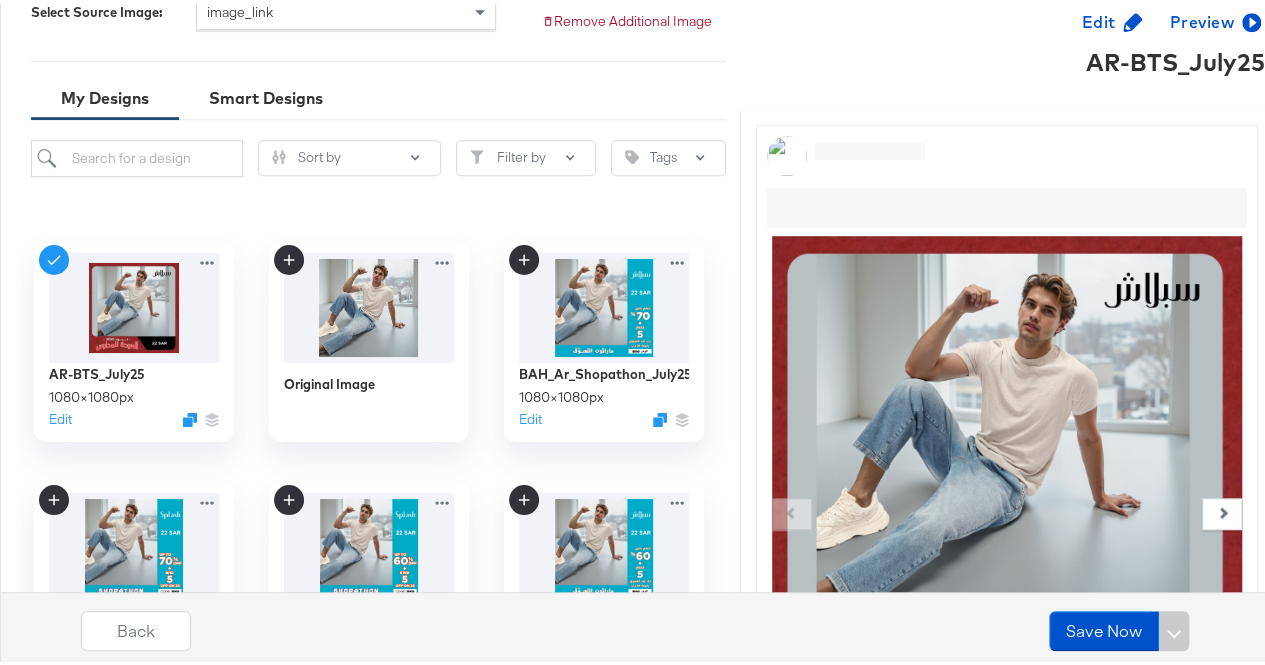 scroll, scrollTop: 533, scrollLeft: 0, axis: vertical 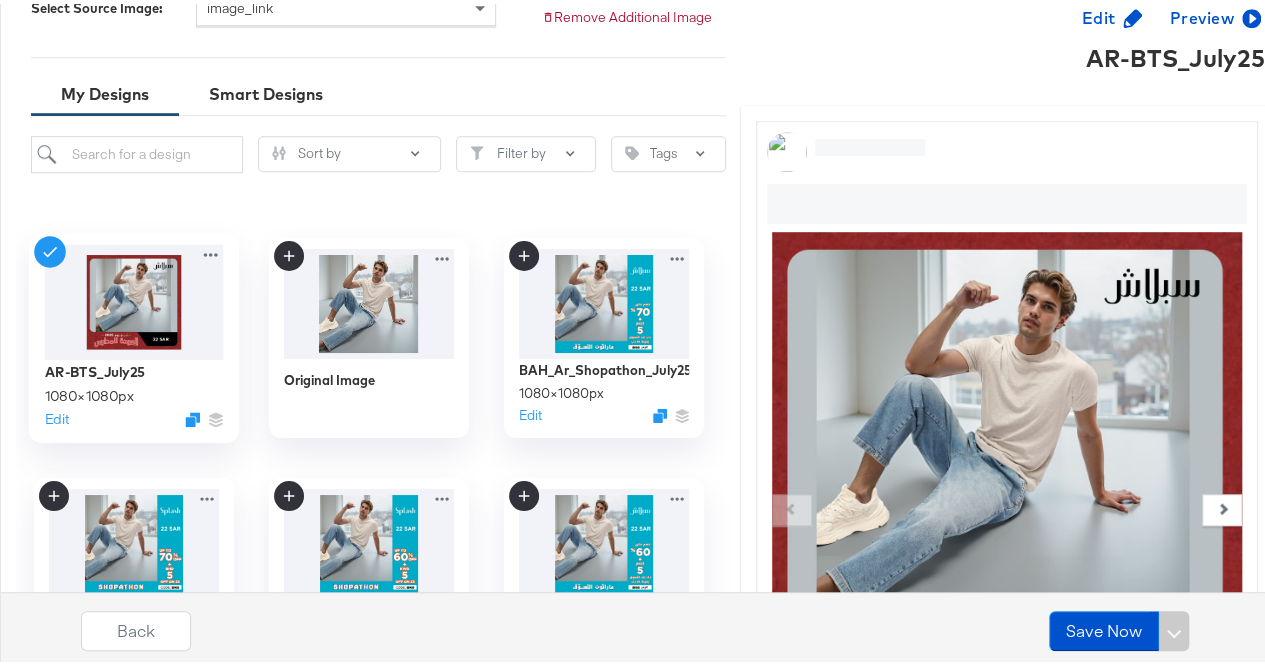 click 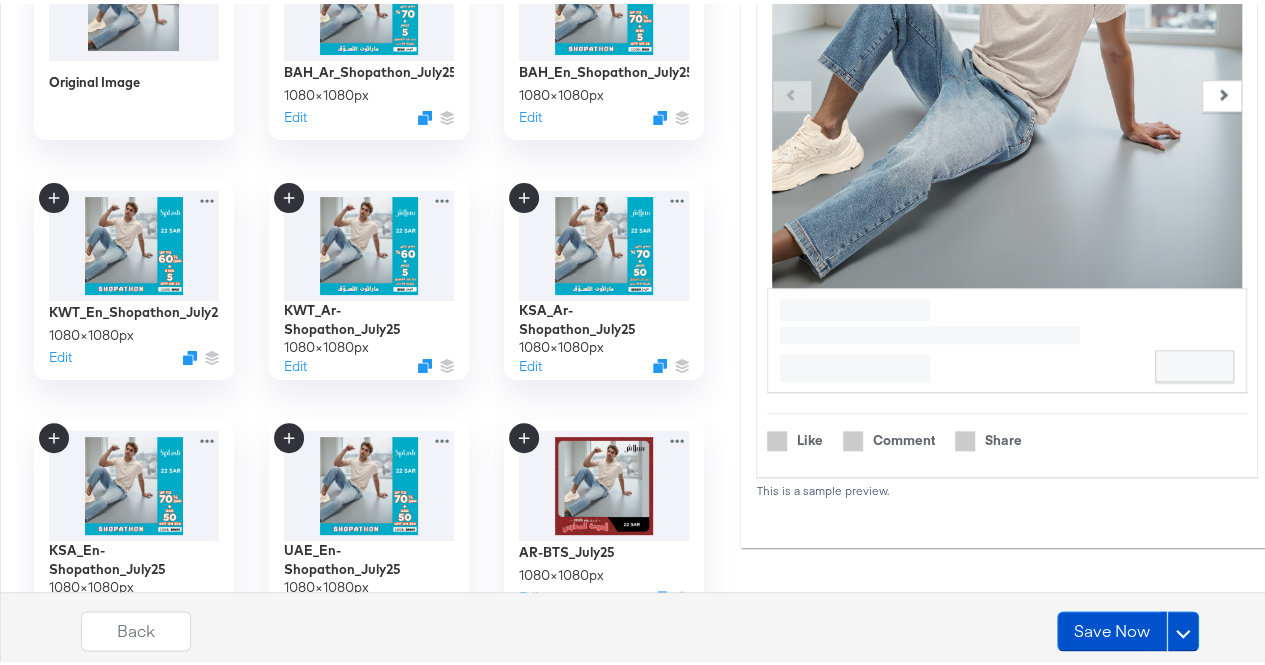 scroll, scrollTop: 874, scrollLeft: 0, axis: vertical 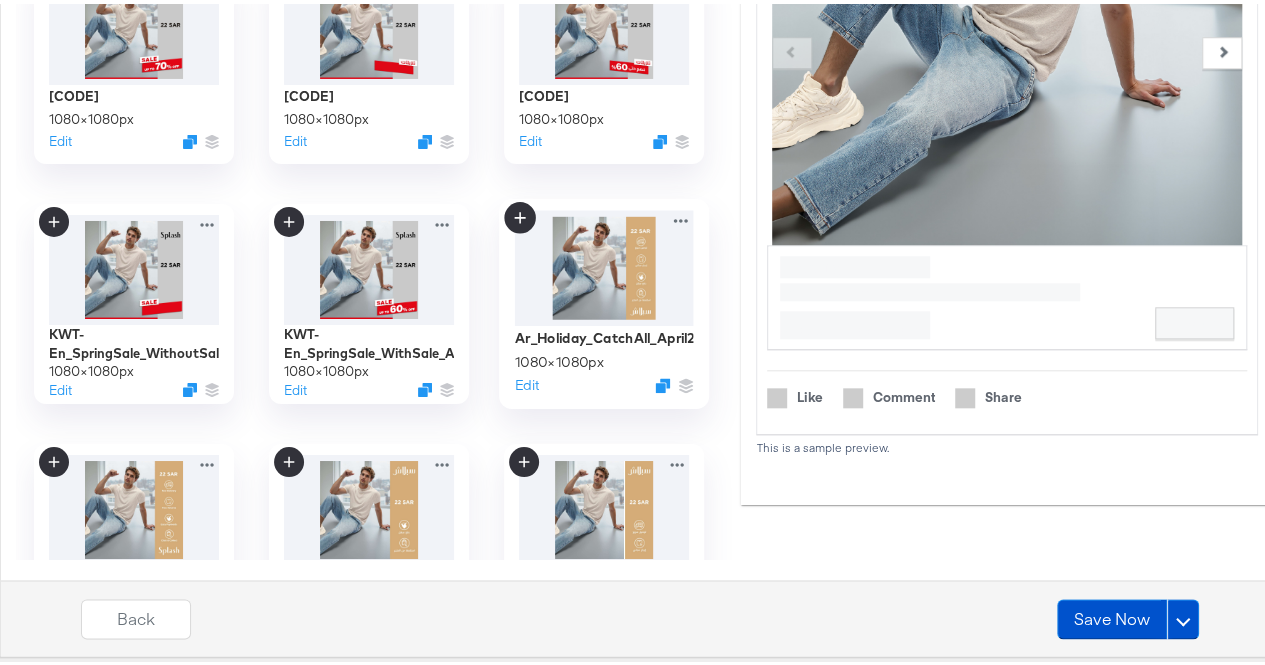 click 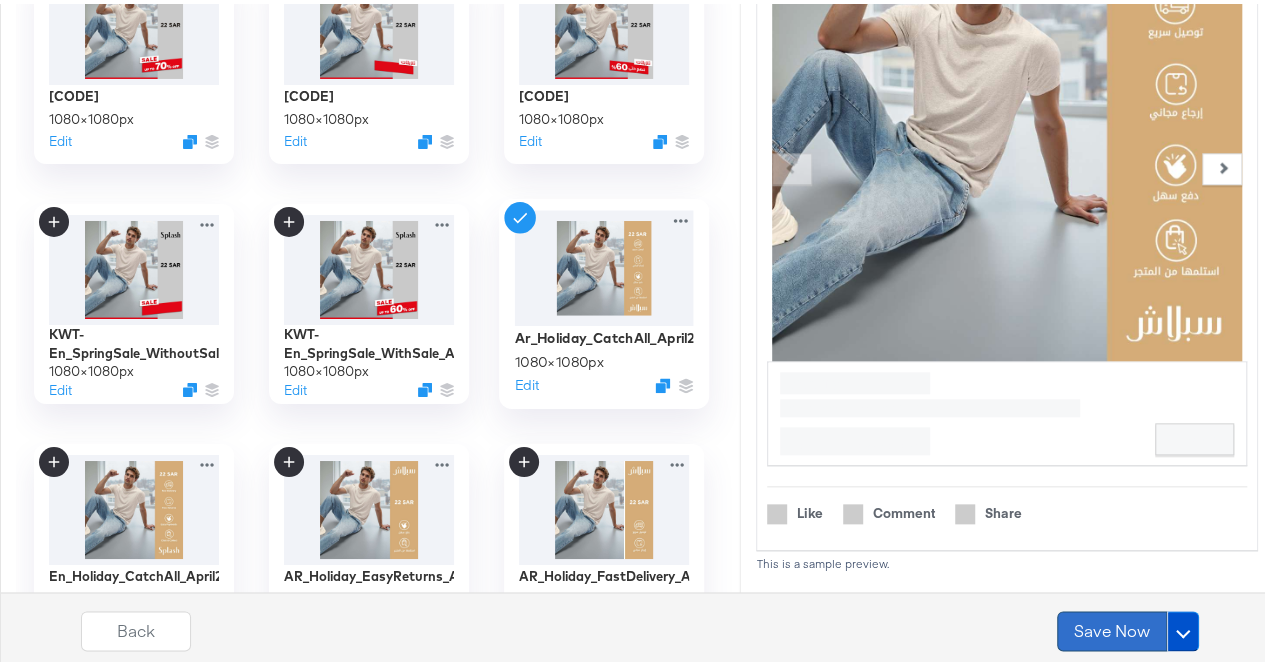 click on "Save Now" at bounding box center [1112, 628] 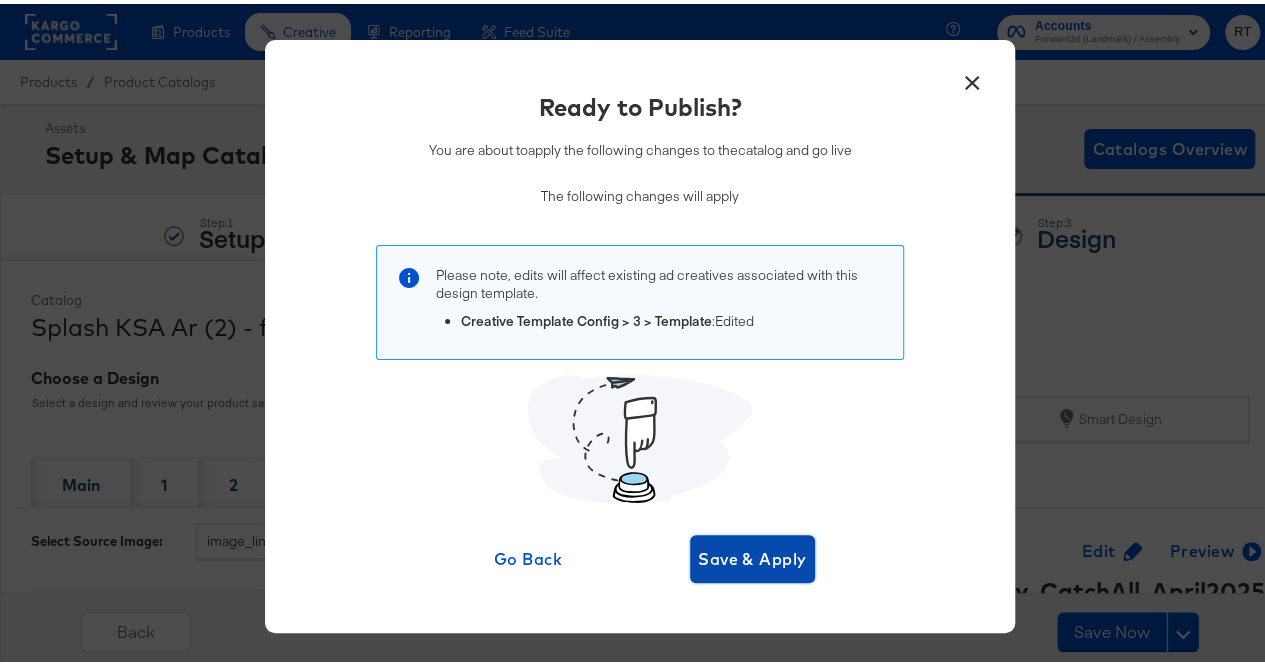 click on "Save & Apply" at bounding box center [752, 555] 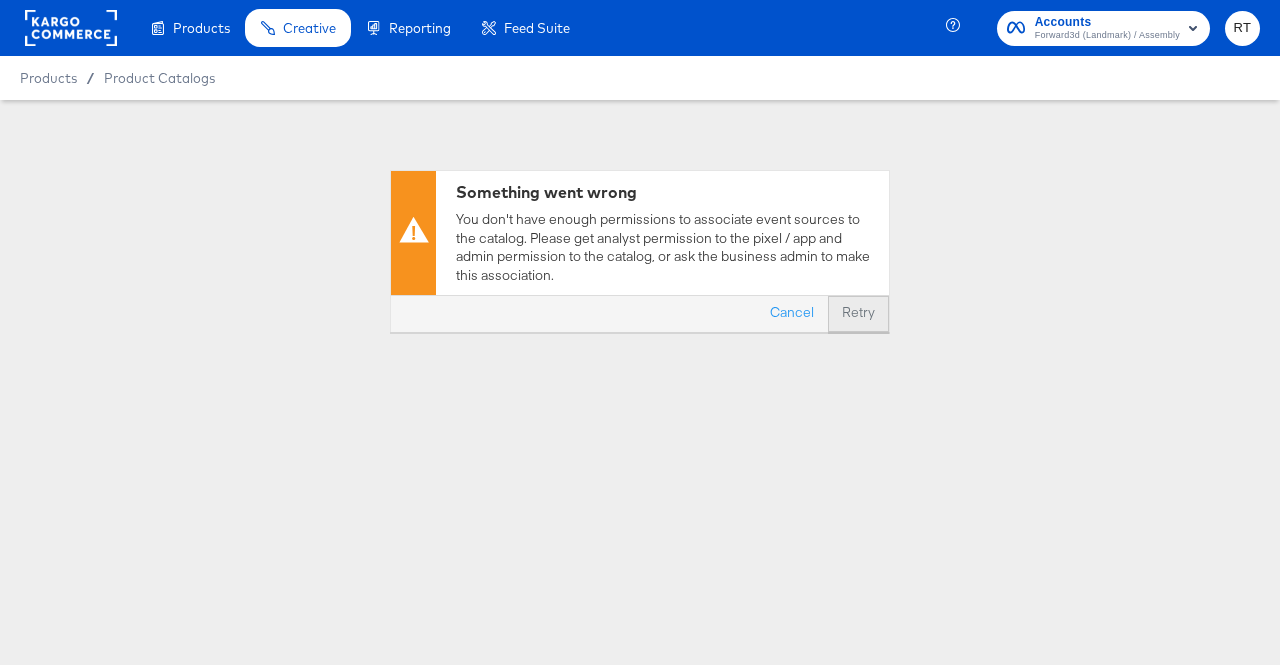 click on "Retry" at bounding box center [858, 314] 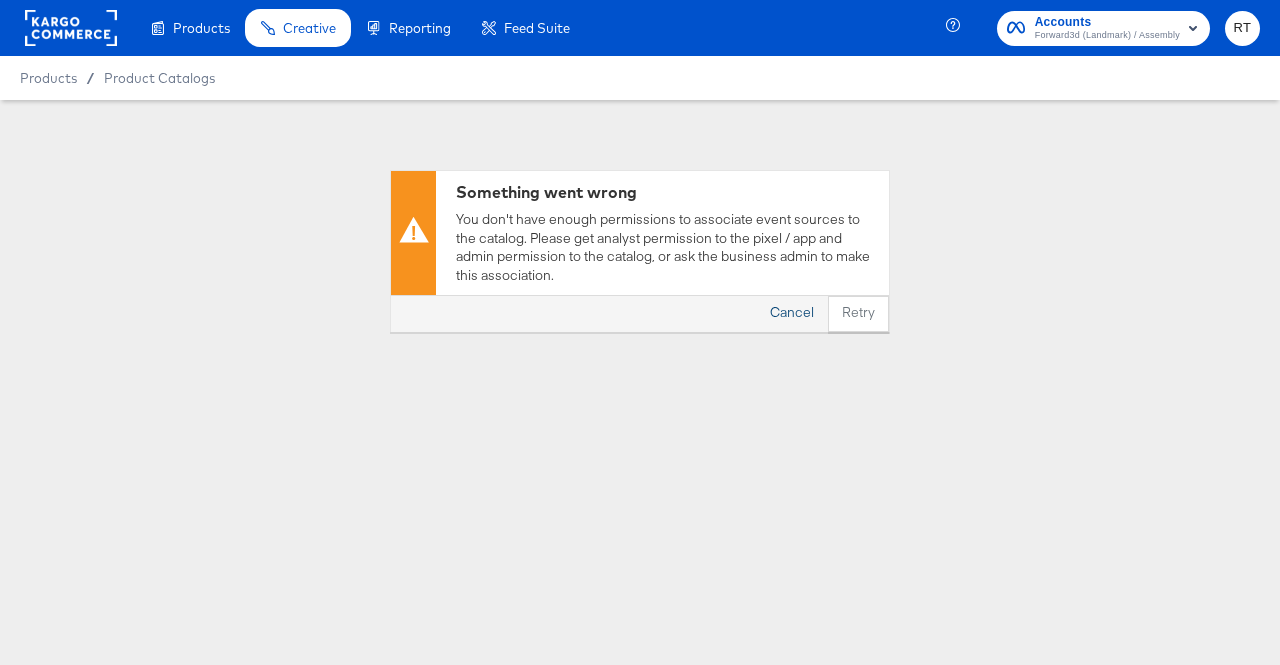 click on "Cancel" at bounding box center [792, 314] 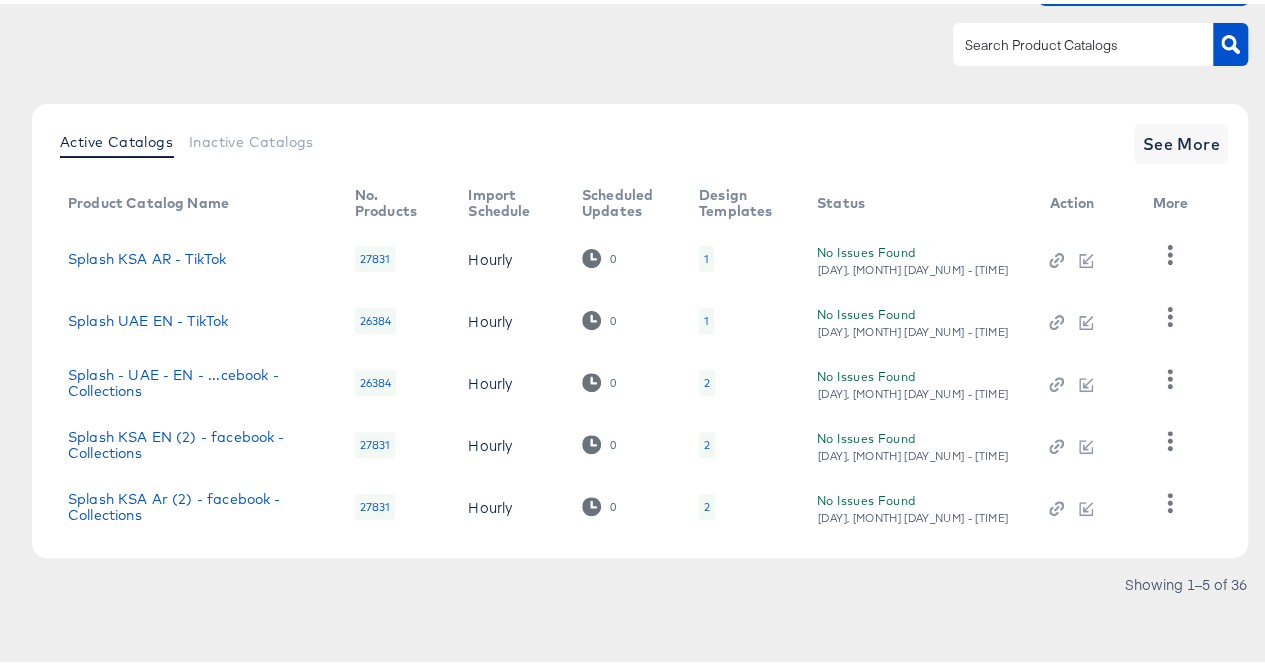 scroll, scrollTop: 0, scrollLeft: 0, axis: both 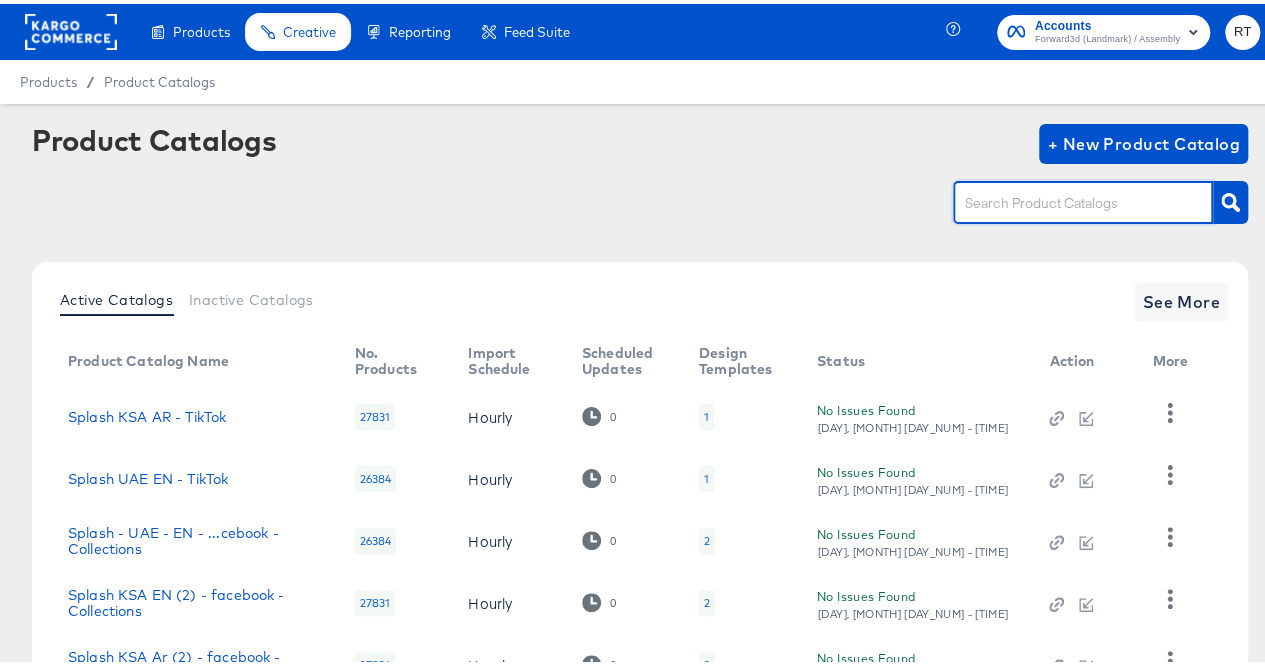 click at bounding box center (1067, 199) 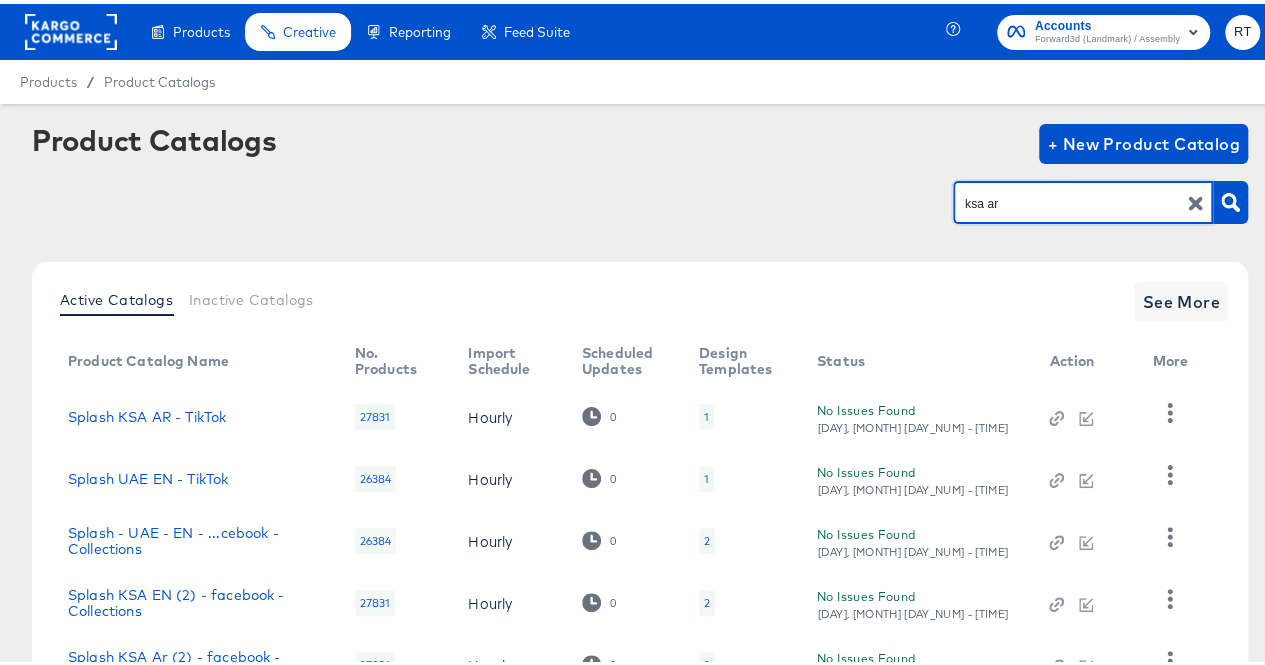 type on "ksa ar" 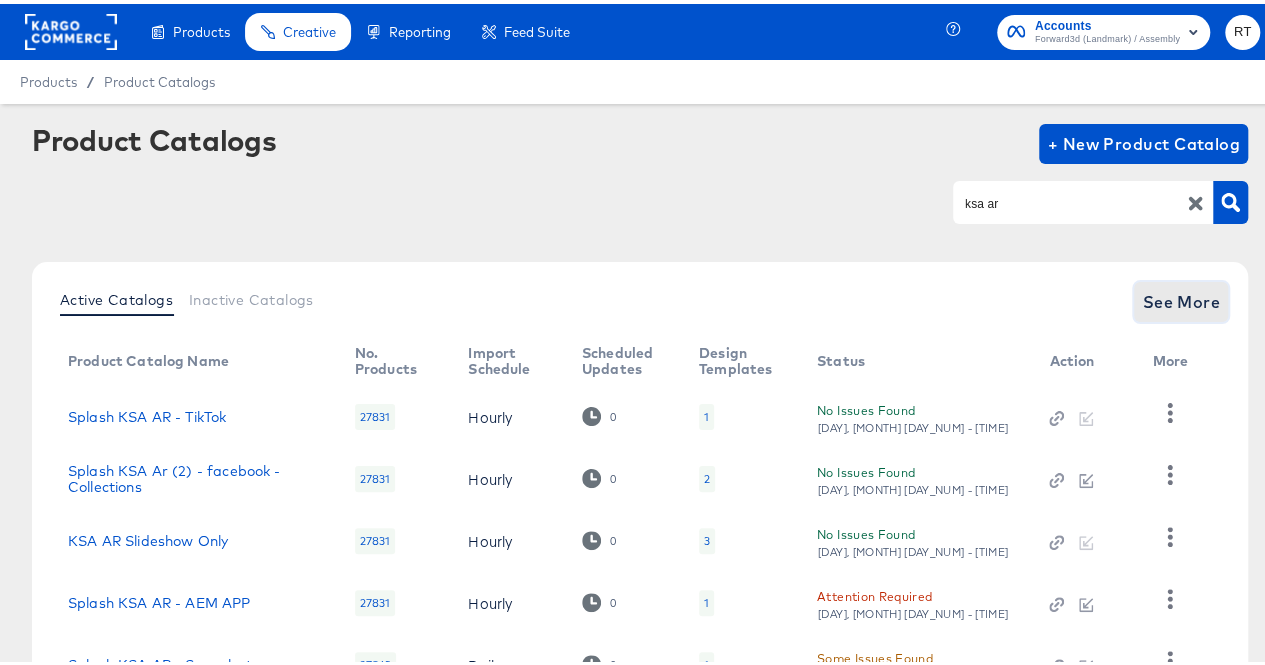 click on "See More" at bounding box center (1181, 298) 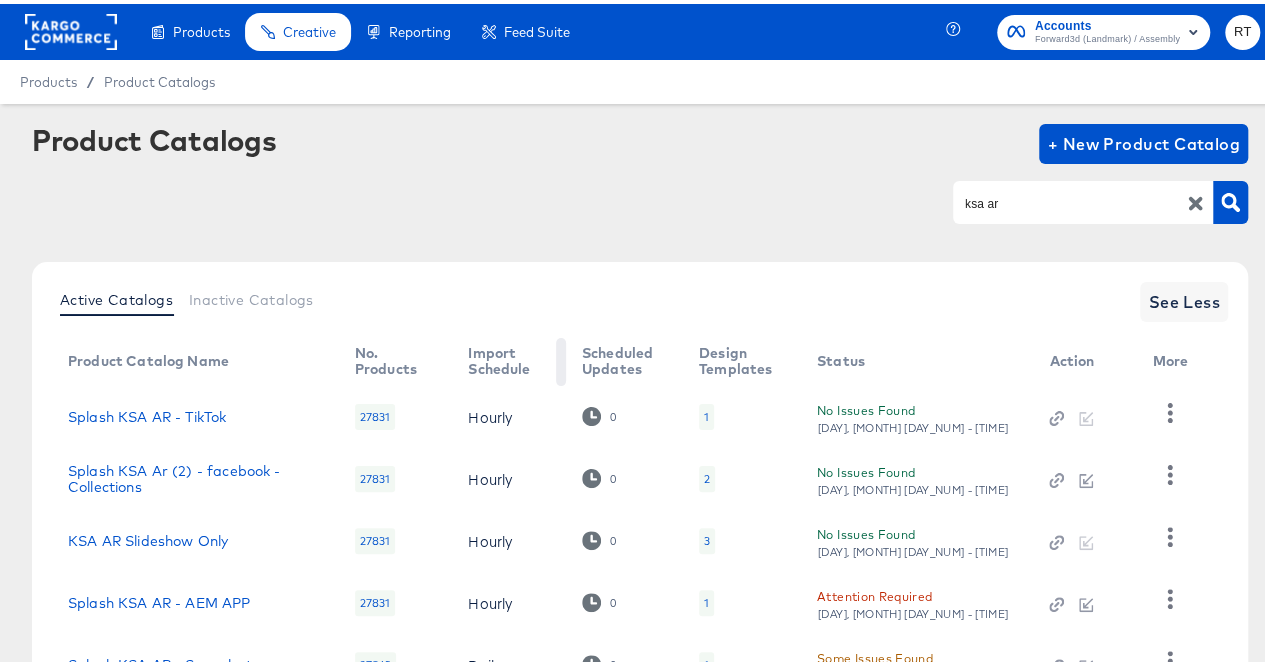 scroll, scrollTop: 220, scrollLeft: 0, axis: vertical 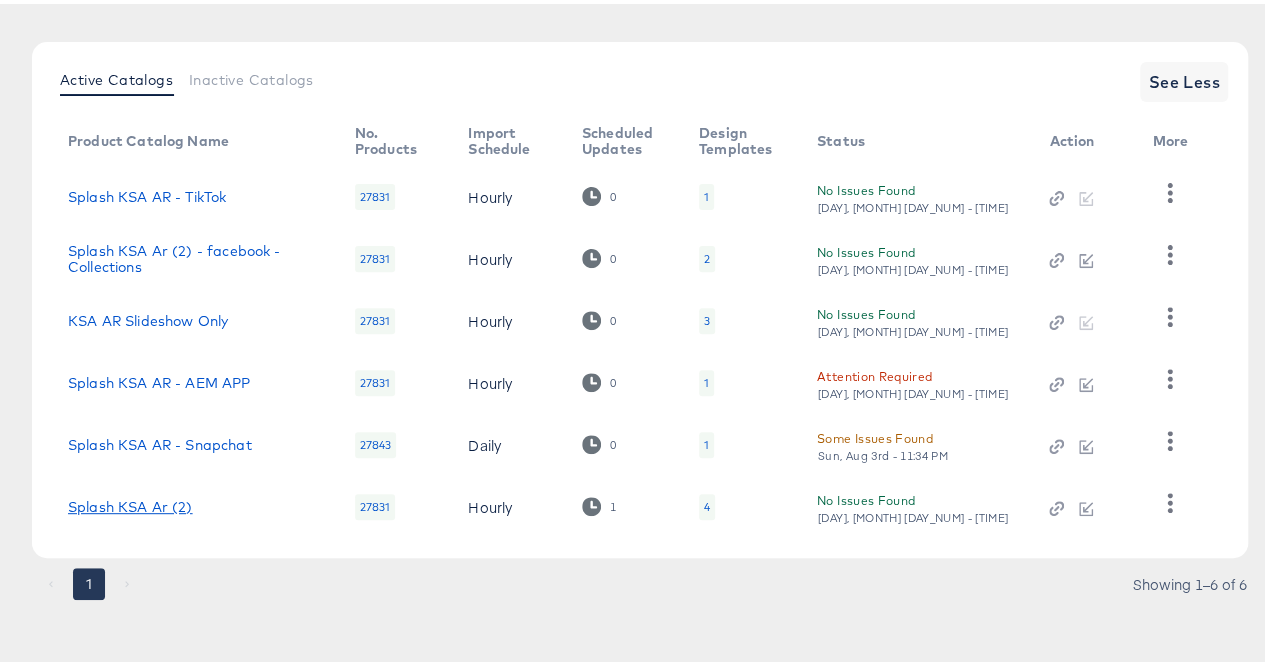 click on "Splash KSA Ar (2)" at bounding box center [130, 503] 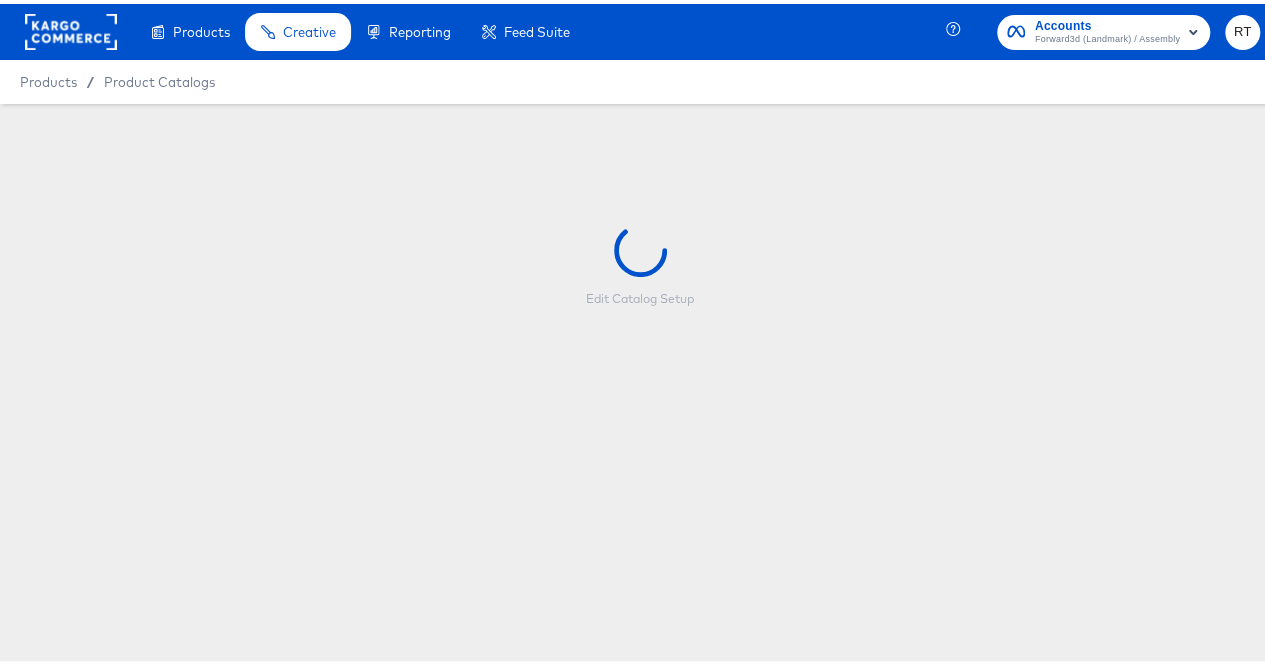 scroll, scrollTop: 0, scrollLeft: 0, axis: both 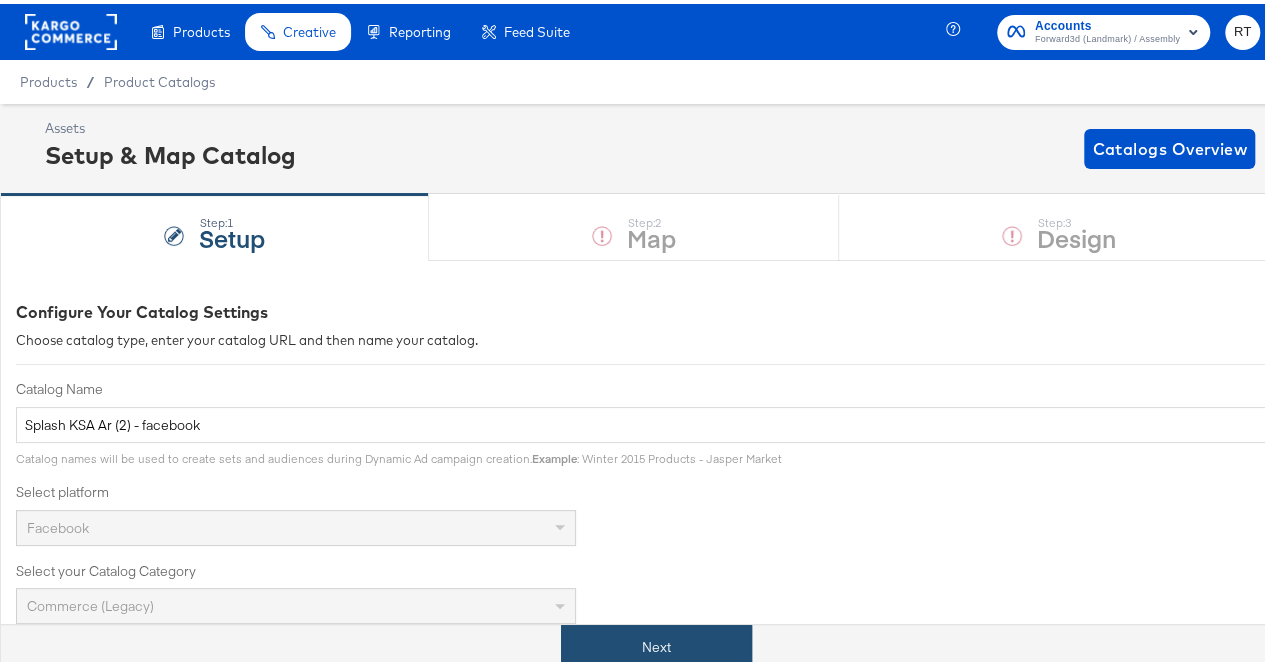 click on "Next" at bounding box center (656, 643) 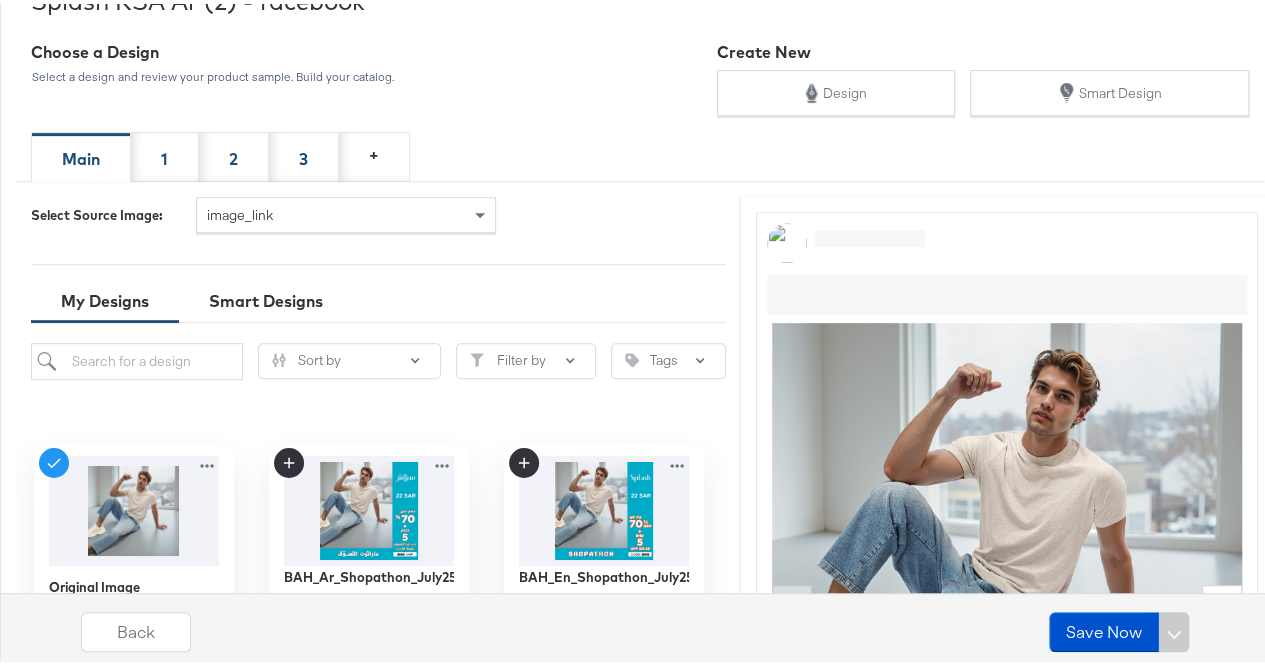 scroll, scrollTop: 328, scrollLeft: 0, axis: vertical 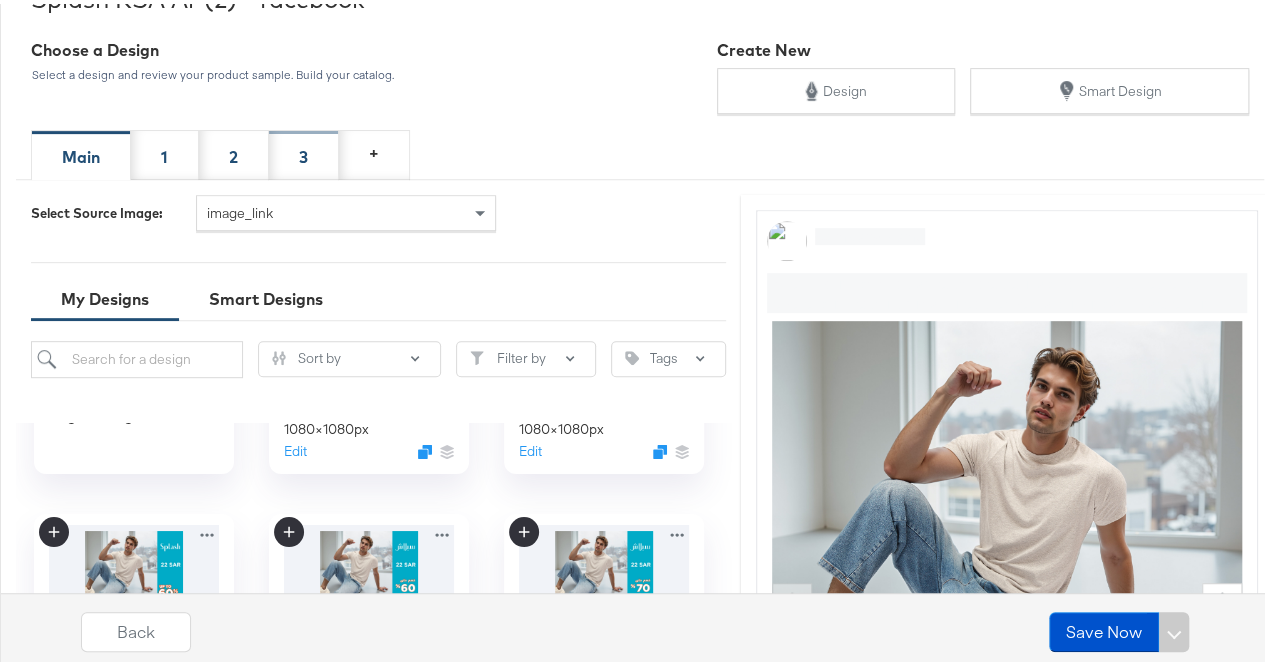 click on "3" at bounding box center (304, 151) 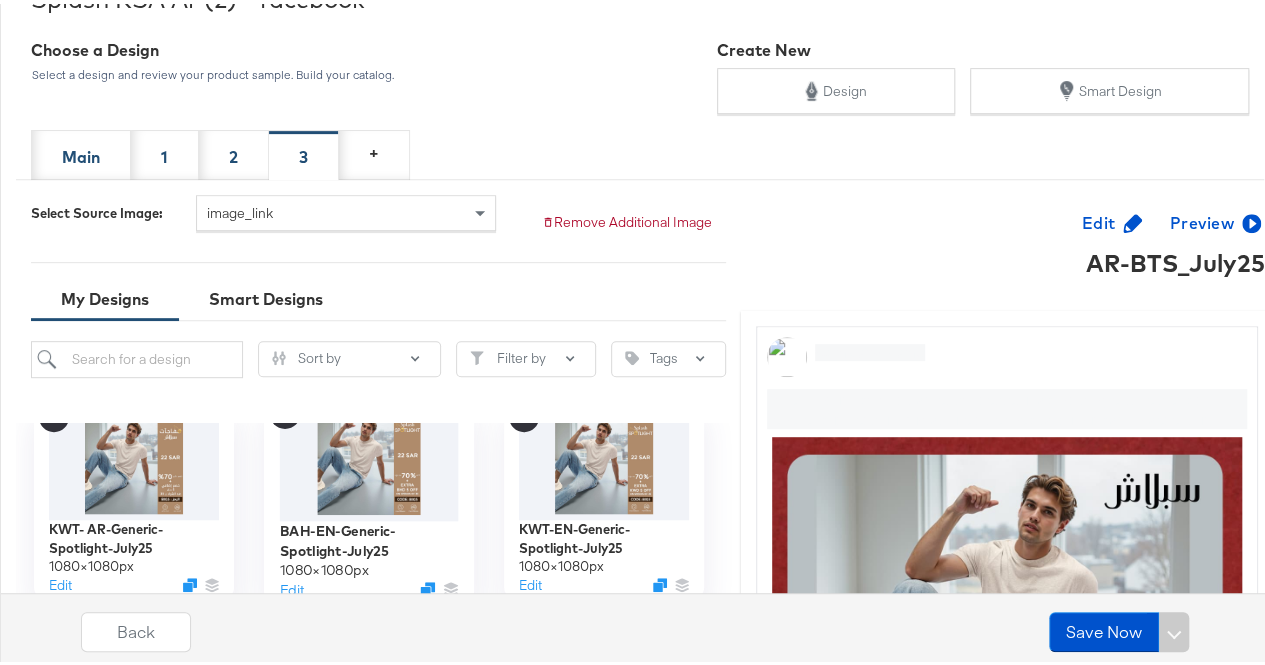 scroll, scrollTop: 1362, scrollLeft: 0, axis: vertical 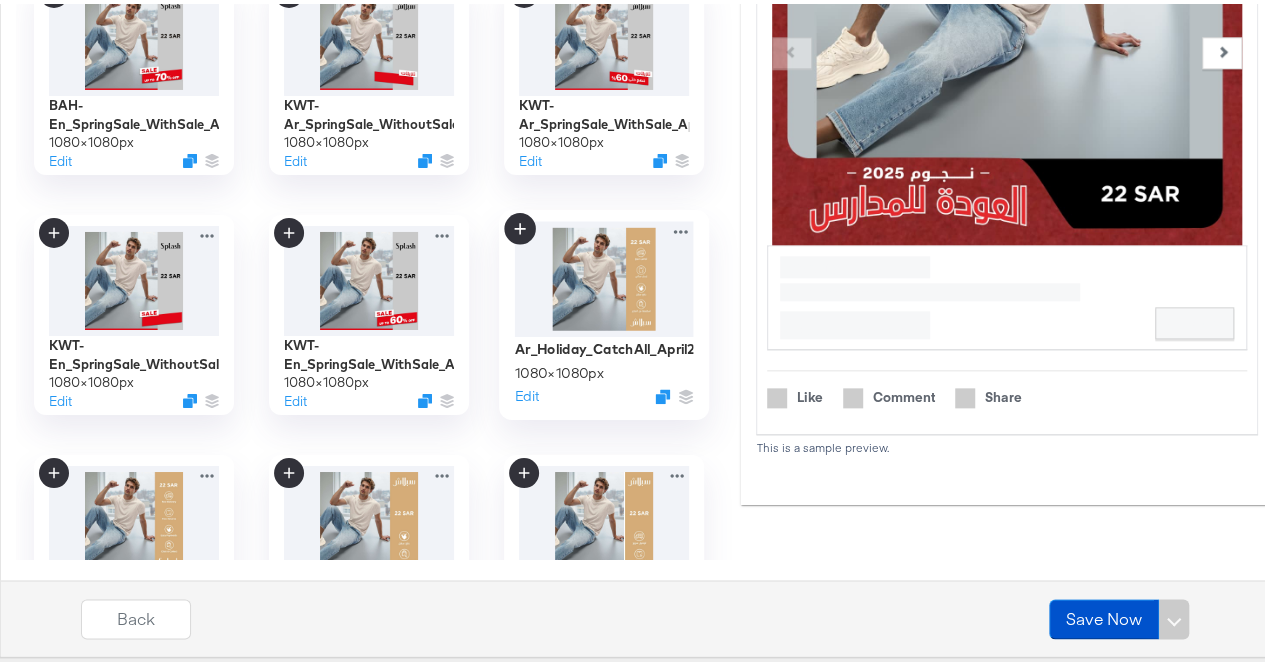 click 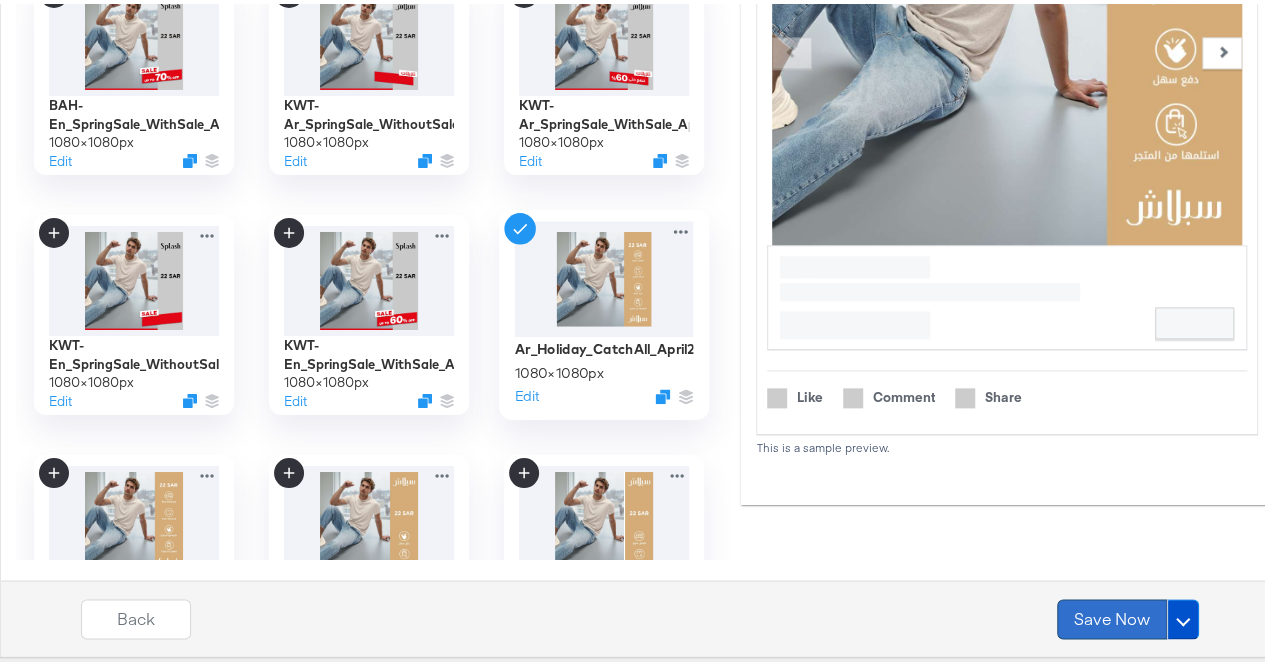 click on "Save Now" at bounding box center (1112, 615) 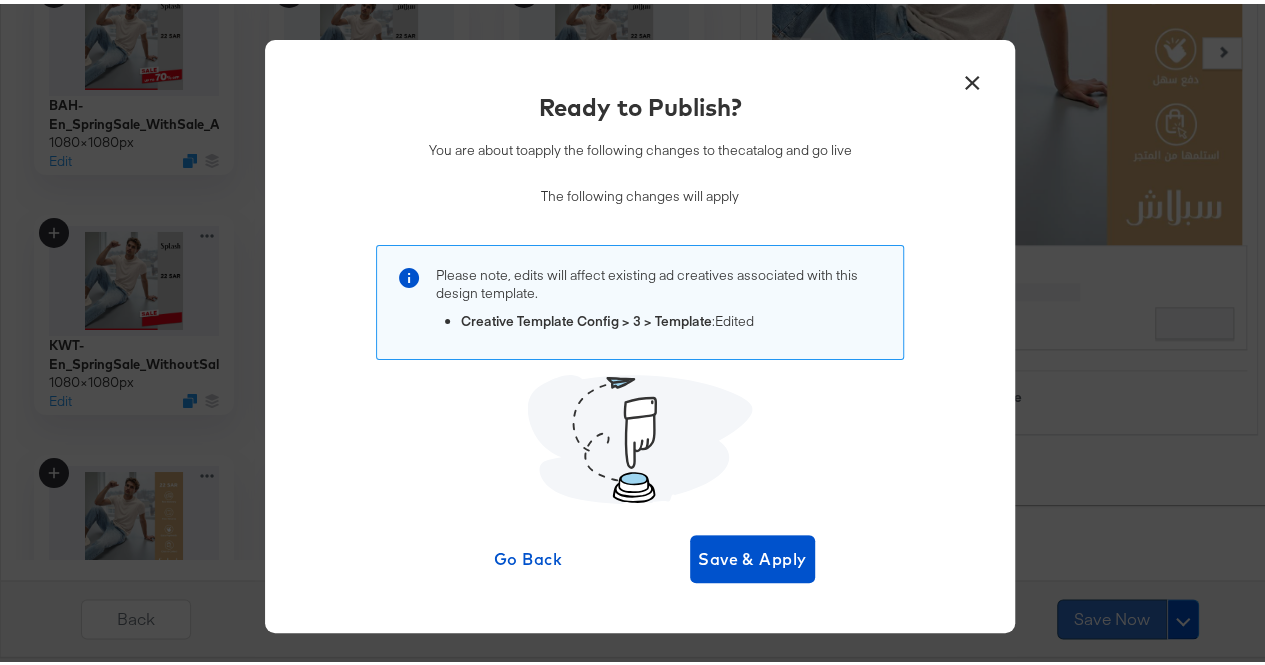 scroll, scrollTop: 0, scrollLeft: 0, axis: both 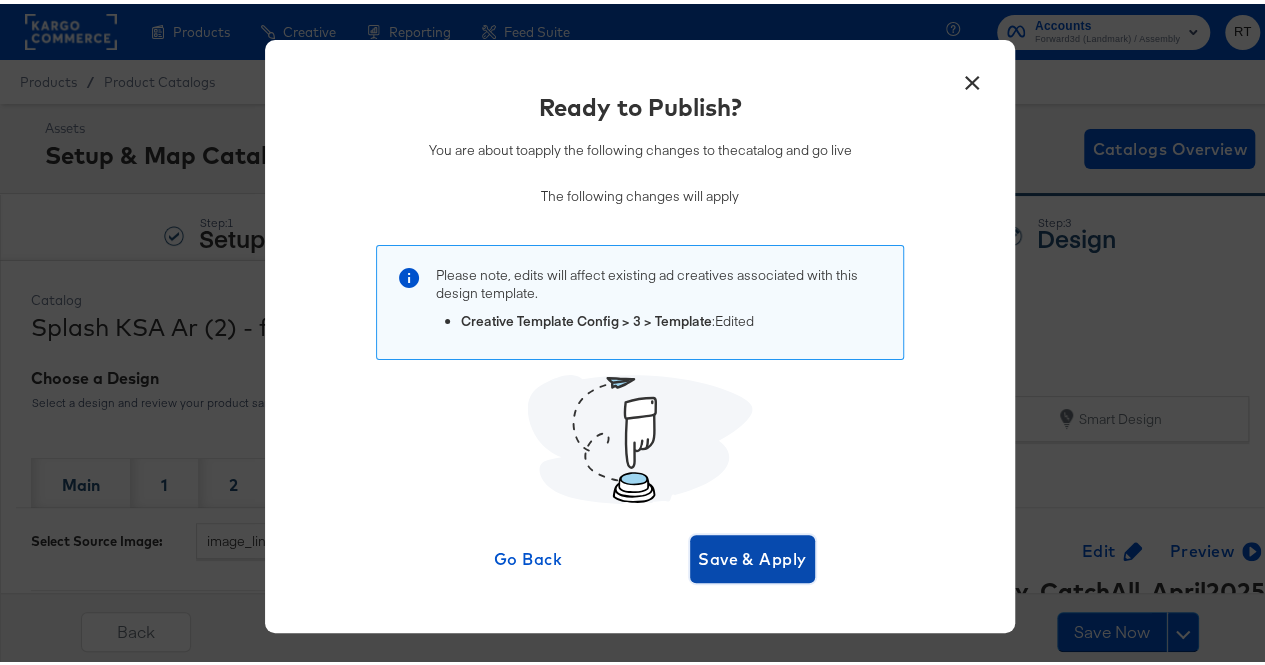 click on "Save & Apply" at bounding box center [752, 555] 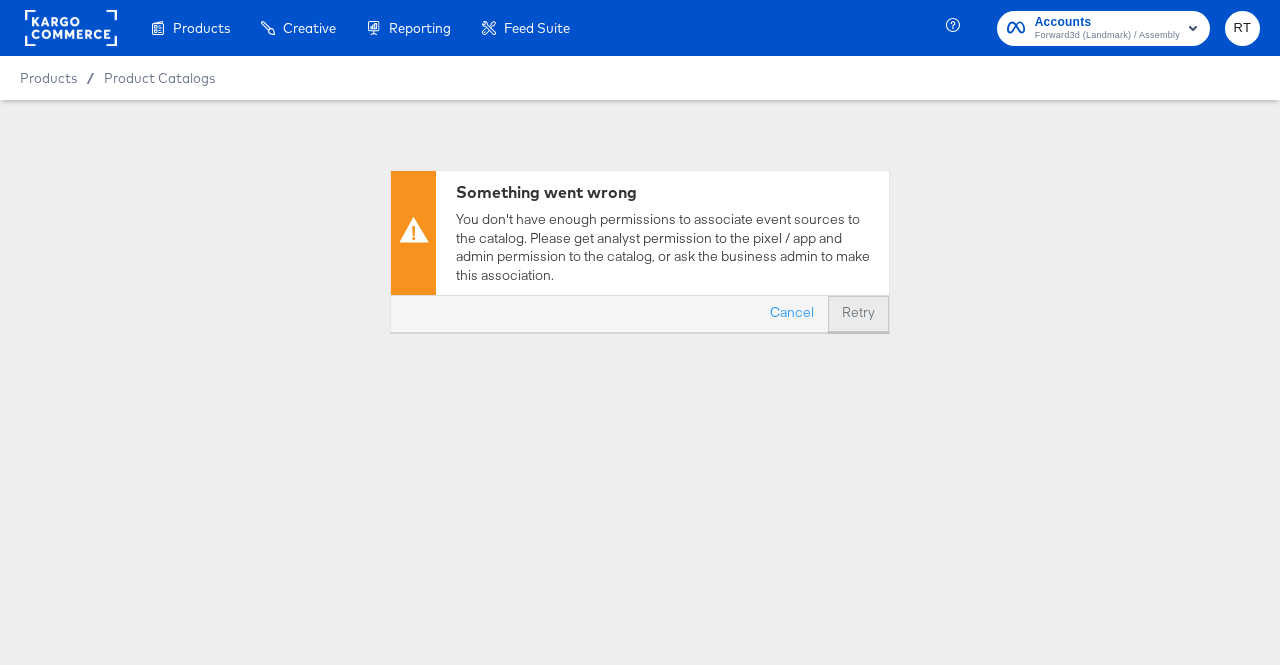 click on "Retry" at bounding box center [858, 314] 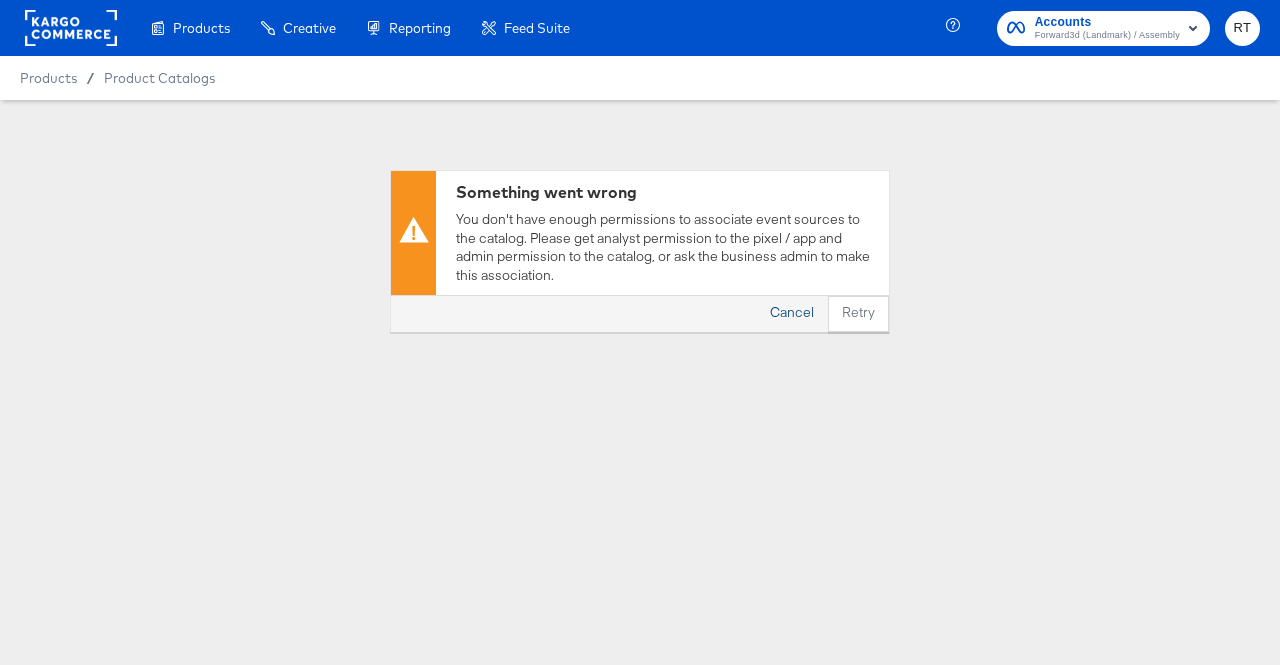 click on "Cancel" at bounding box center (792, 314) 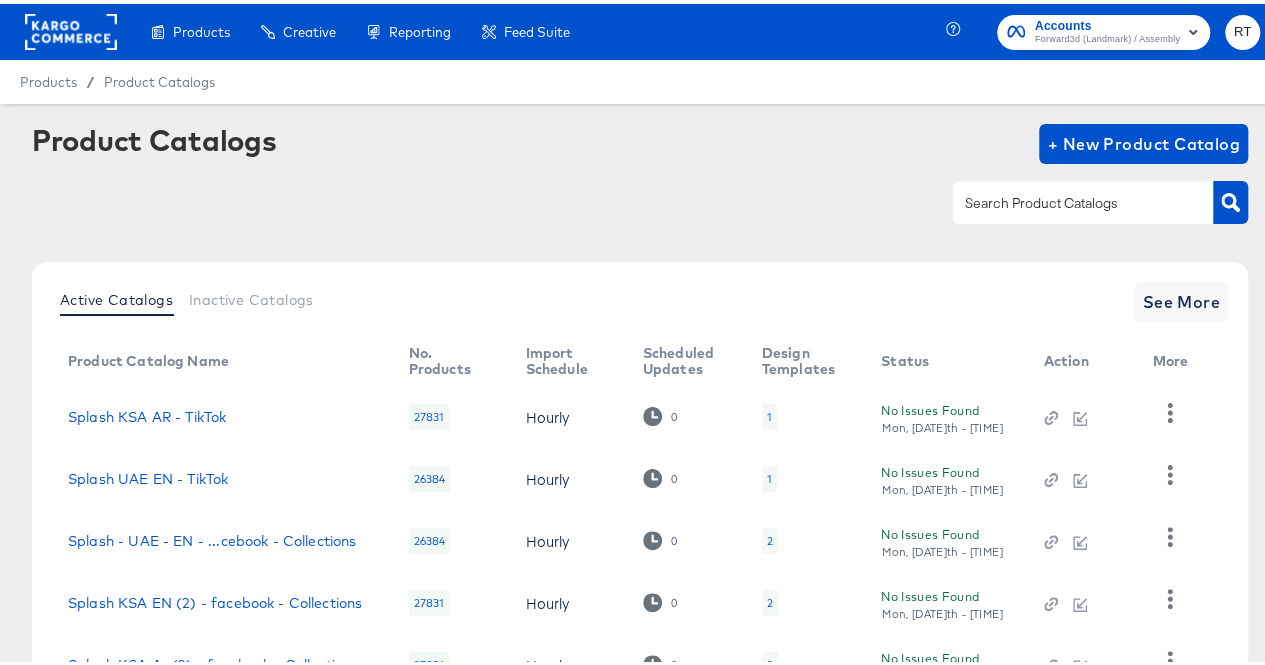 scroll, scrollTop: 158, scrollLeft: 0, axis: vertical 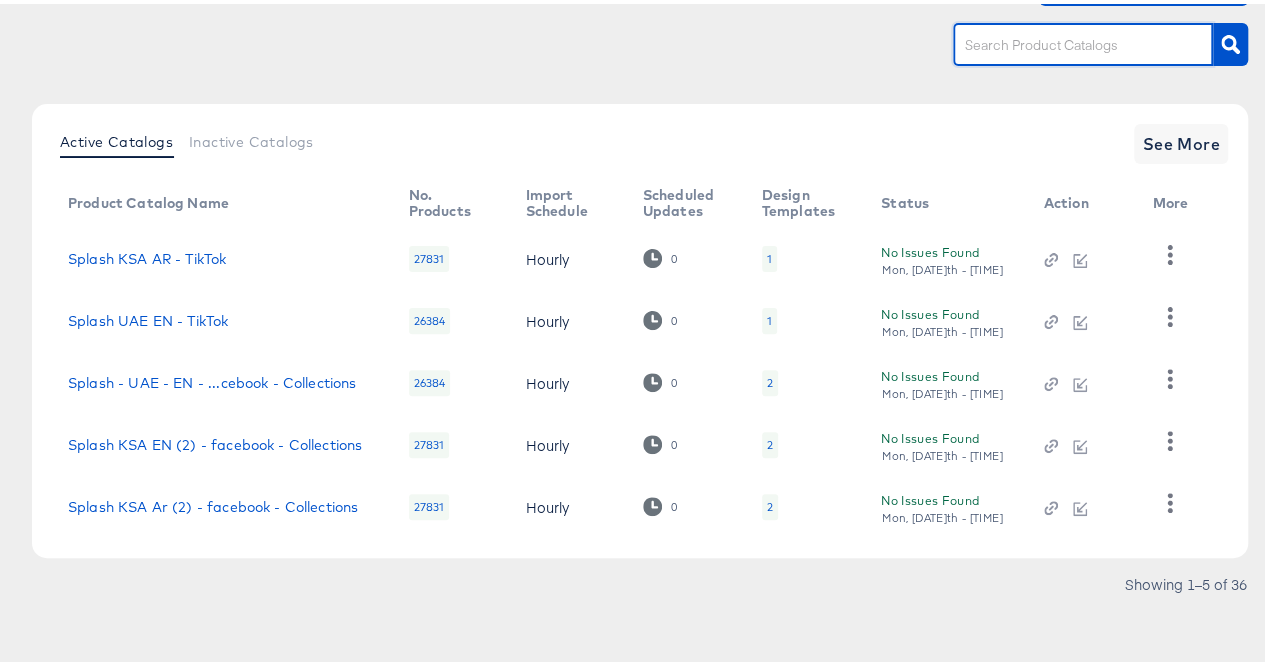 click at bounding box center [1067, 41] 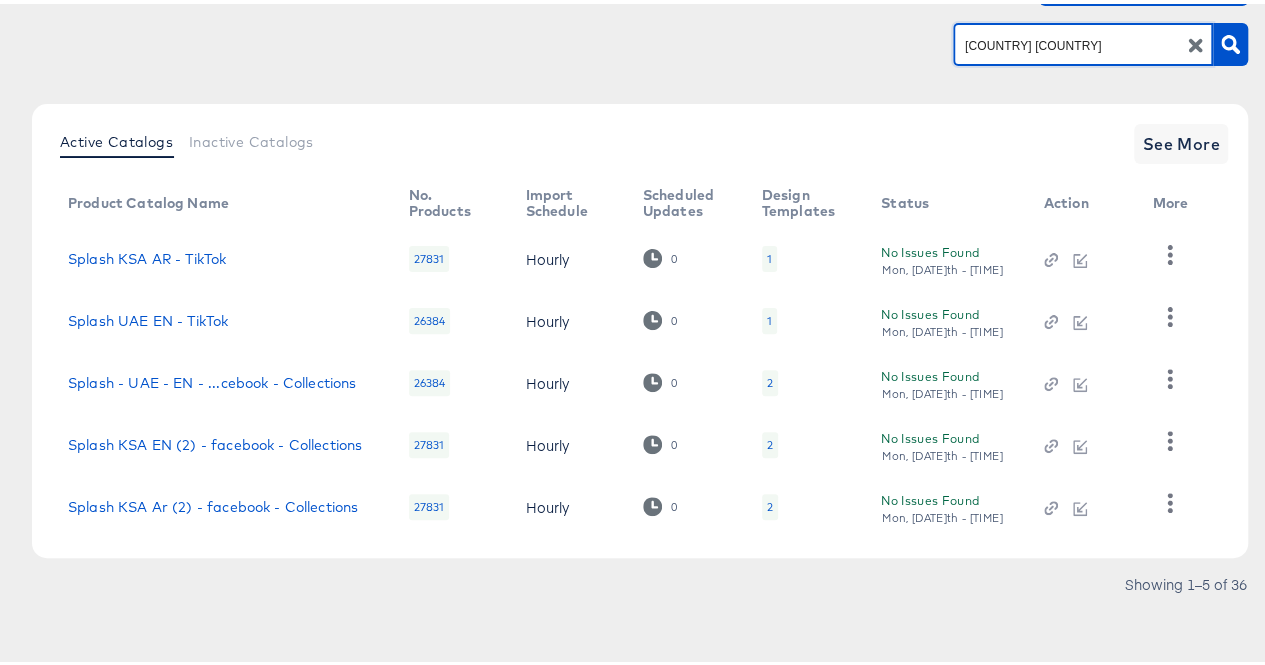 type on "ksa ar" 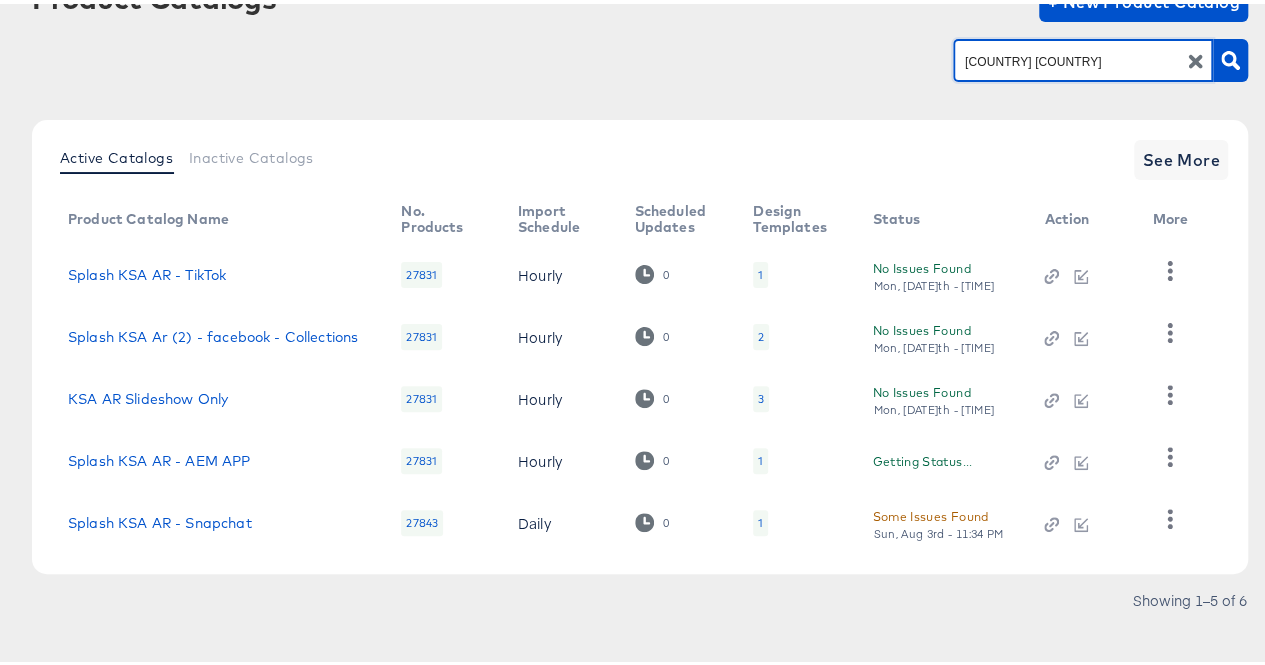 scroll, scrollTop: 158, scrollLeft: 0, axis: vertical 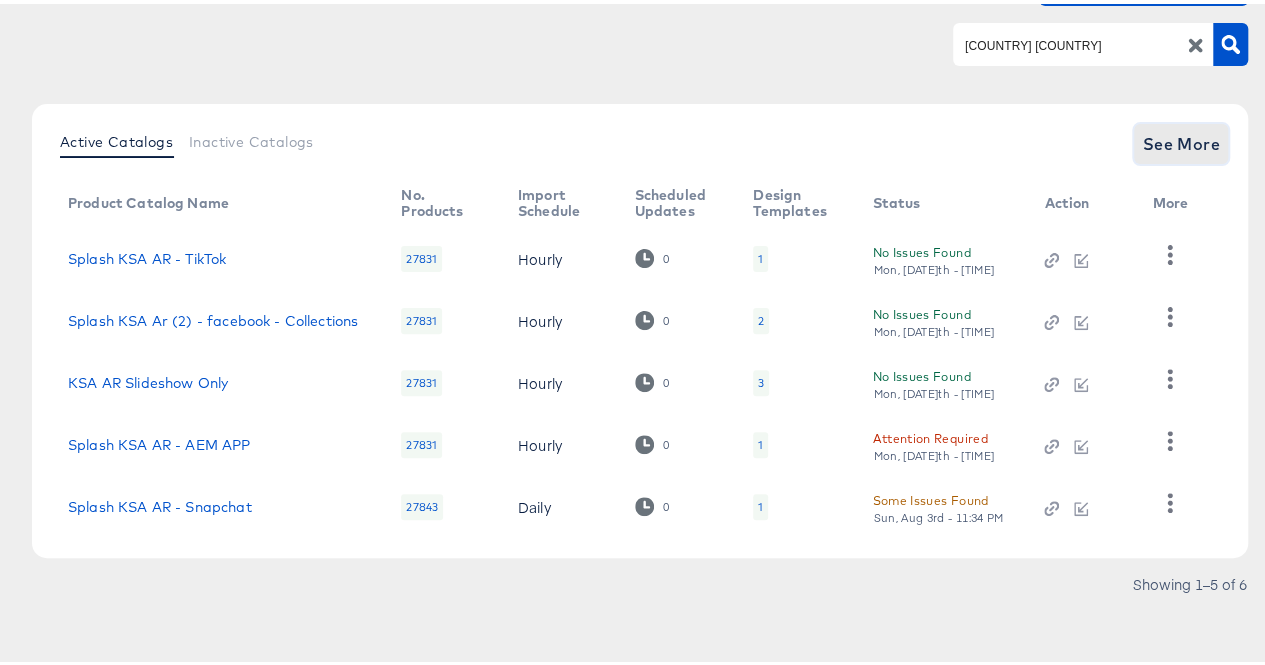 click on "See More" at bounding box center [1181, 140] 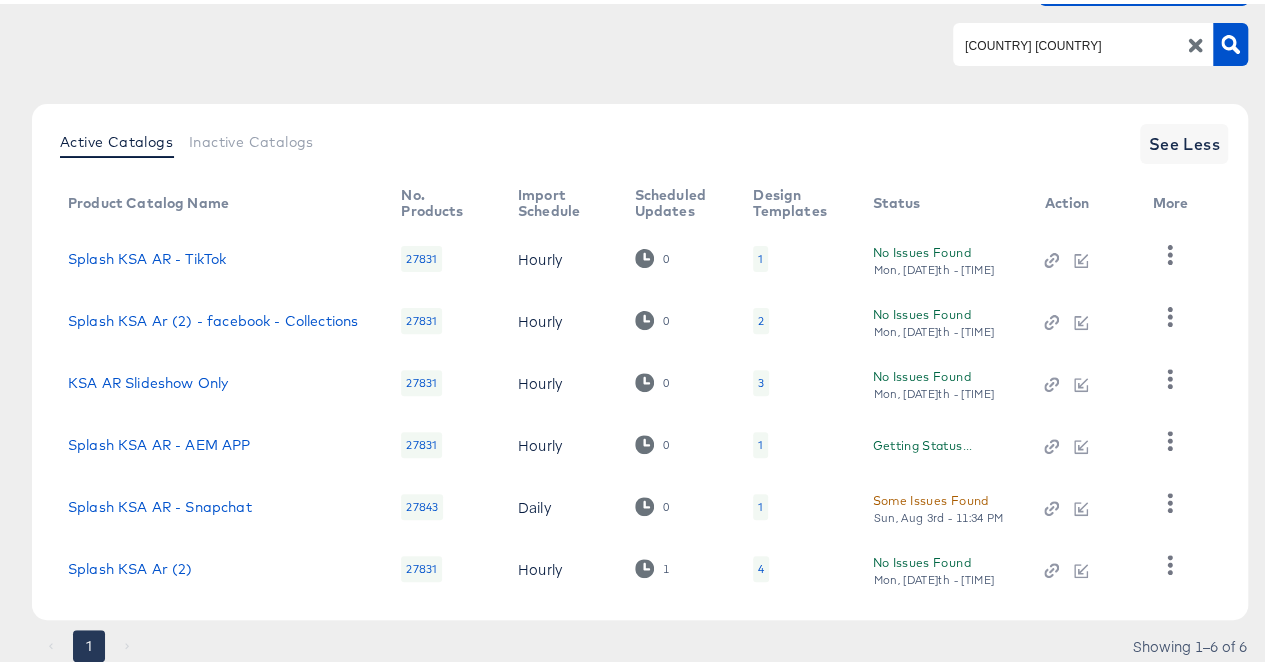 scroll, scrollTop: 220, scrollLeft: 0, axis: vertical 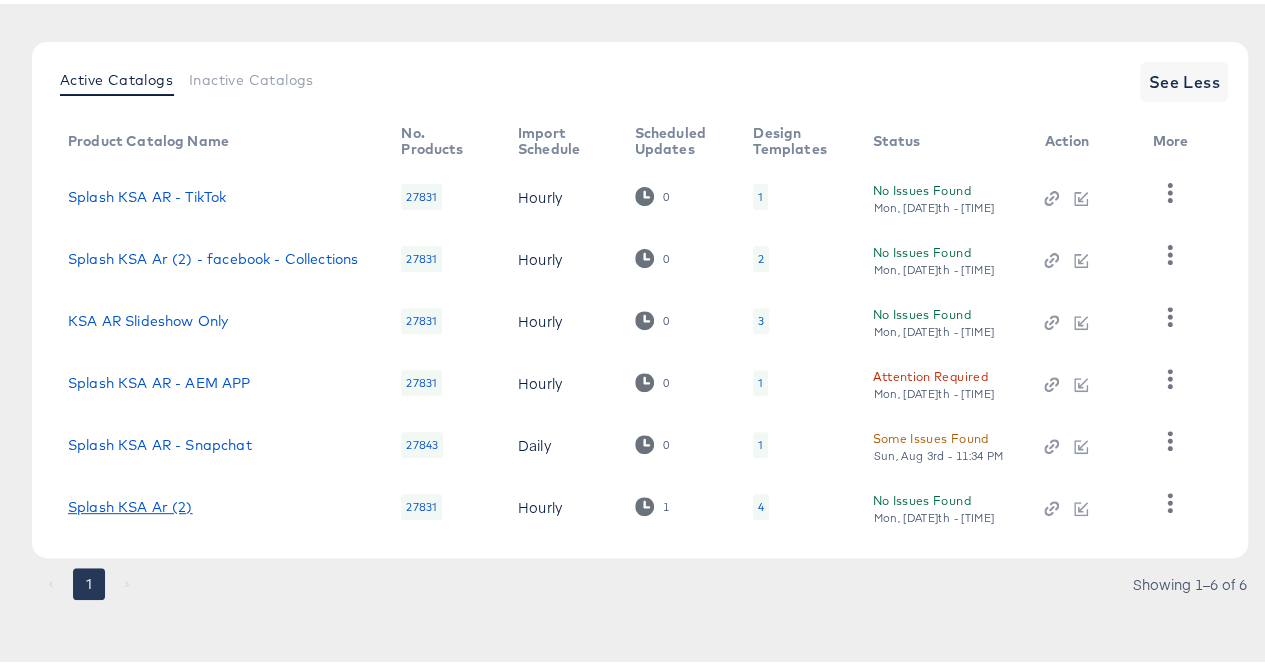 click on "Splash KSA Ar (2)" at bounding box center (130, 503) 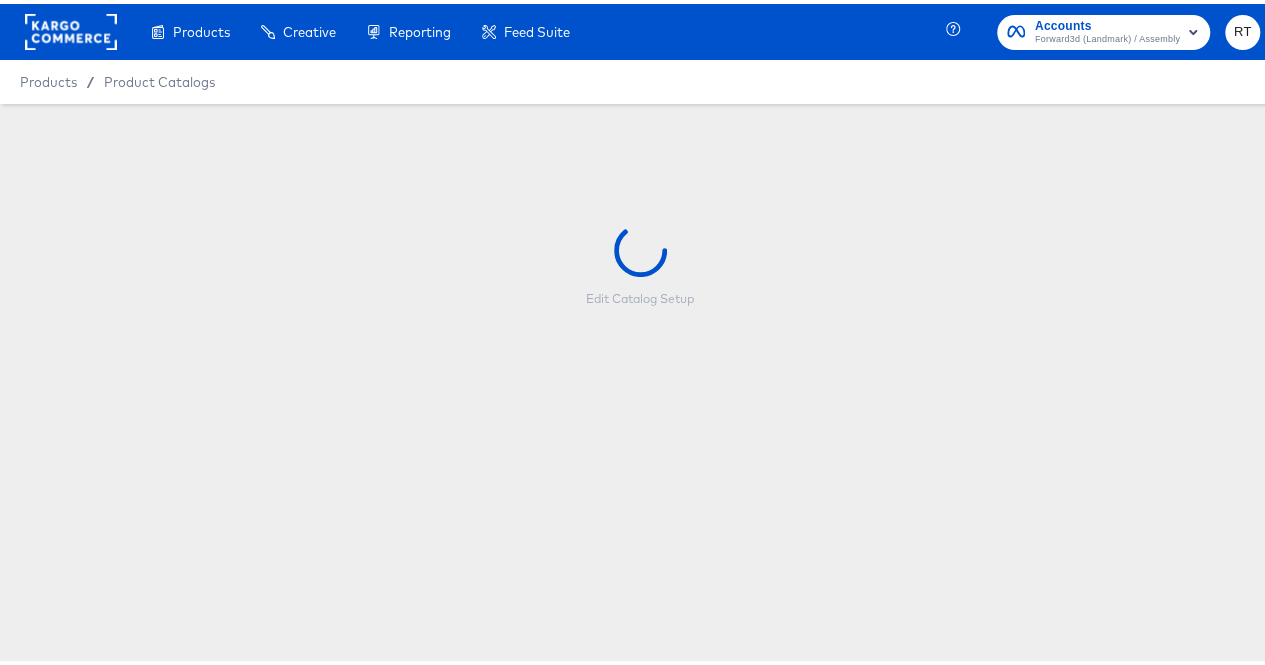 scroll, scrollTop: 0, scrollLeft: 0, axis: both 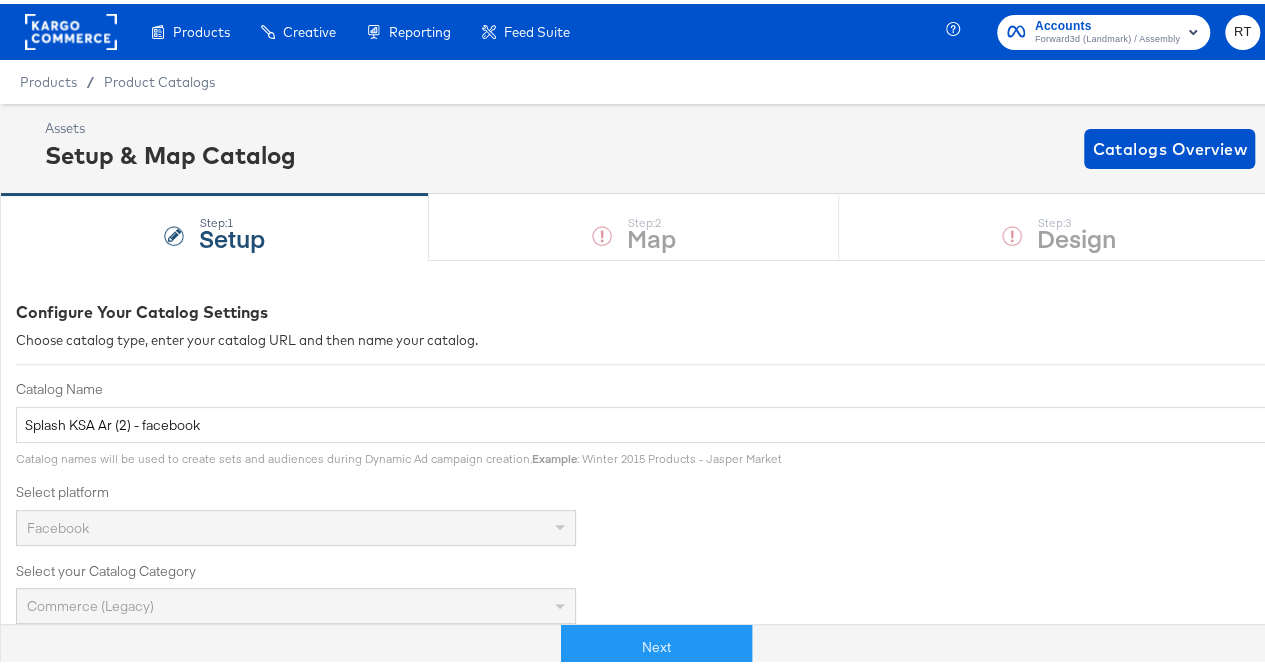click 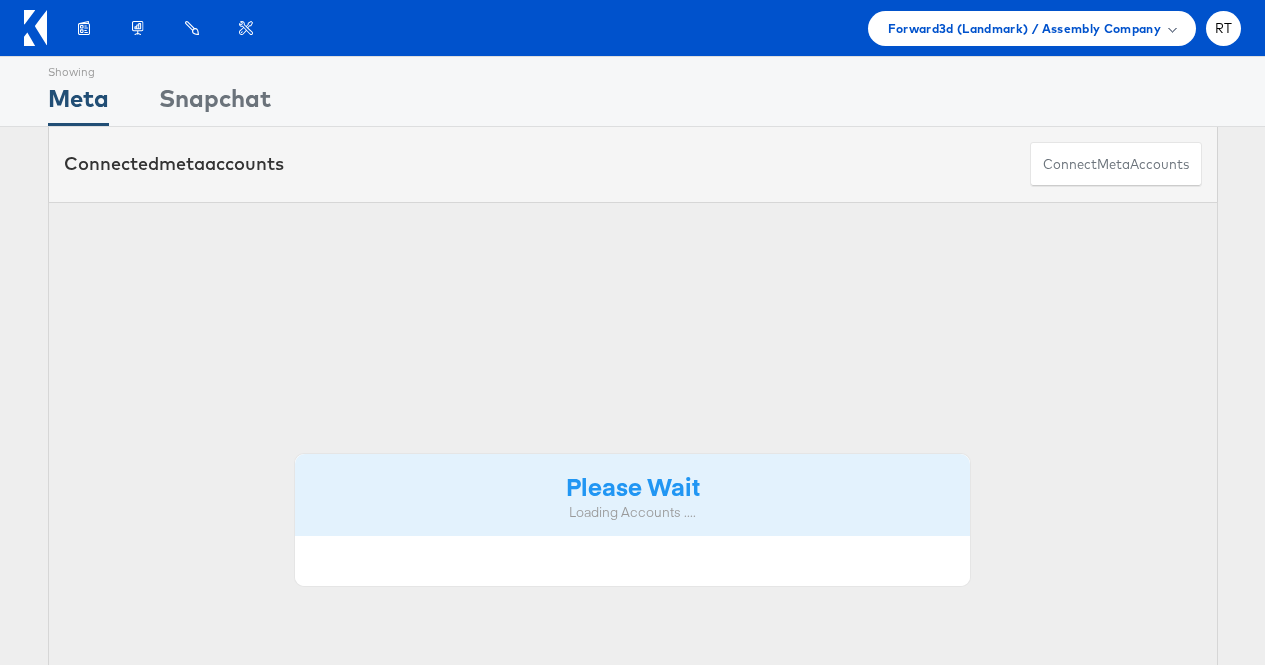 scroll, scrollTop: 0, scrollLeft: 0, axis: both 